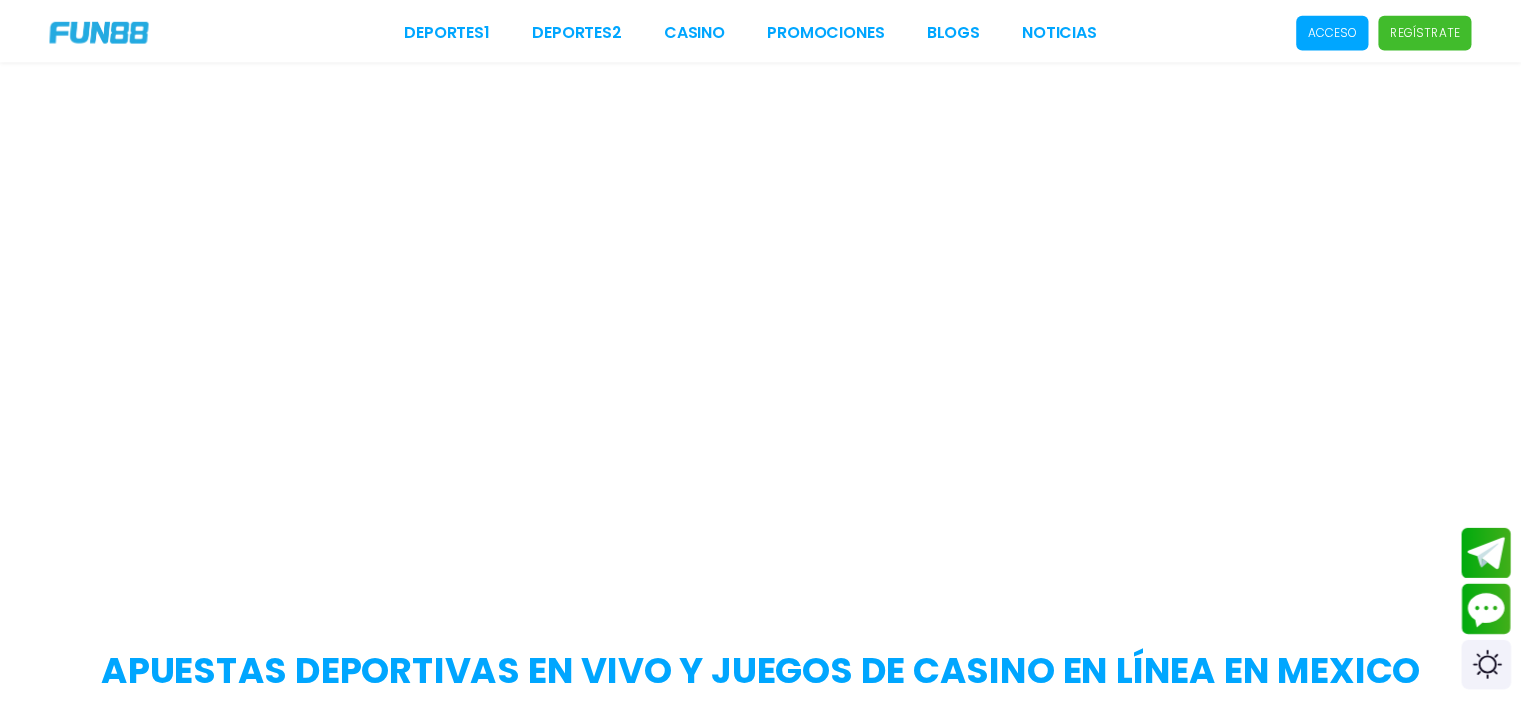 scroll, scrollTop: 0, scrollLeft: 0, axis: both 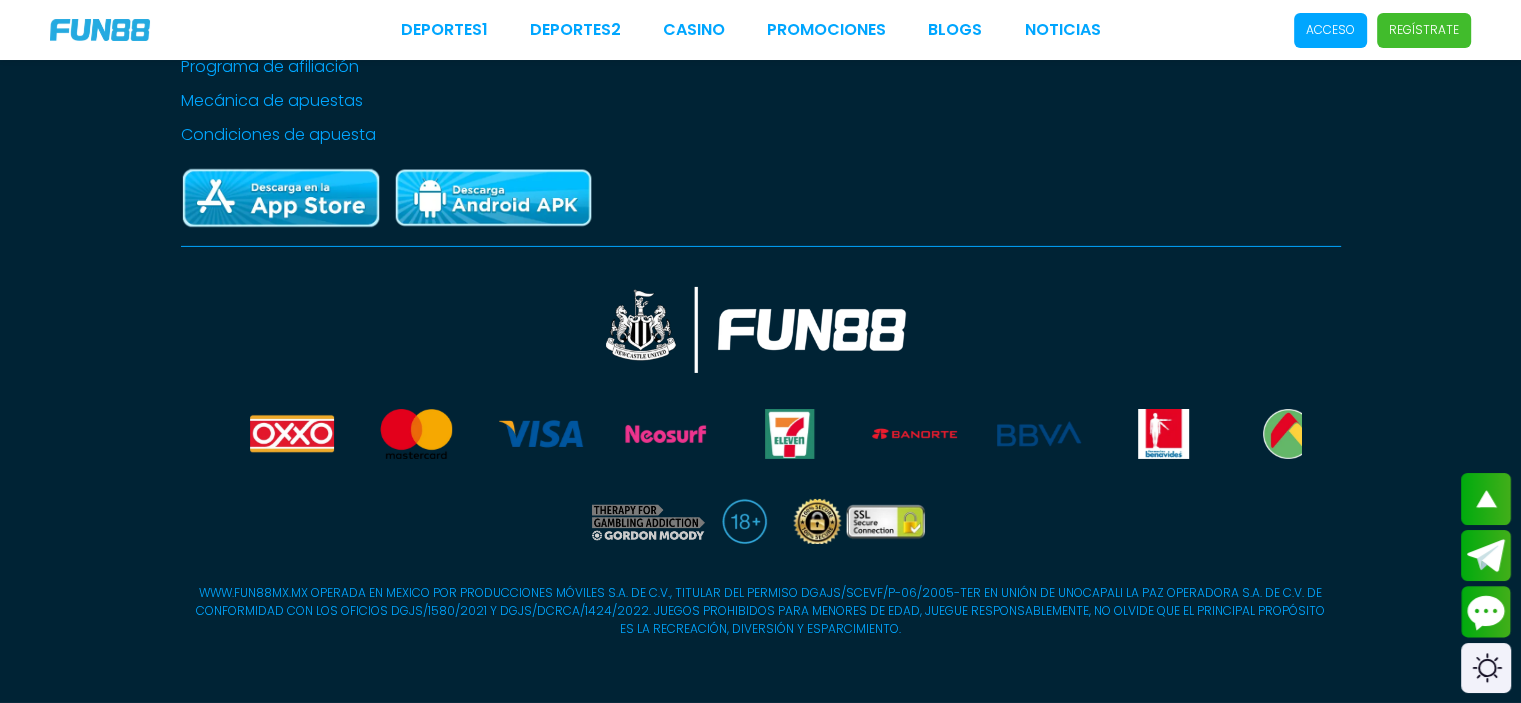 click on "Aviso de privacidad y cookies del sitio" at bounding box center (328, 33) 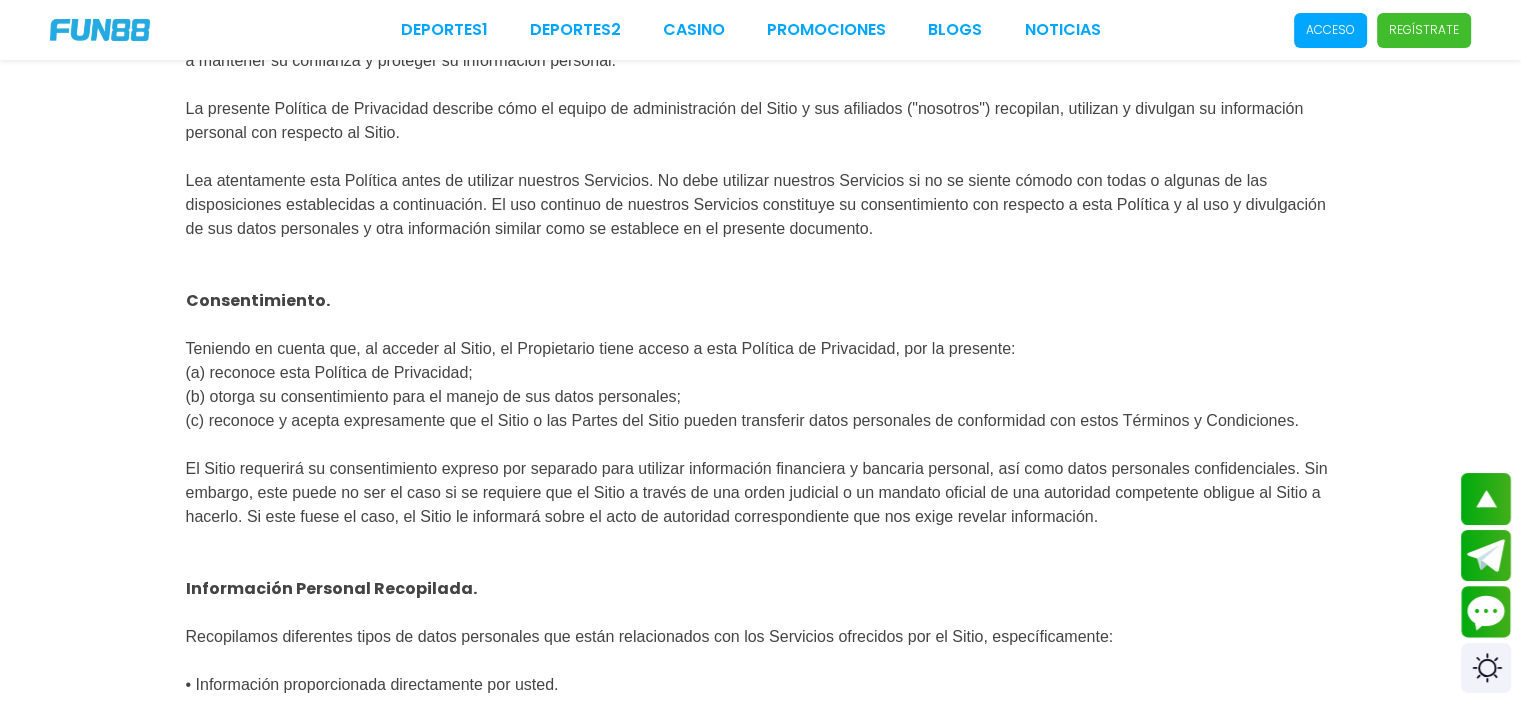 scroll, scrollTop: 0, scrollLeft: 0, axis: both 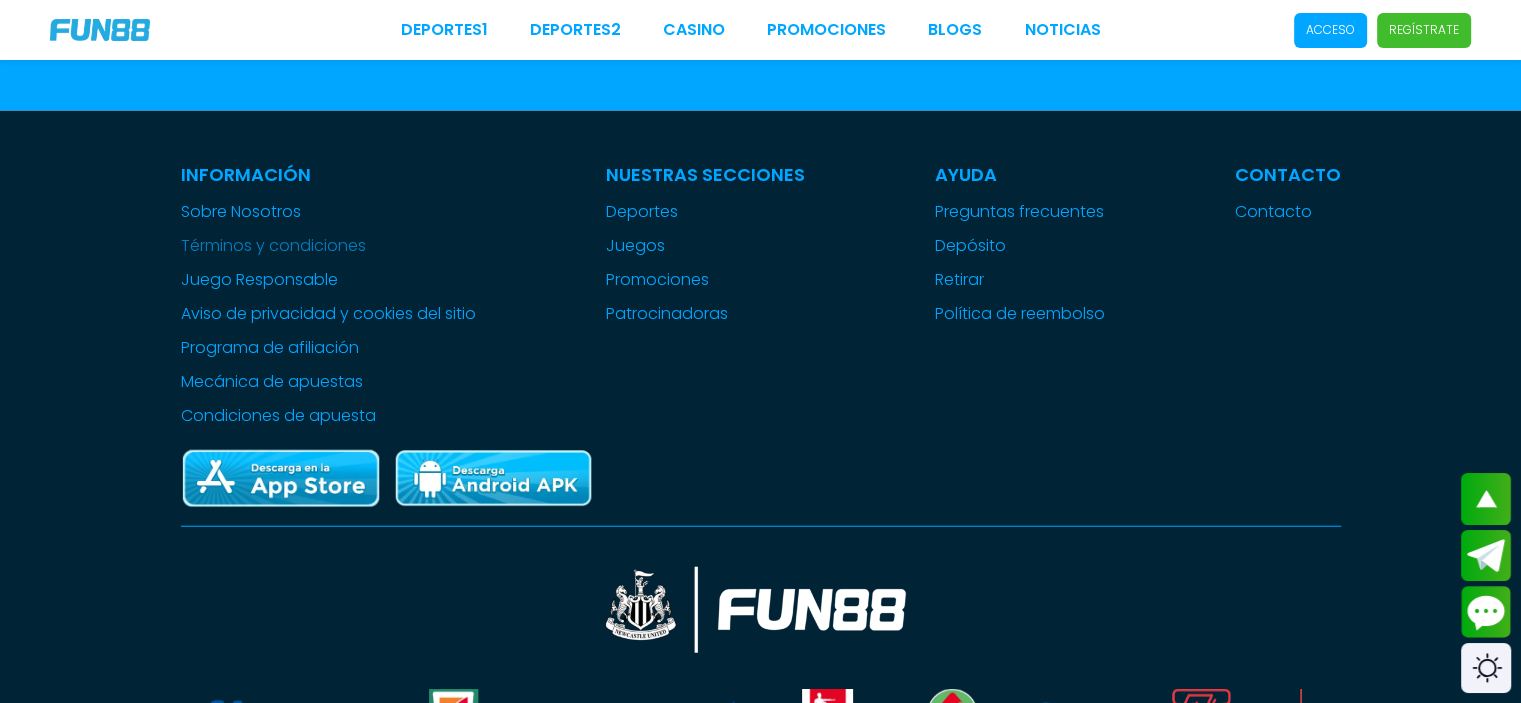 click on "Términos y condiciones" at bounding box center [328, 246] 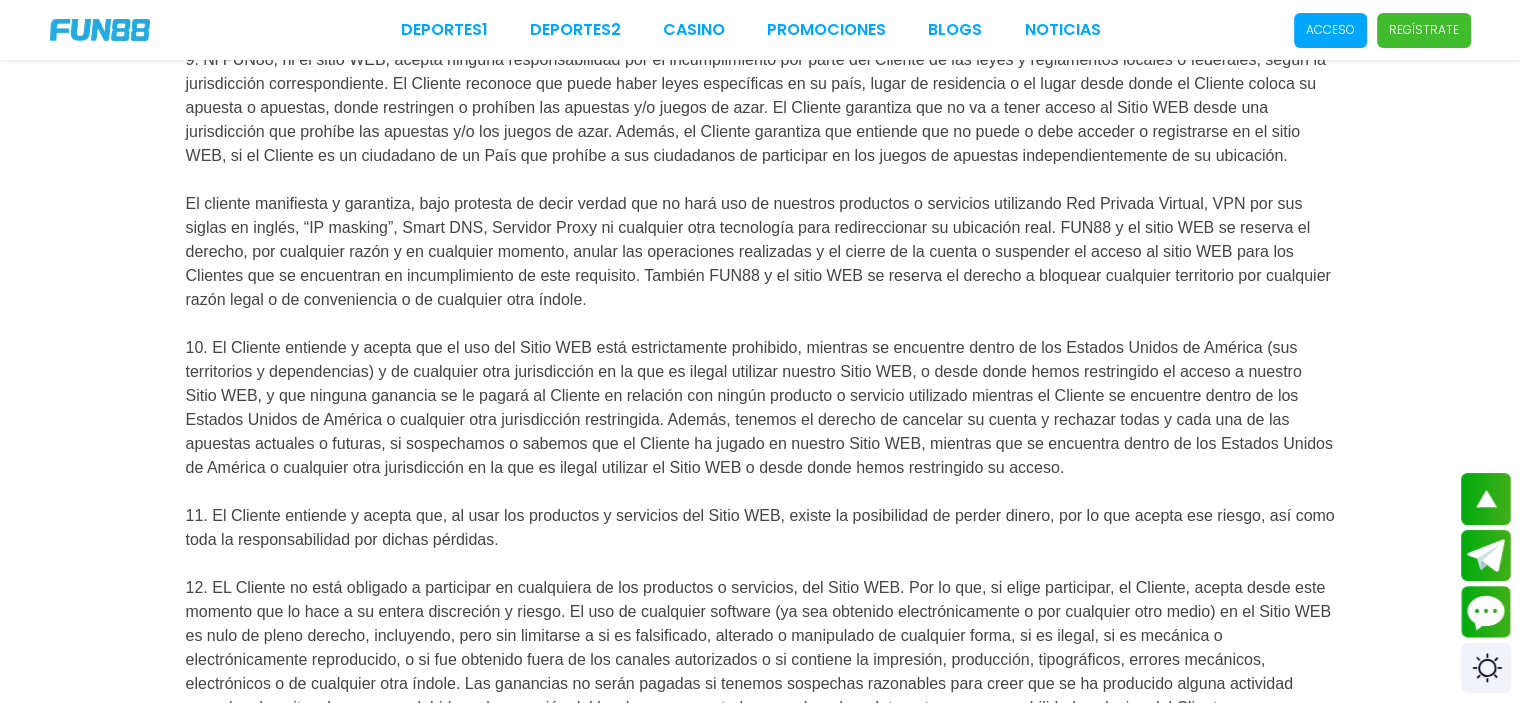 scroll, scrollTop: 1700, scrollLeft: 0, axis: vertical 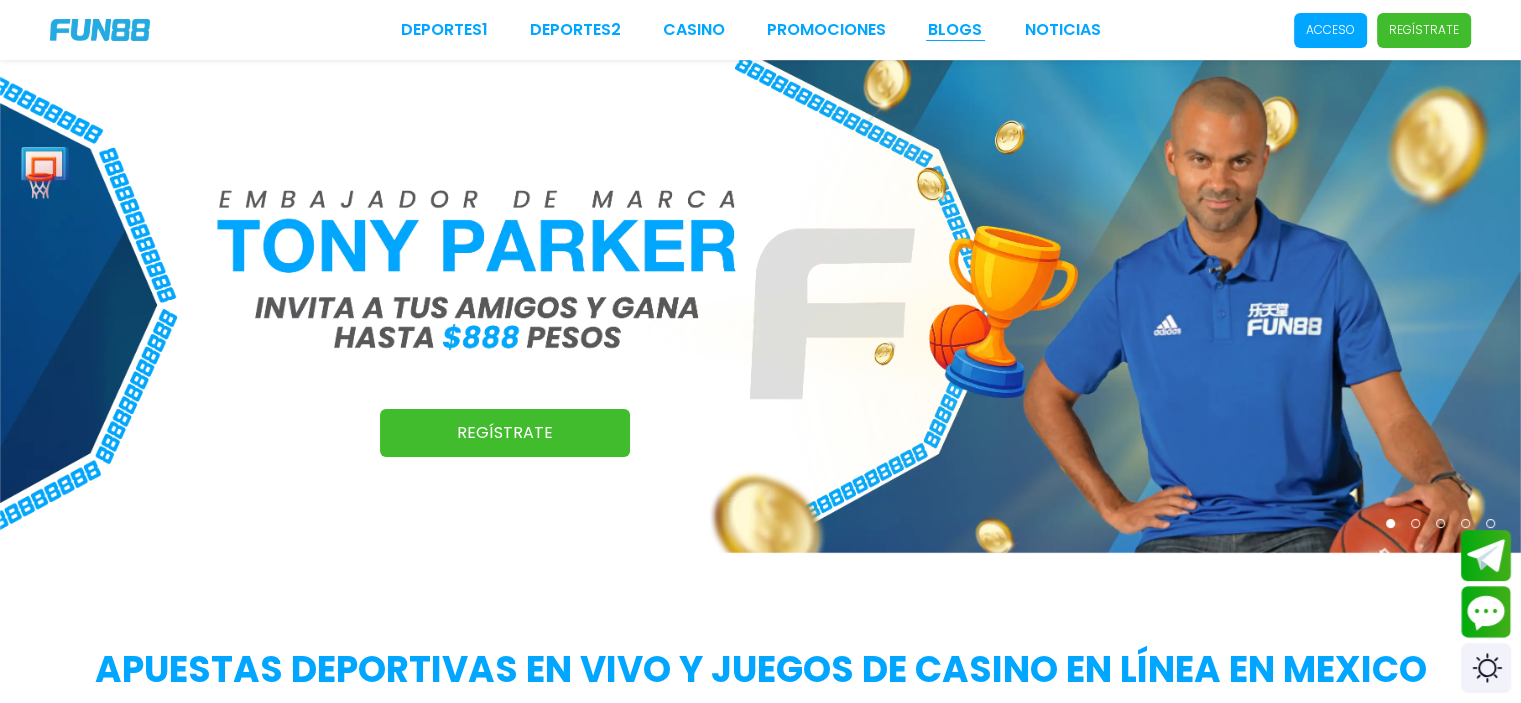 click on "BLOGS" at bounding box center (955, 30) 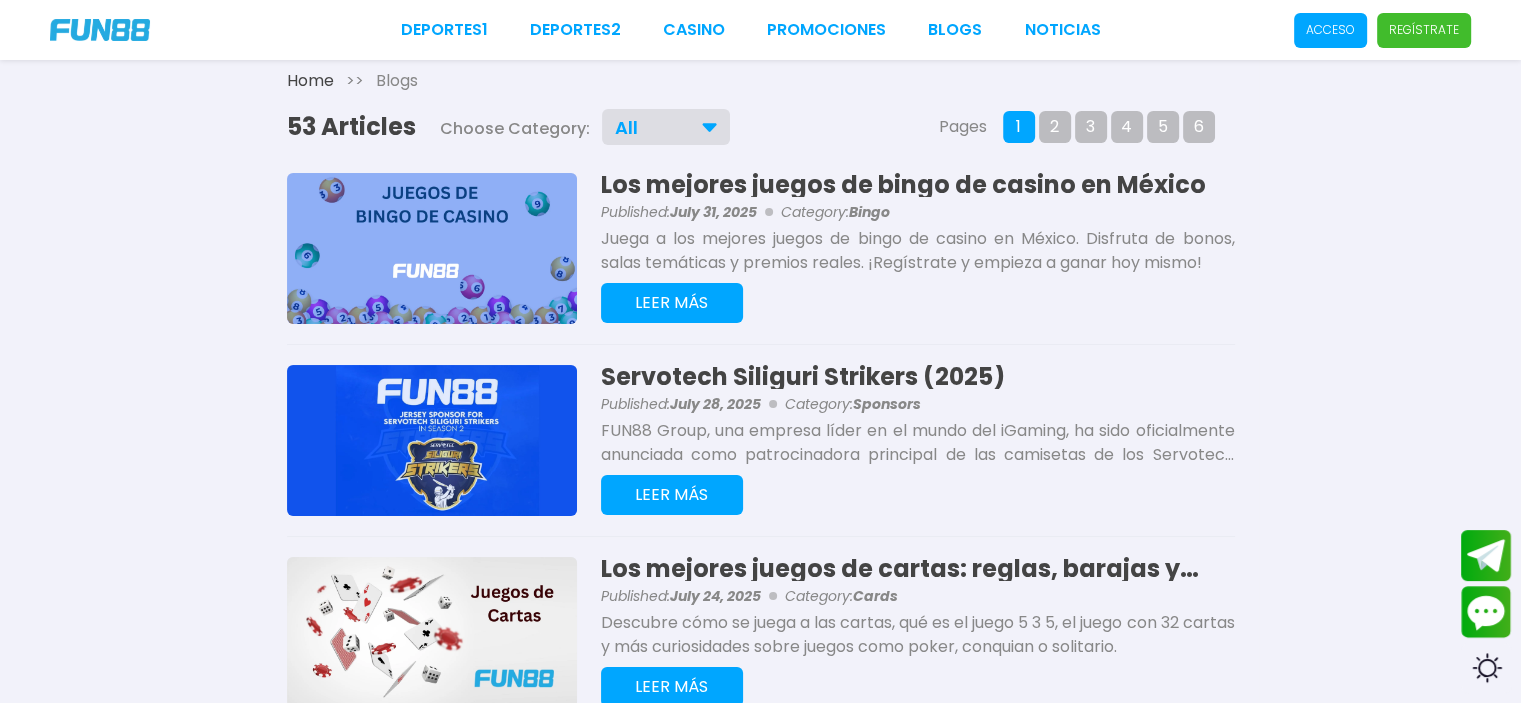 scroll, scrollTop: 0, scrollLeft: 0, axis: both 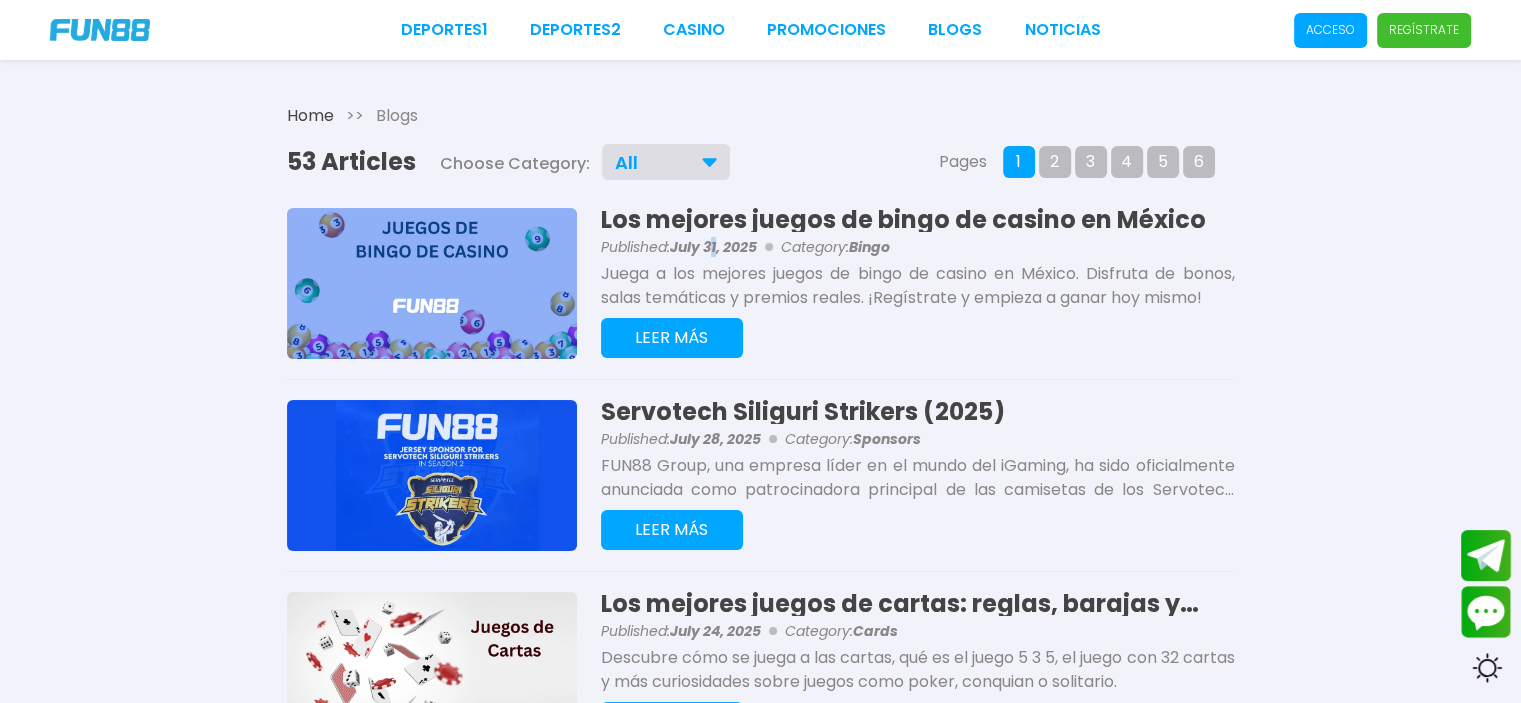drag, startPoint x: 782, startPoint y: 221, endPoint x: 718, endPoint y: 225, distance: 64.12488 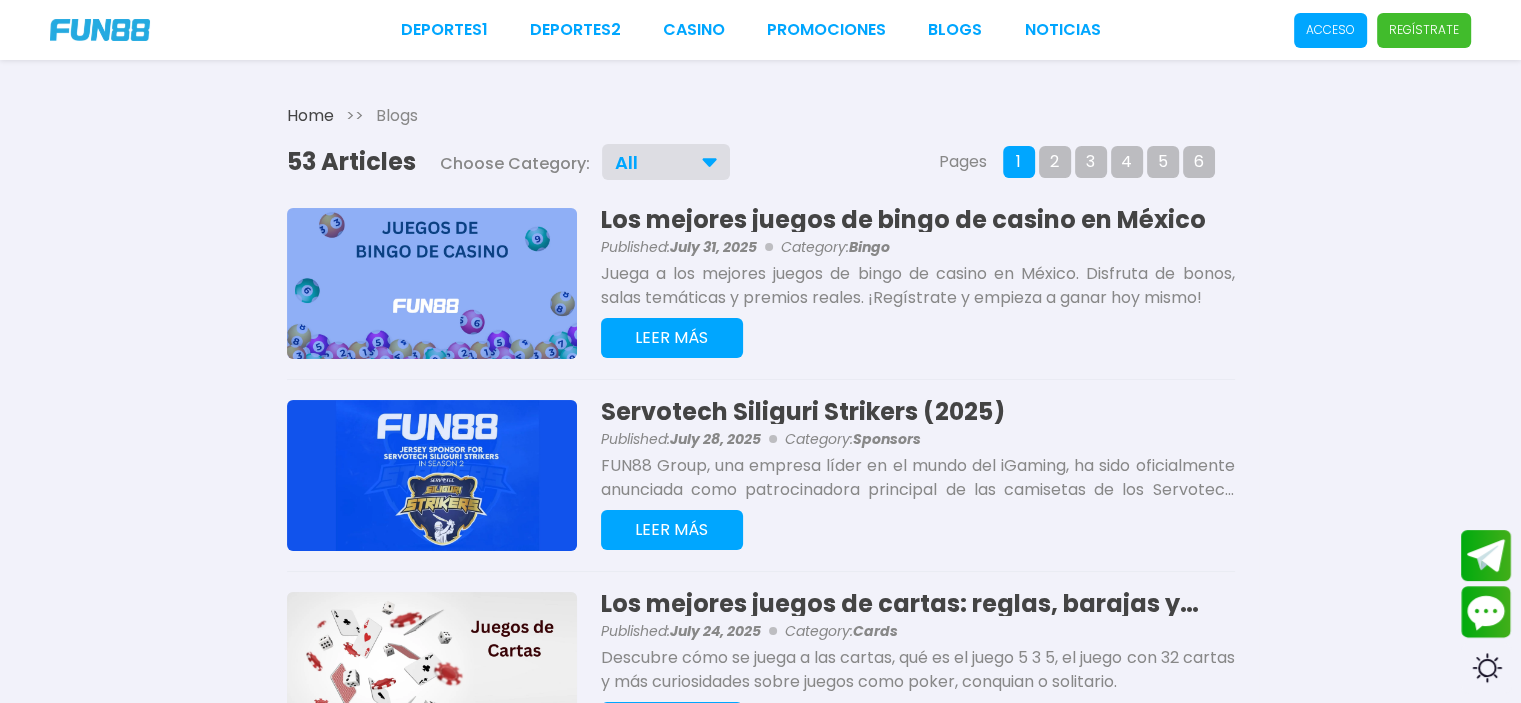 click on "Los mejores juegos de bingo de casino en México" at bounding box center (918, 220) 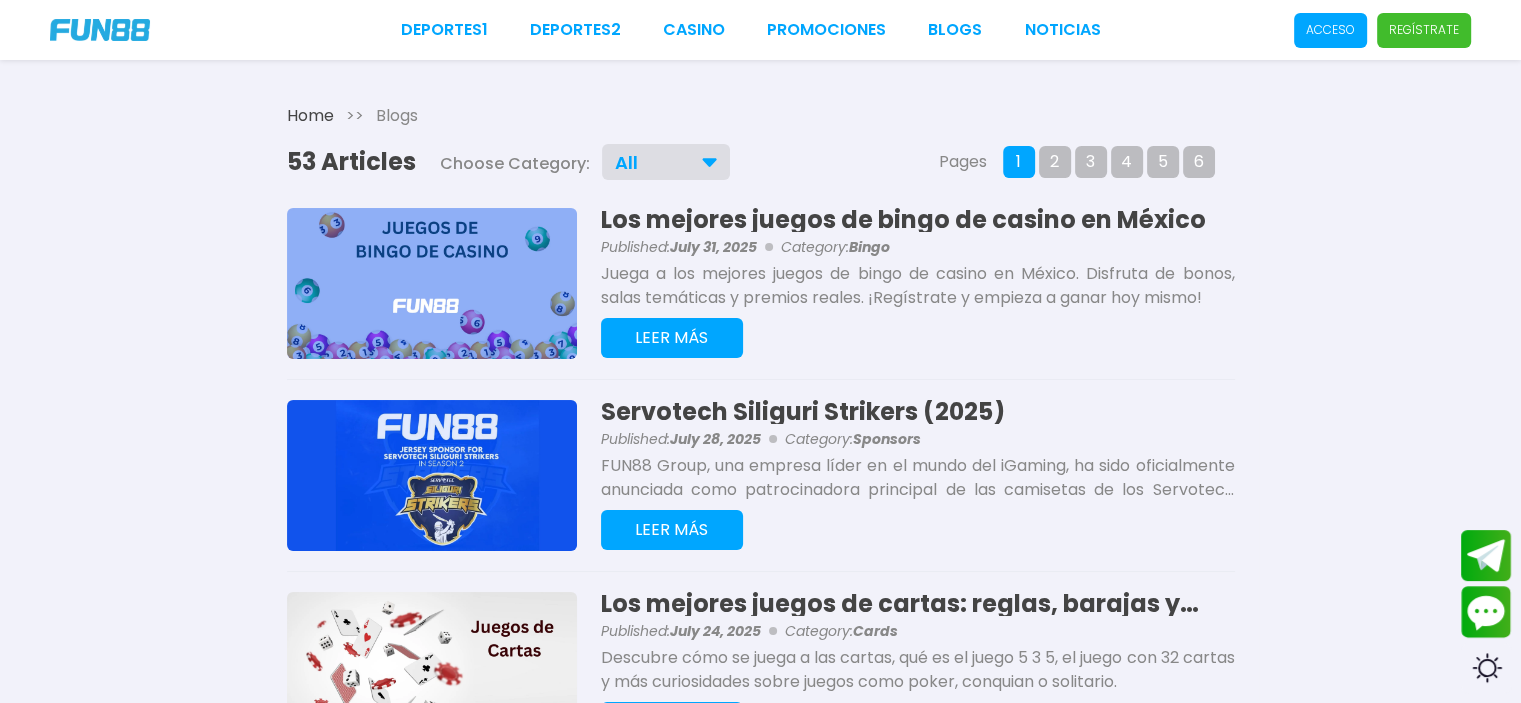 click on "Los mejores juegos de bingo de casino en México" at bounding box center (918, 220) 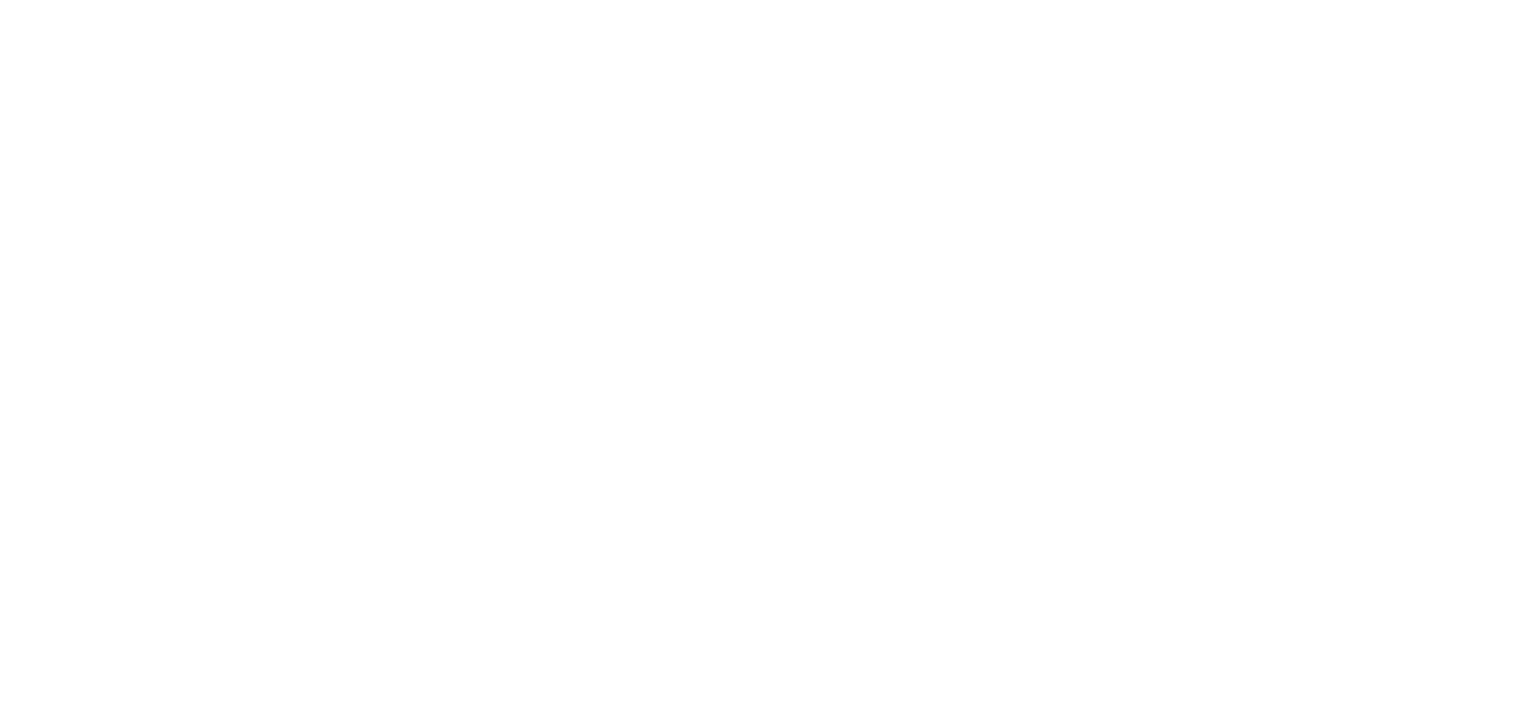 scroll, scrollTop: 0, scrollLeft: 0, axis: both 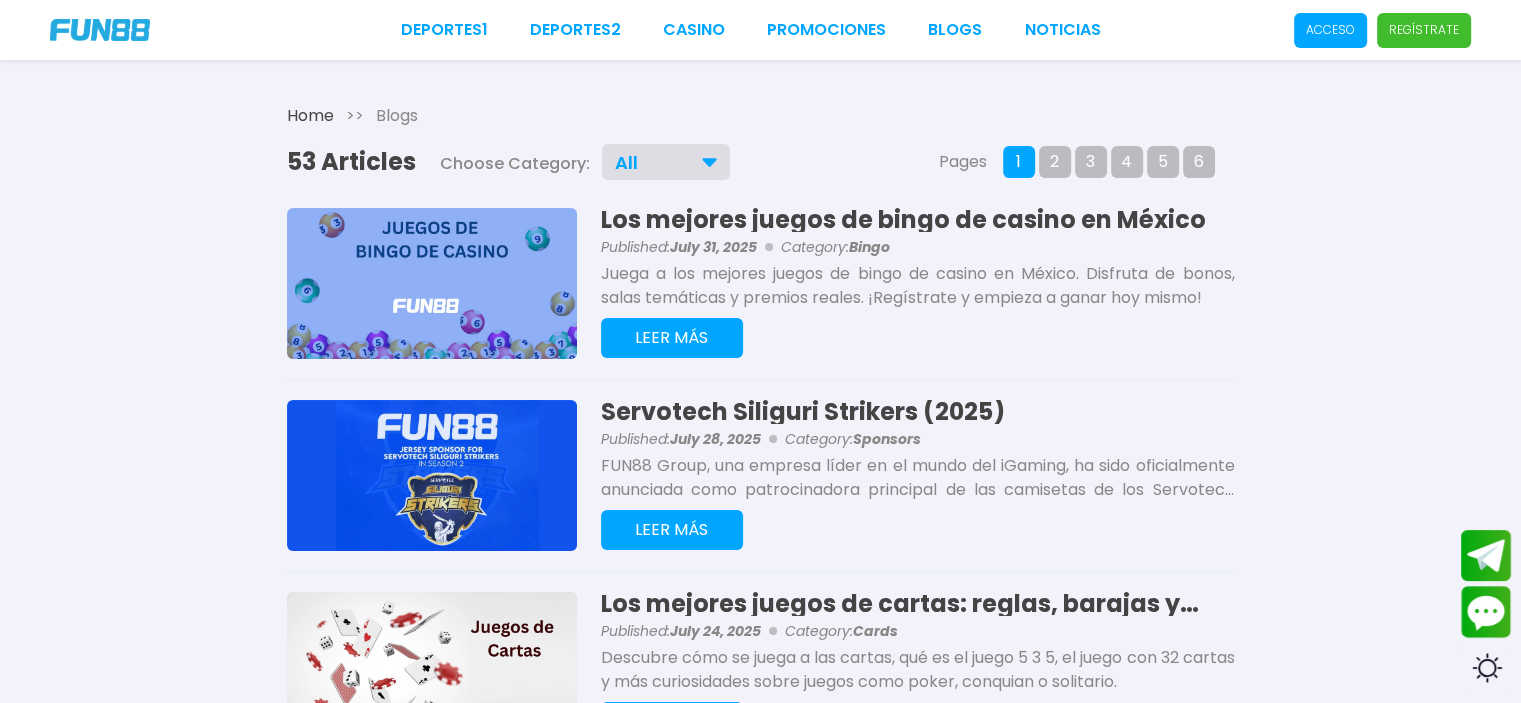 click on "All" at bounding box center [666, 162] 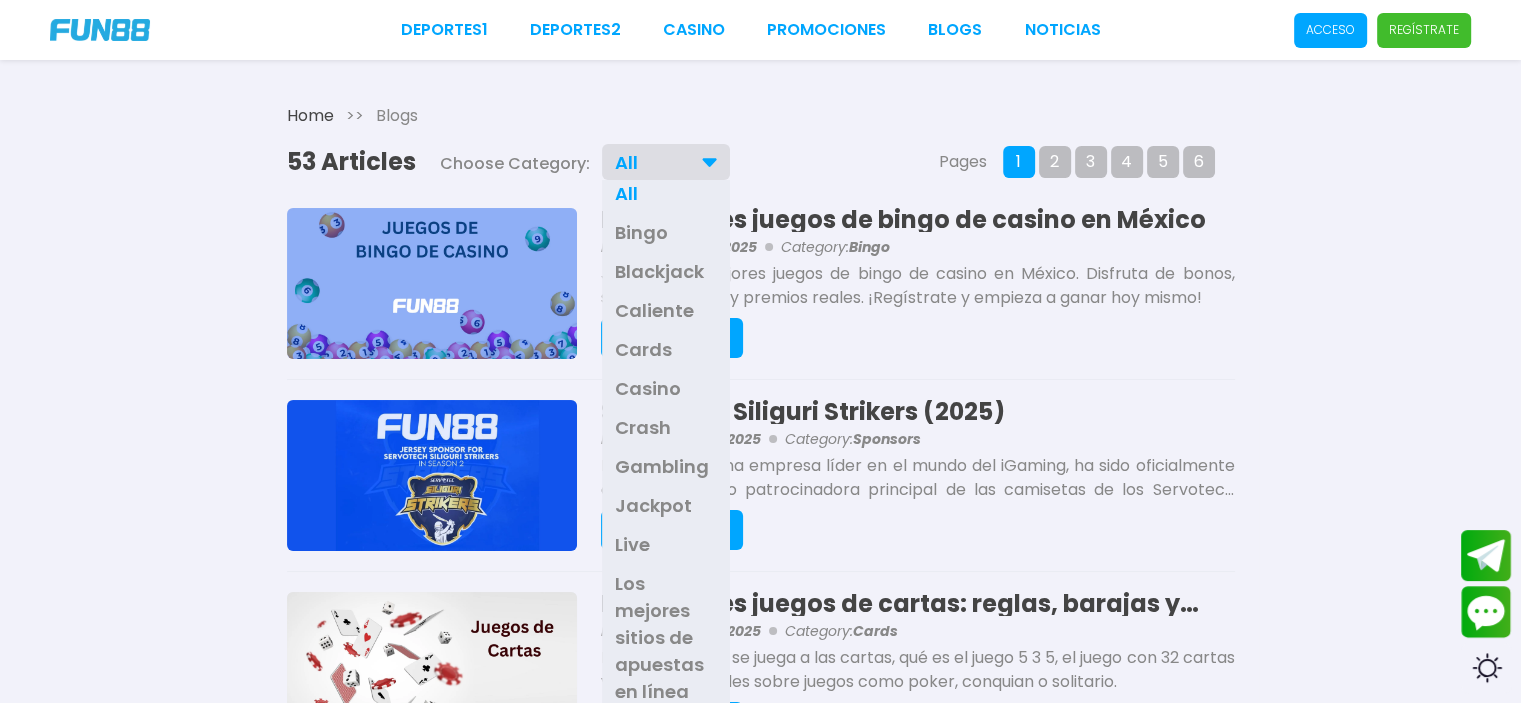 click on "Bingo" at bounding box center (666, 232) 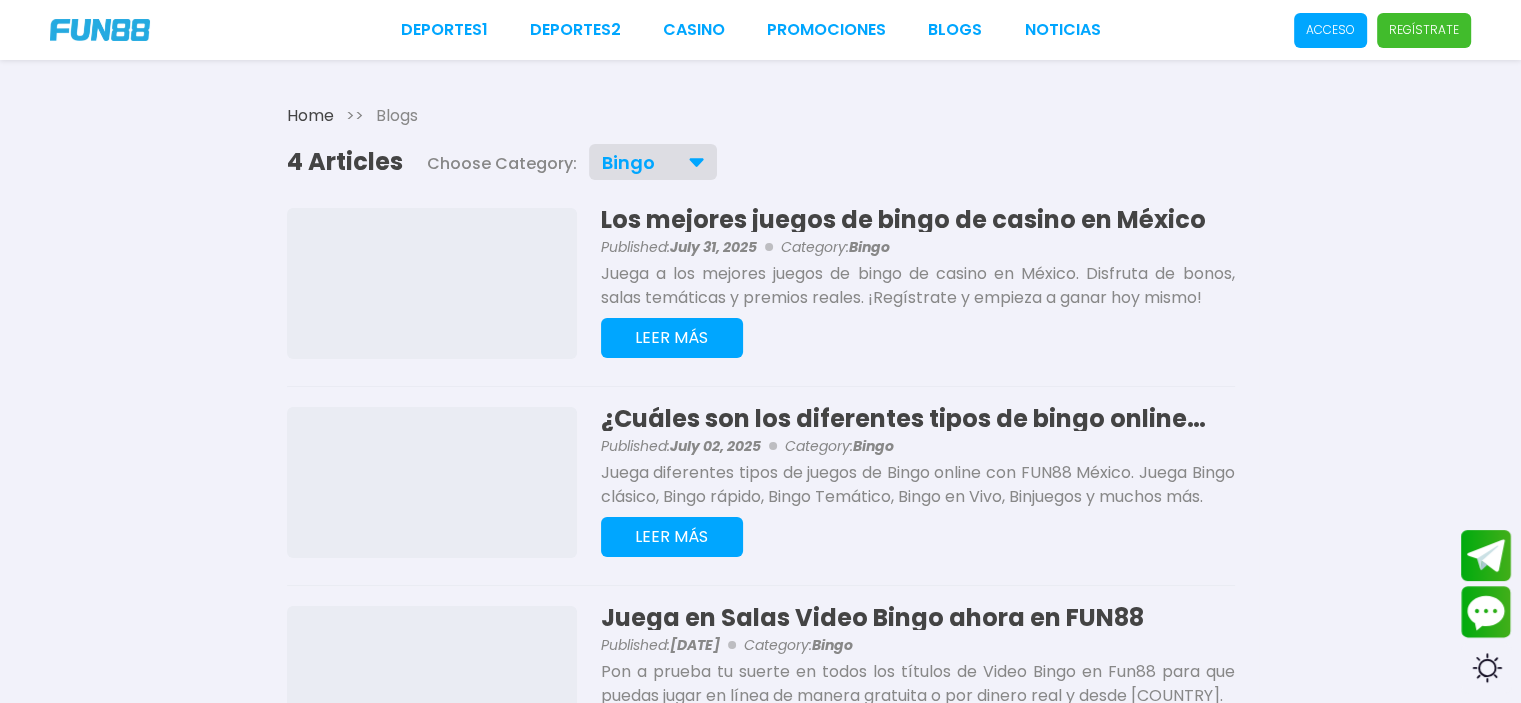 click on "Bingo" at bounding box center (653, 162) 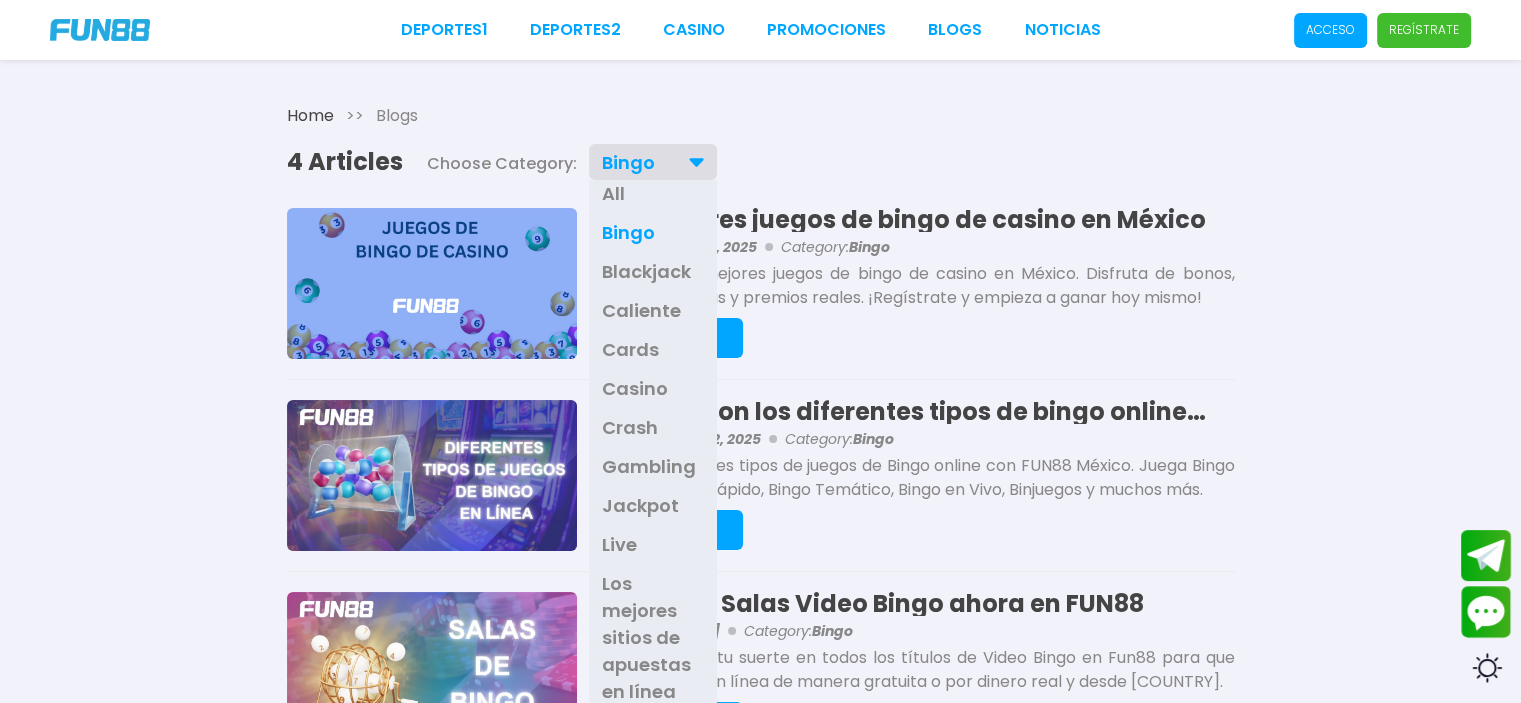 click on "Blackjack" at bounding box center [646, 271] 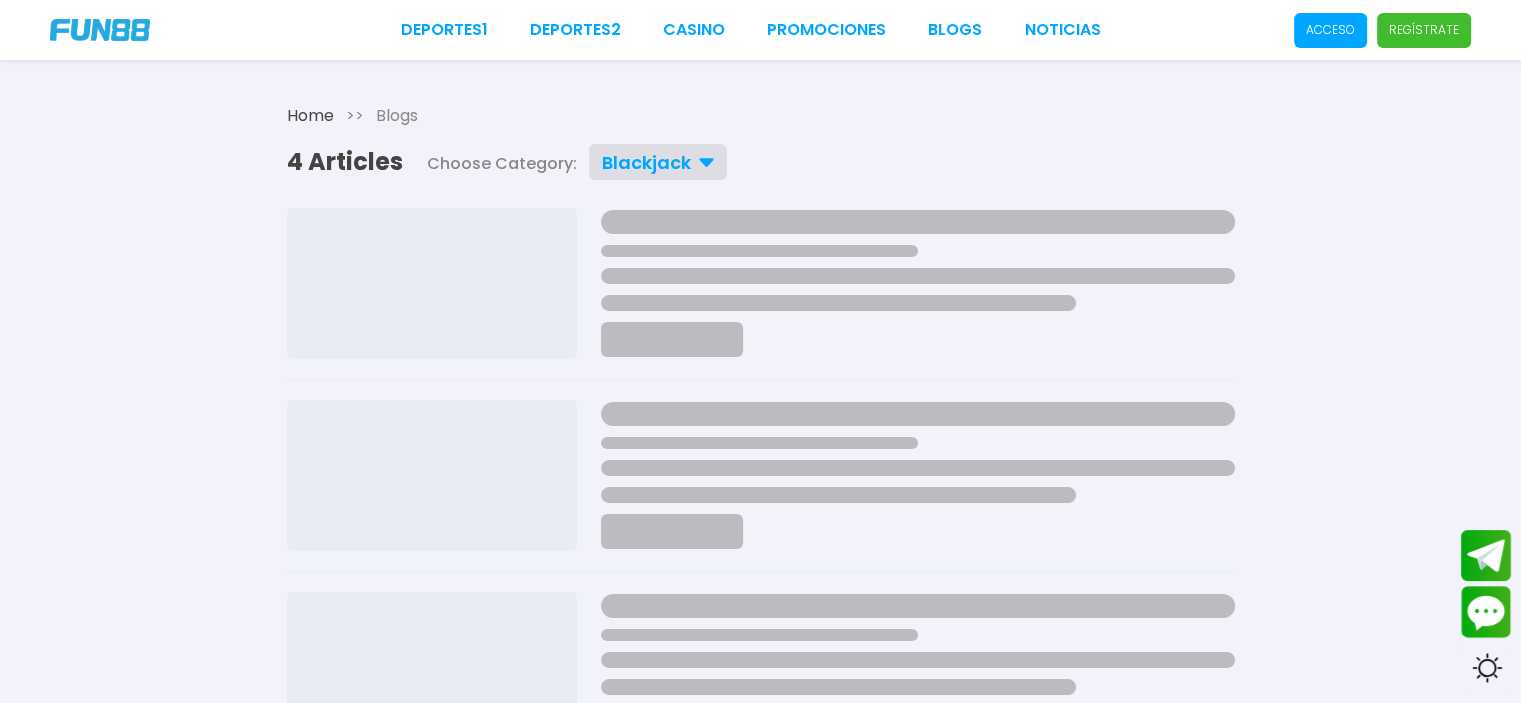click on "Blackjack" at bounding box center [658, 162] 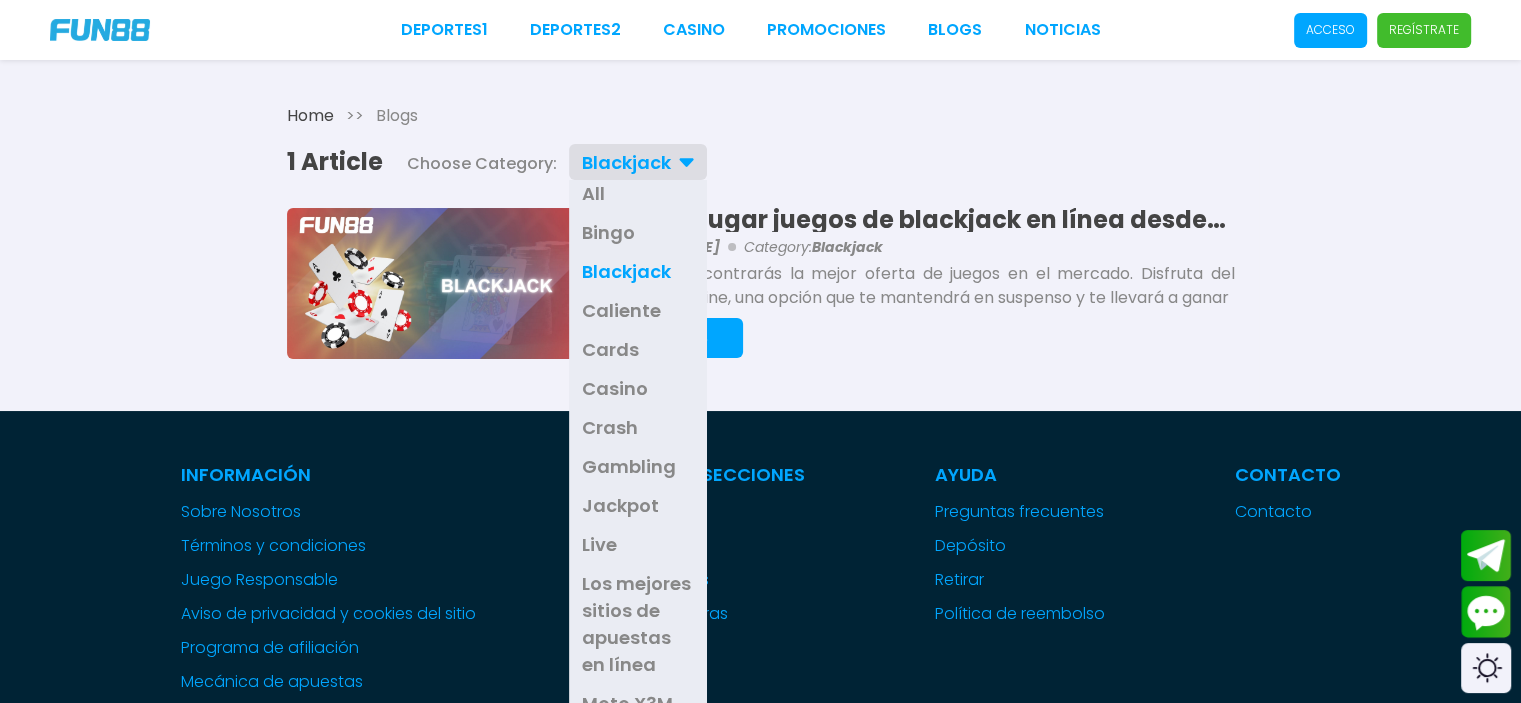 click on "Caliente" at bounding box center (638, 310) 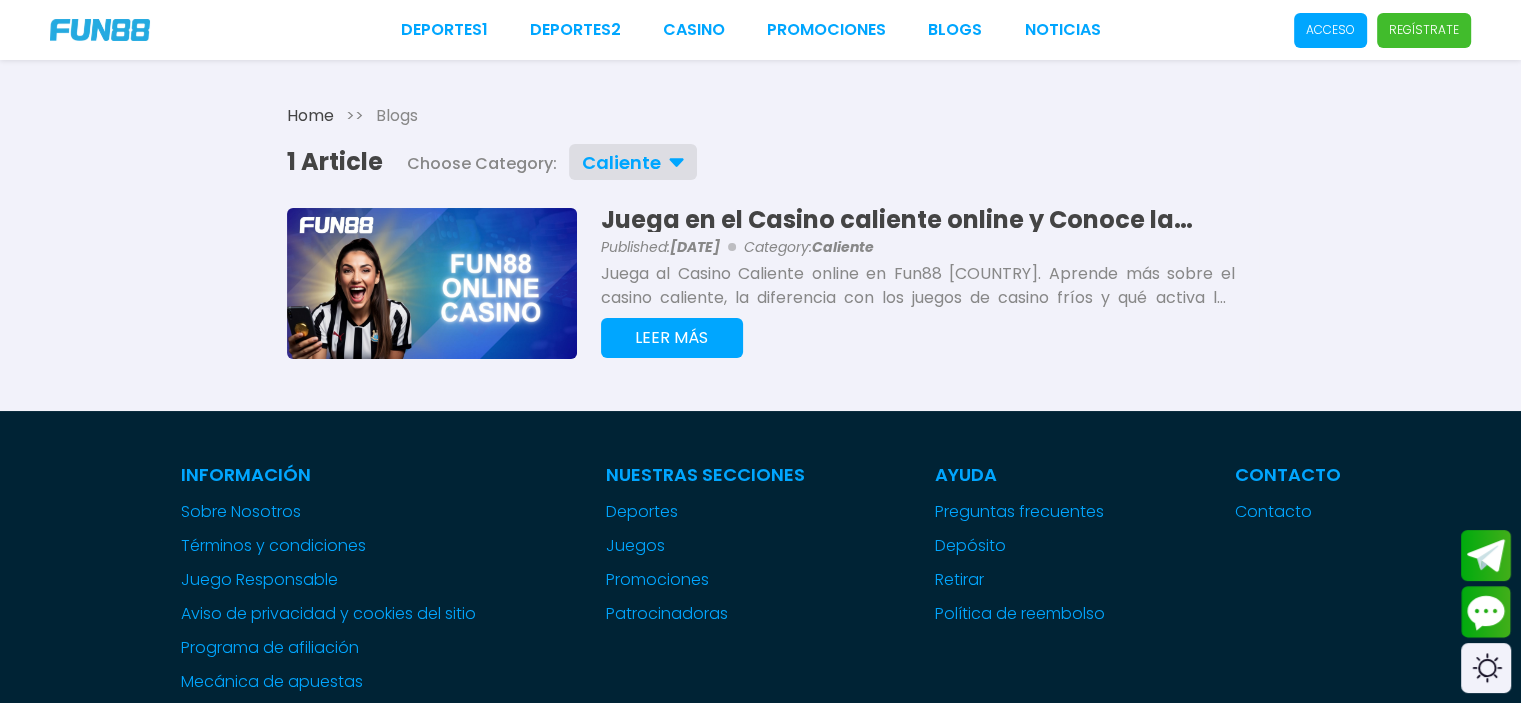 click on "[DATE]" at bounding box center [761, 245] 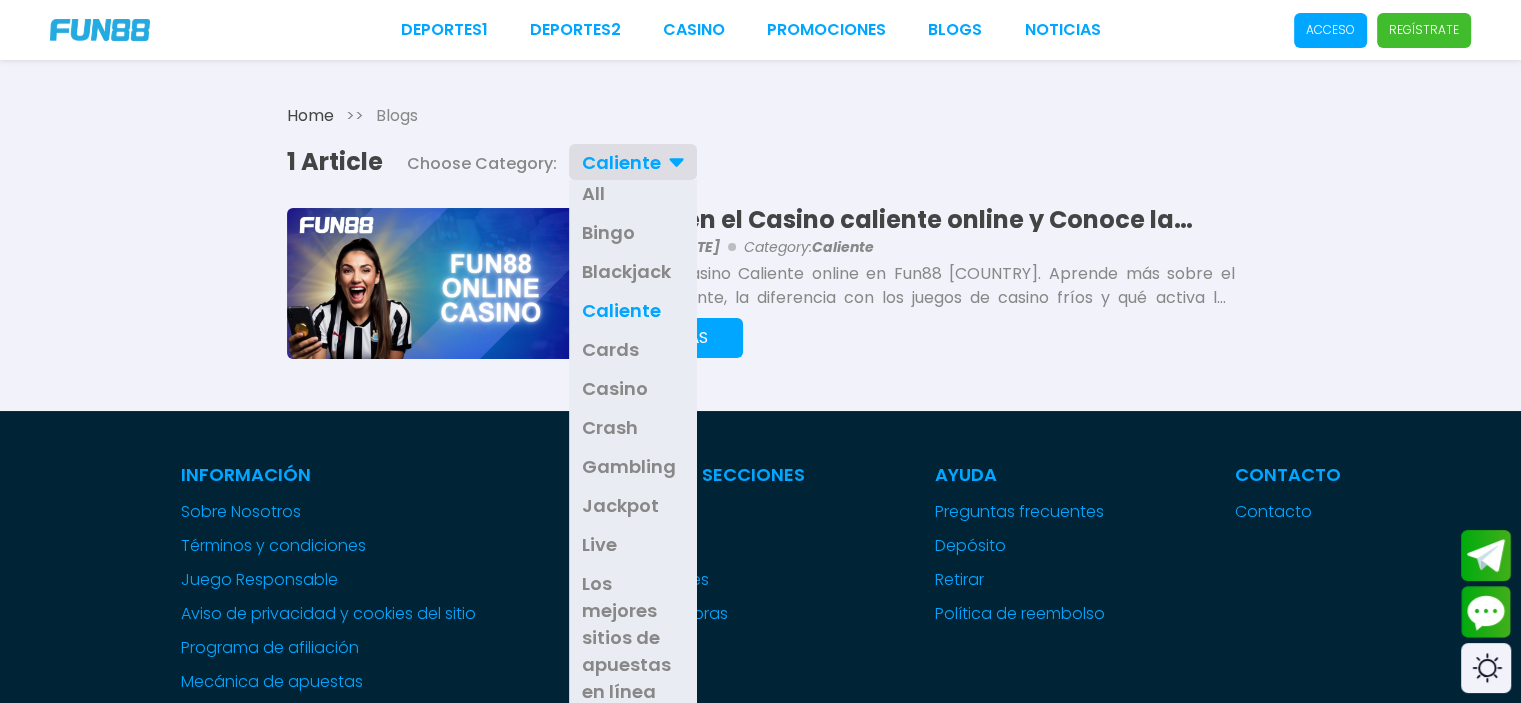 click on "Cards" at bounding box center (633, 349) 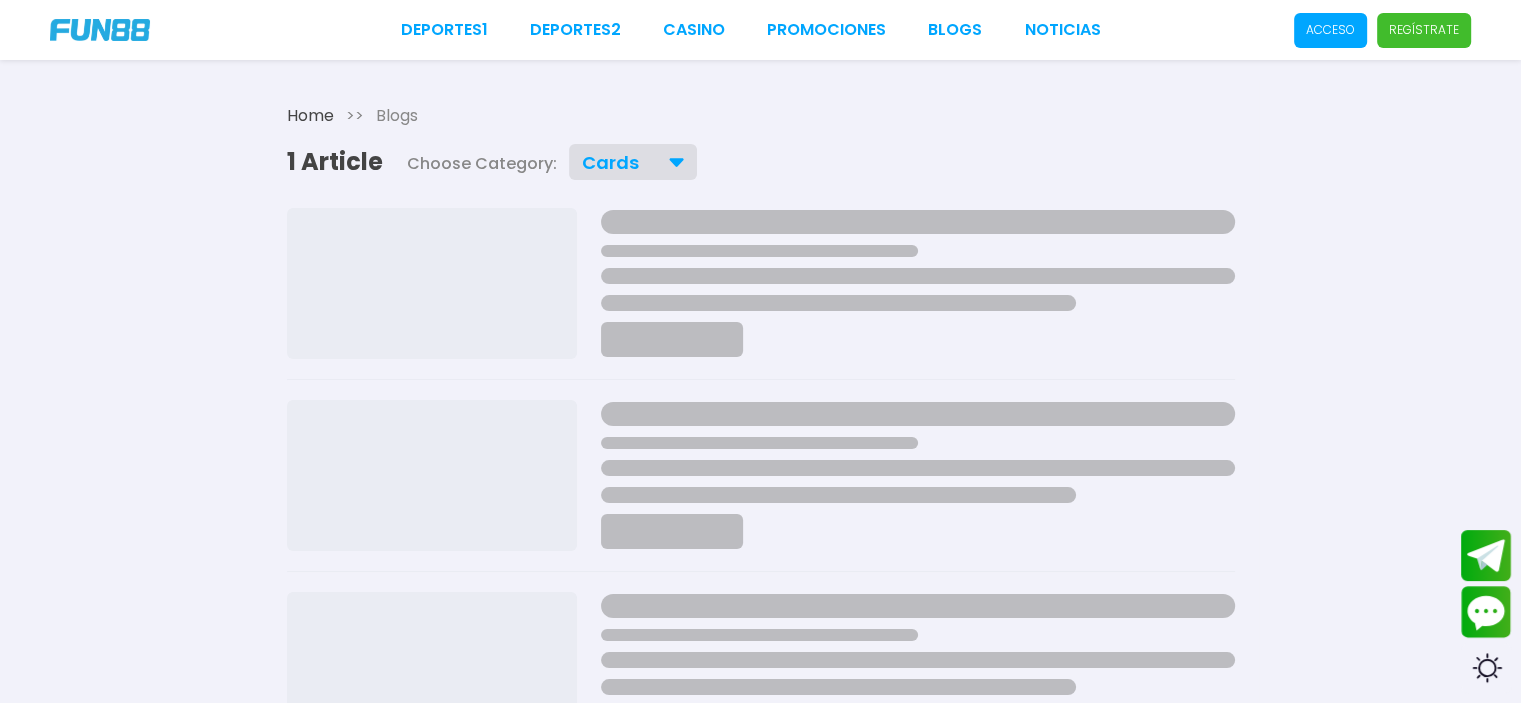 click 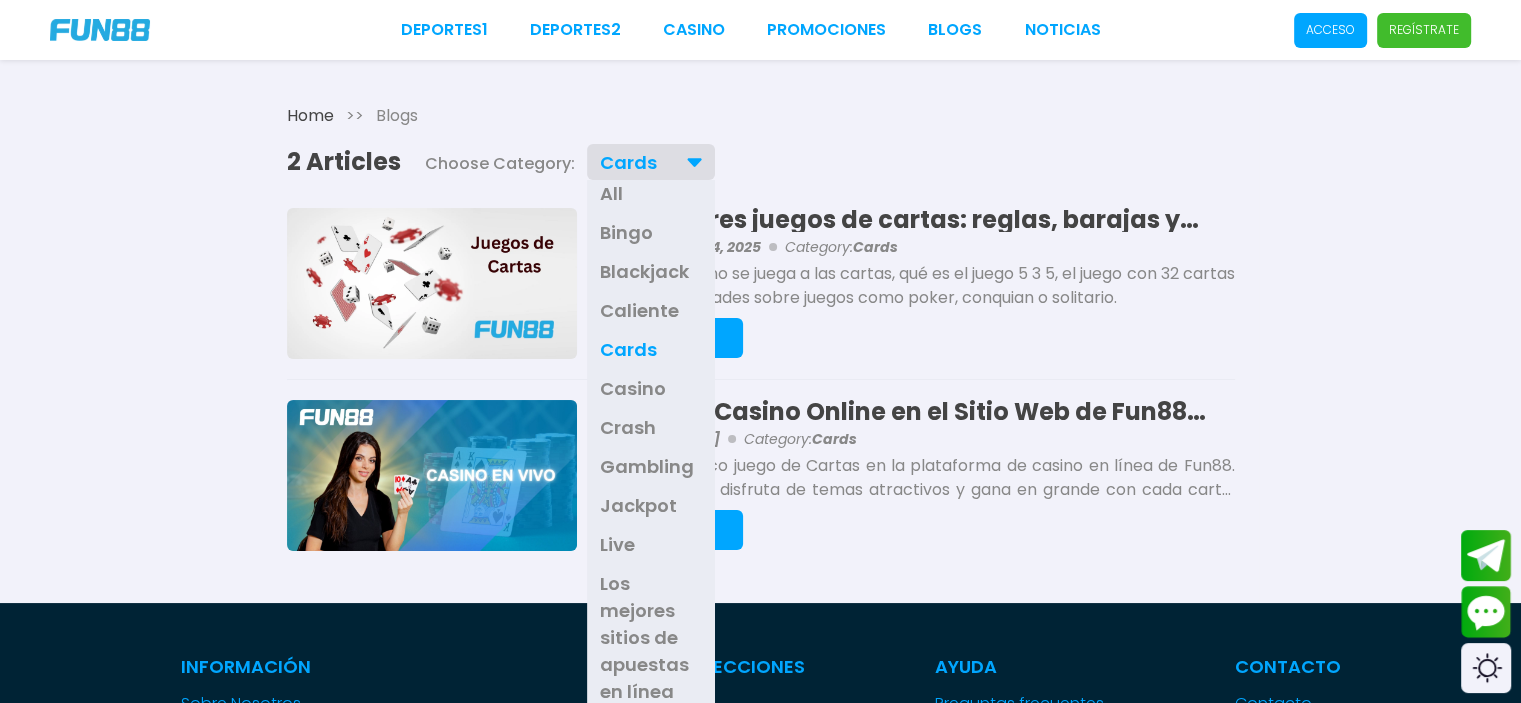click on "Casino" at bounding box center (633, 388) 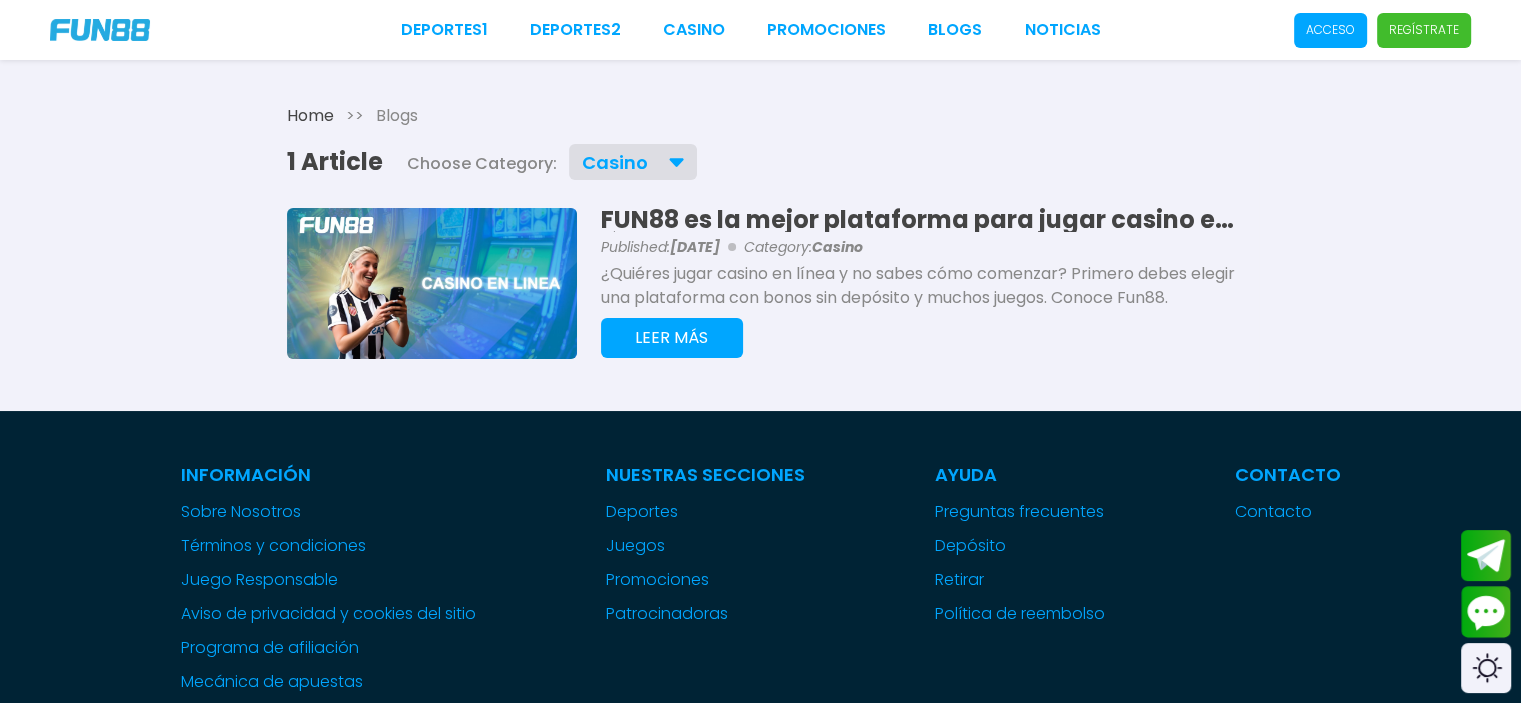 click on "Casino" at bounding box center (633, 162) 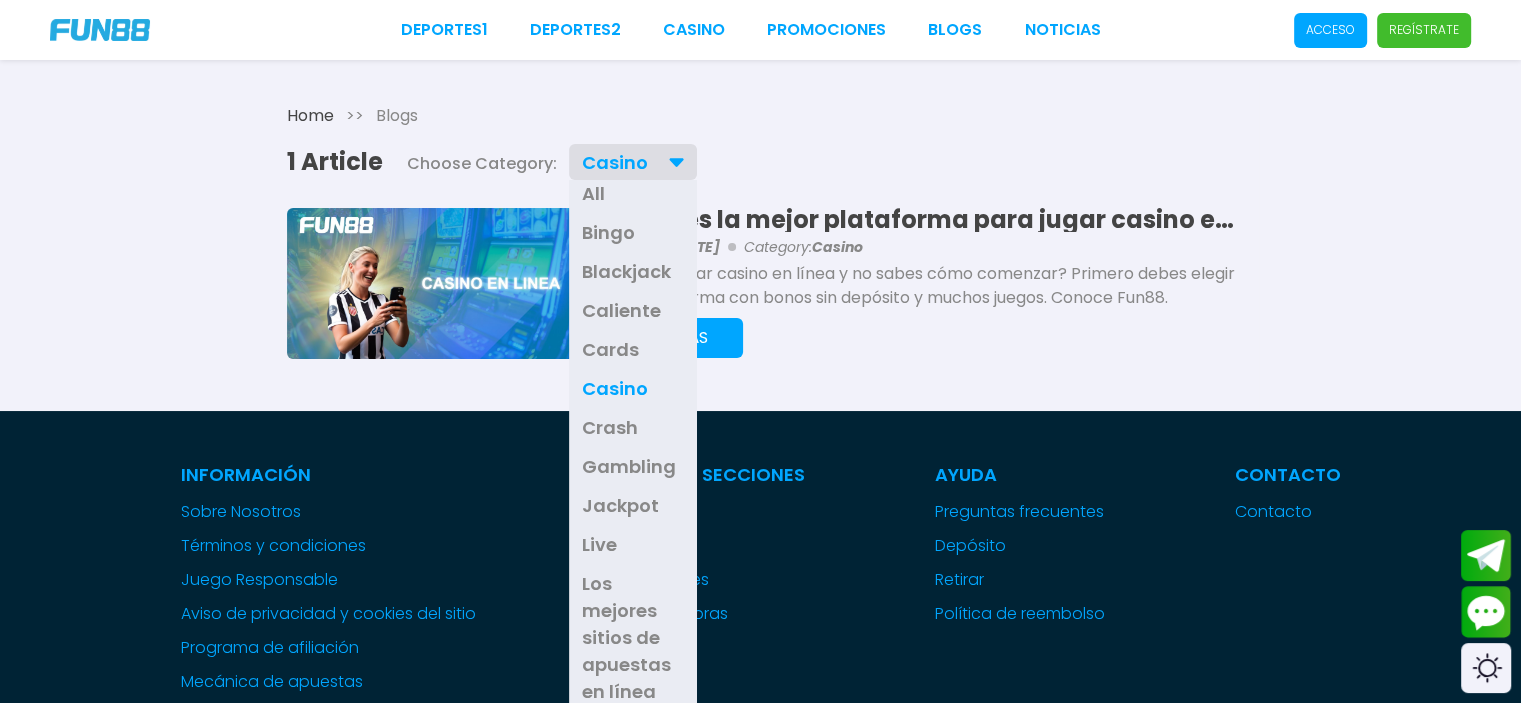 click on "Crash" at bounding box center (610, 427) 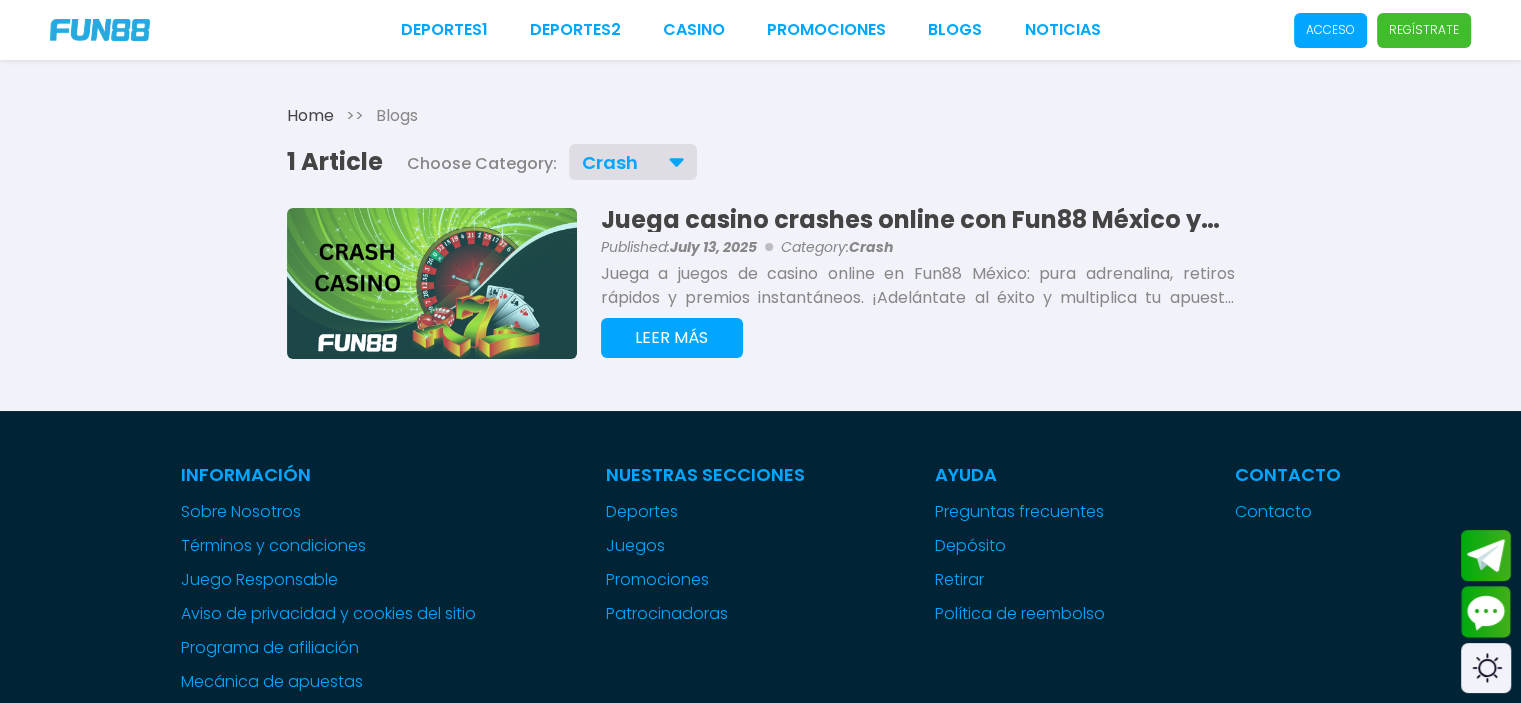 click on "Crash" at bounding box center (633, 162) 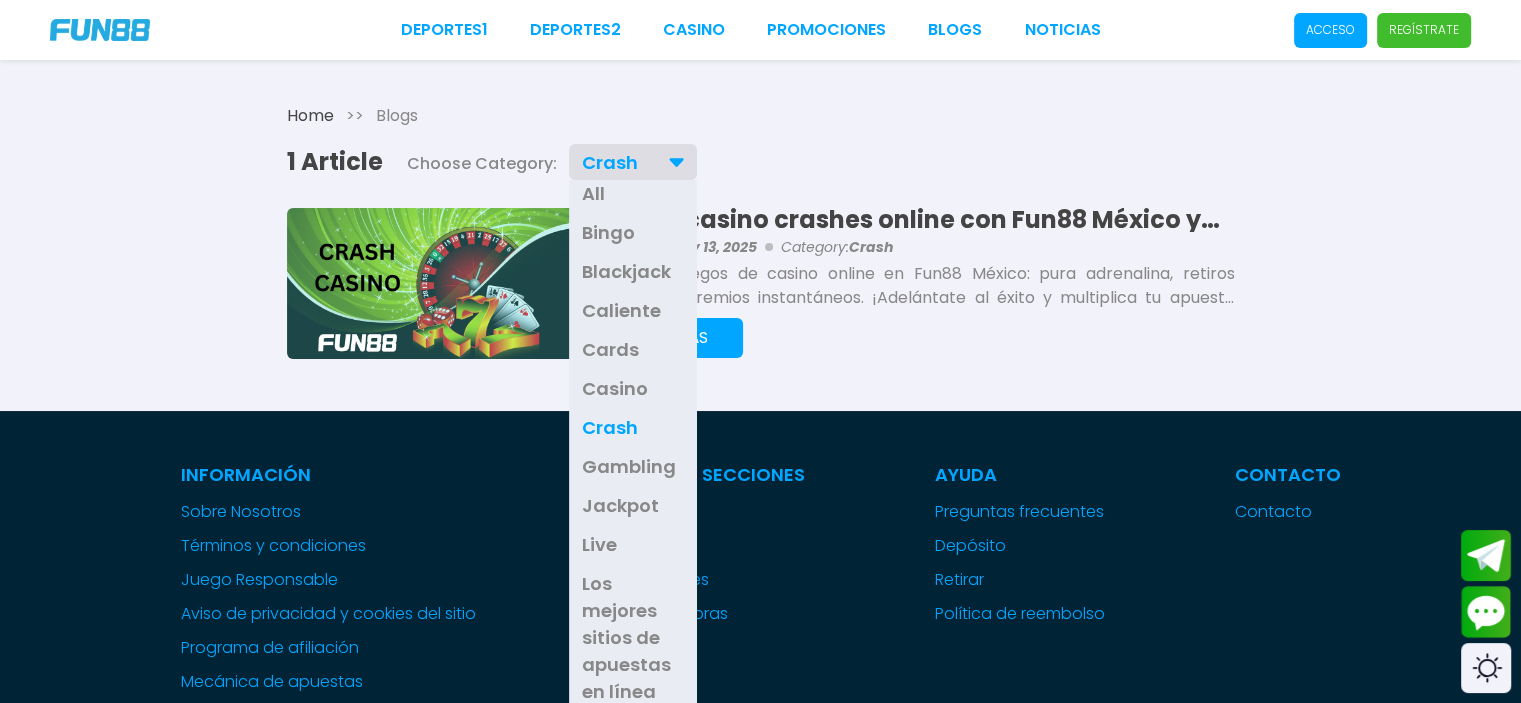 click on "Gambling" at bounding box center (629, 466) 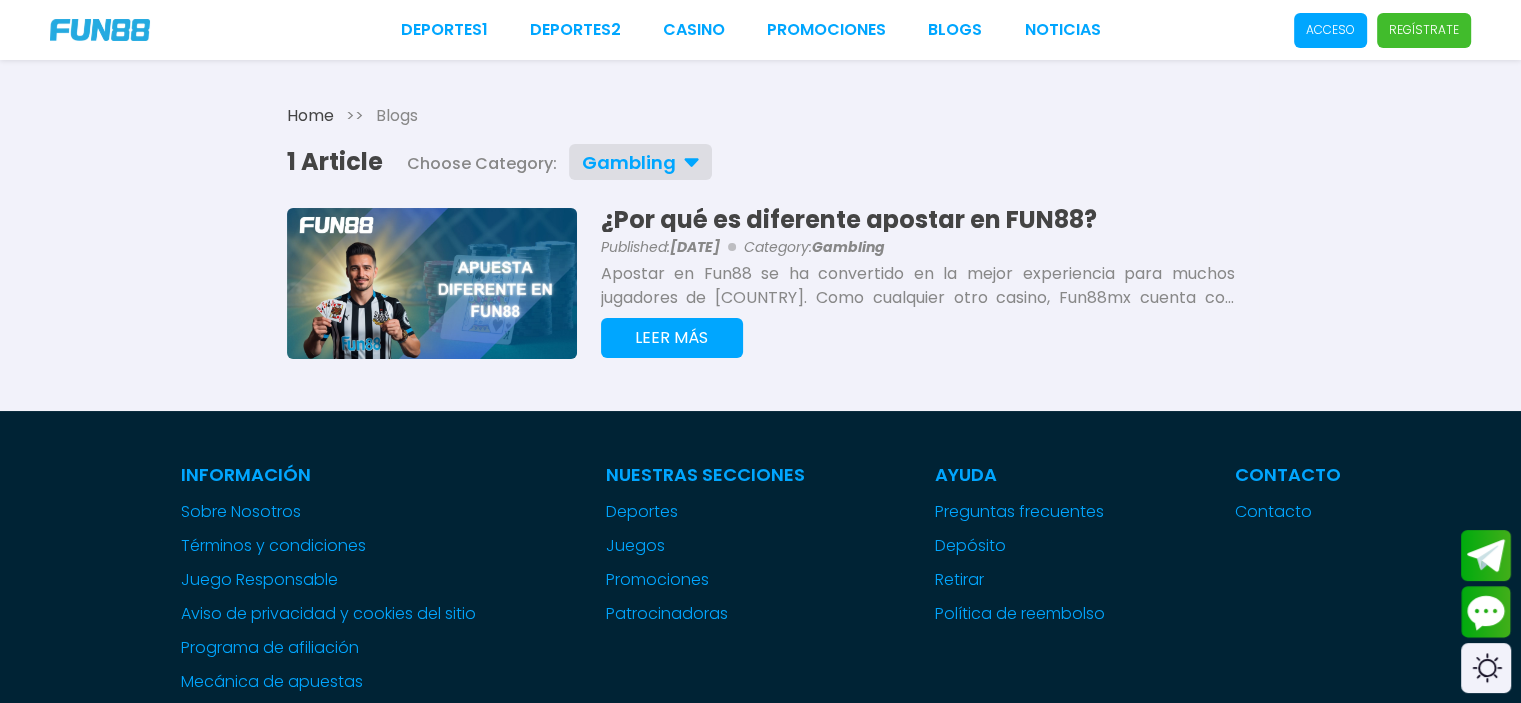 click on "Gambling" at bounding box center [640, 162] 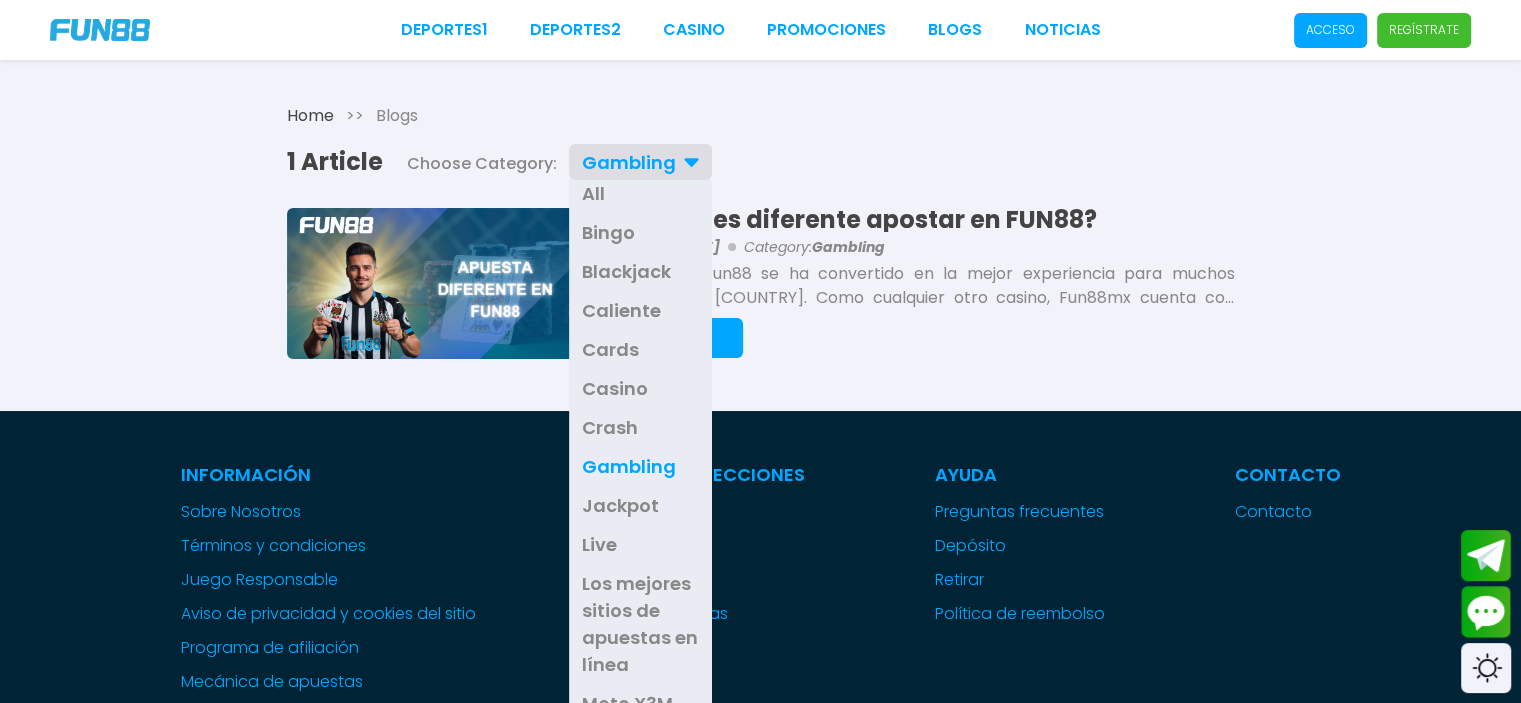 click on "Jackpot" at bounding box center [620, 505] 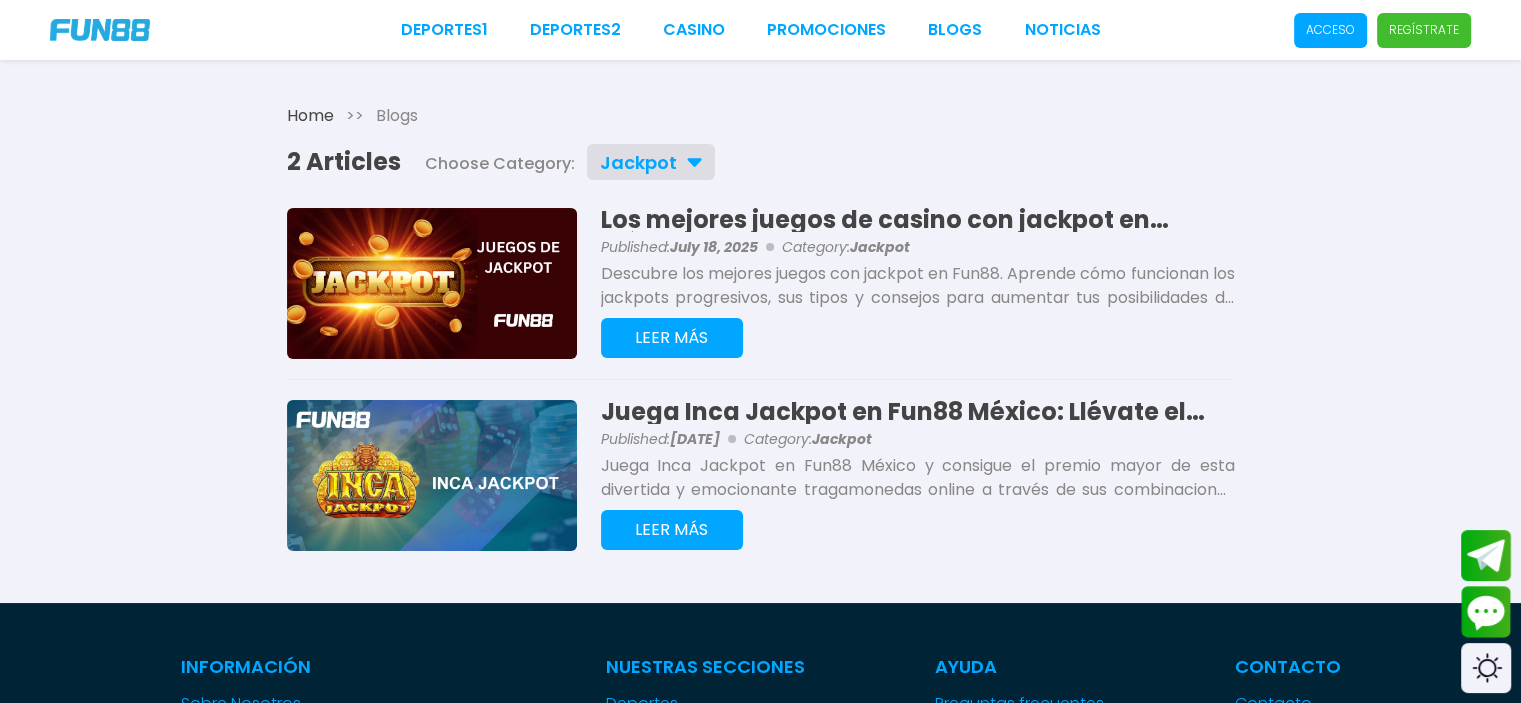 click on "Jackpot" at bounding box center [638, 162] 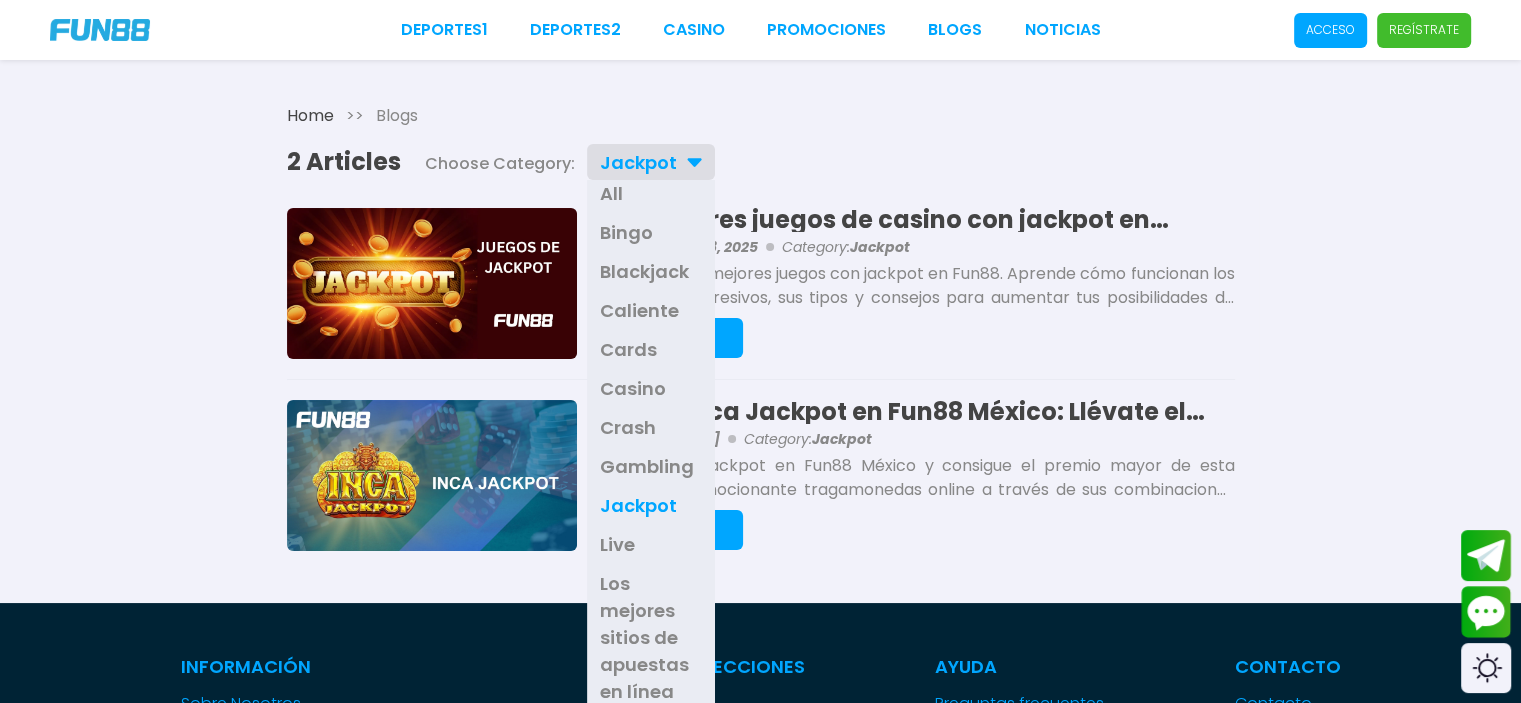 click on "Live" at bounding box center [651, 544] 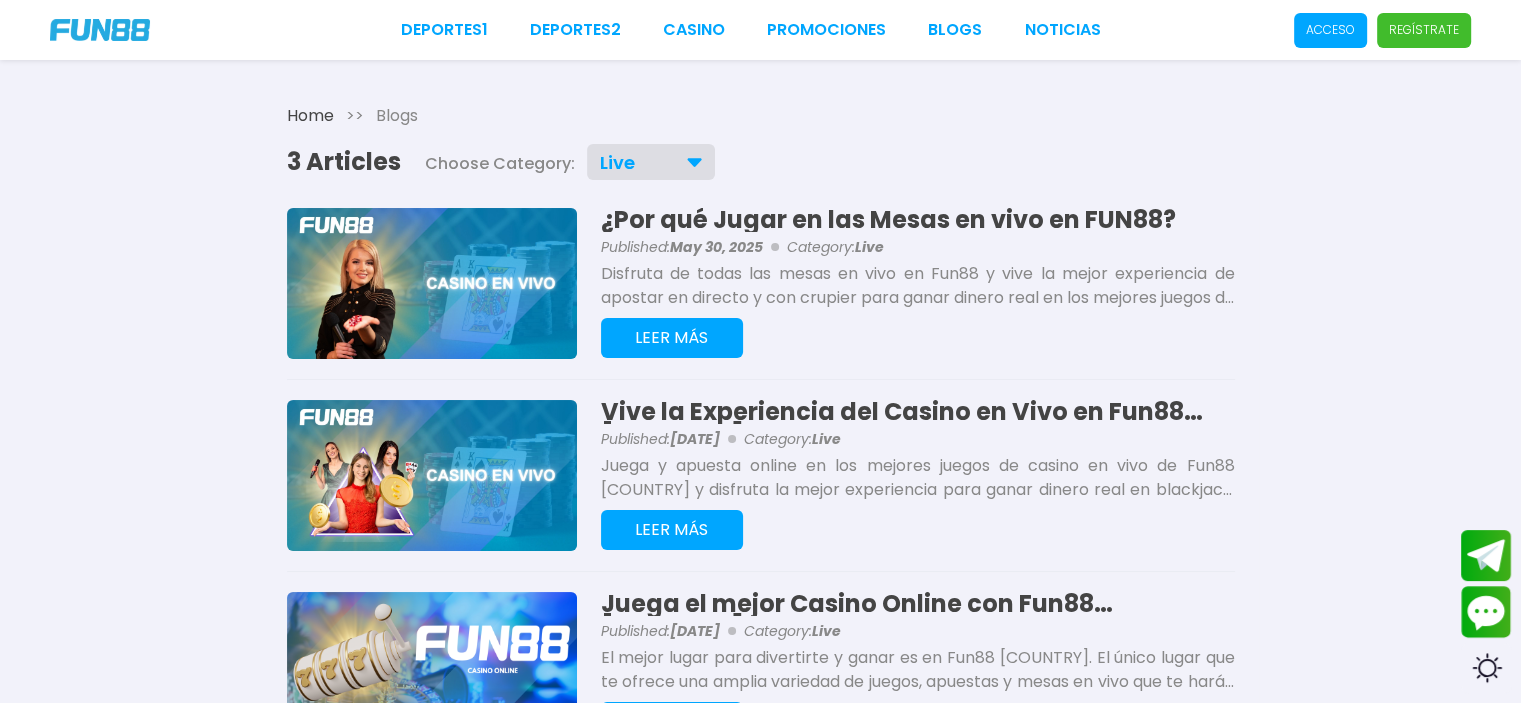 click on "Live" at bounding box center (651, 162) 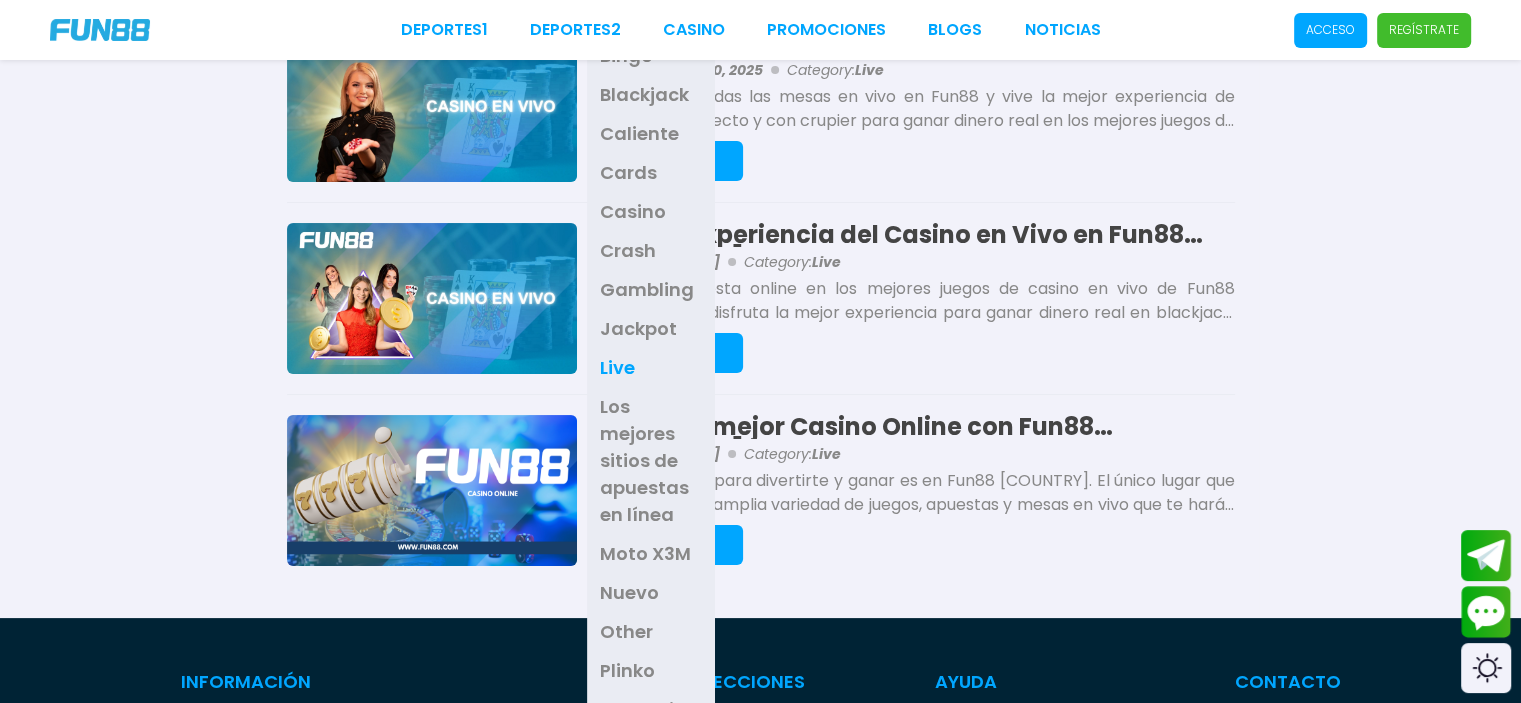 scroll, scrollTop: 300, scrollLeft: 0, axis: vertical 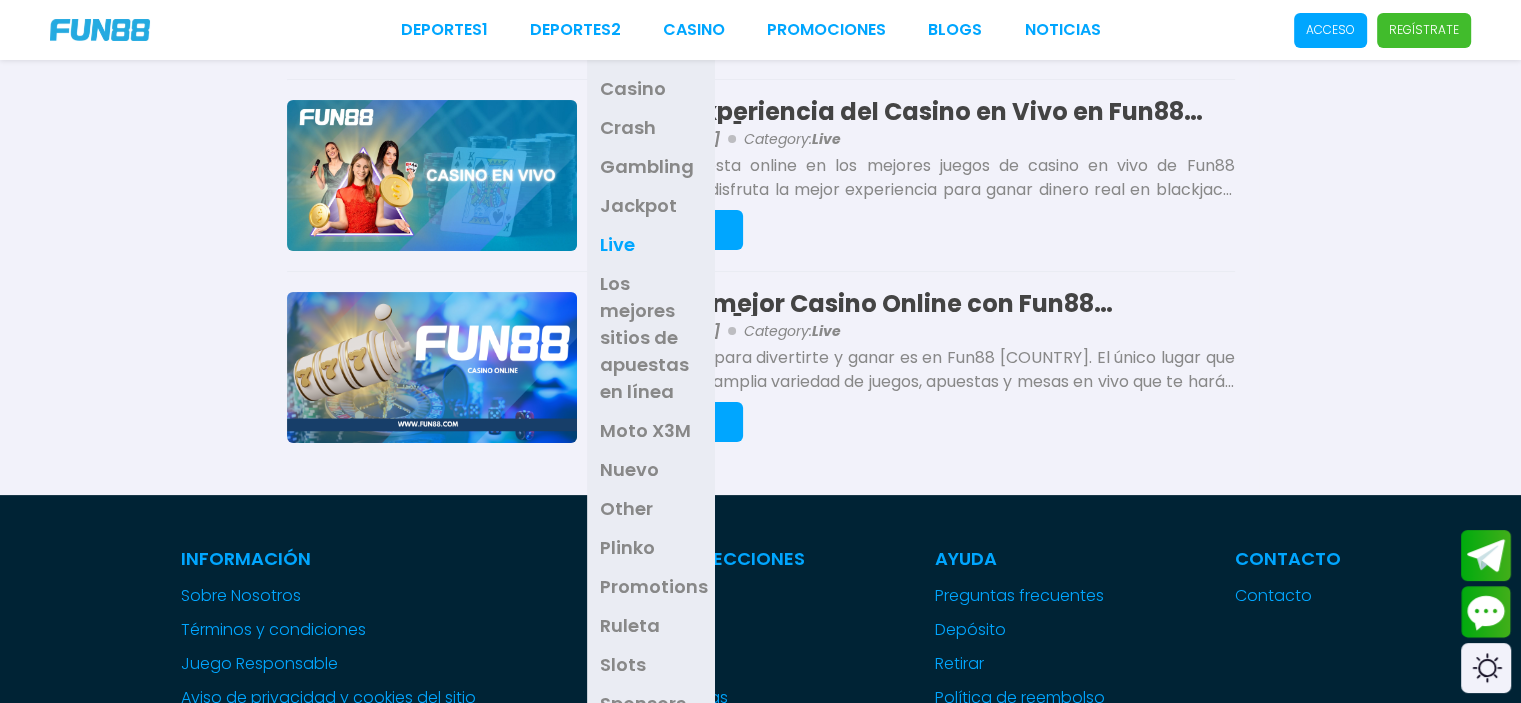click on "Los mejores sitios de apuestas en línea" at bounding box center [651, 337] 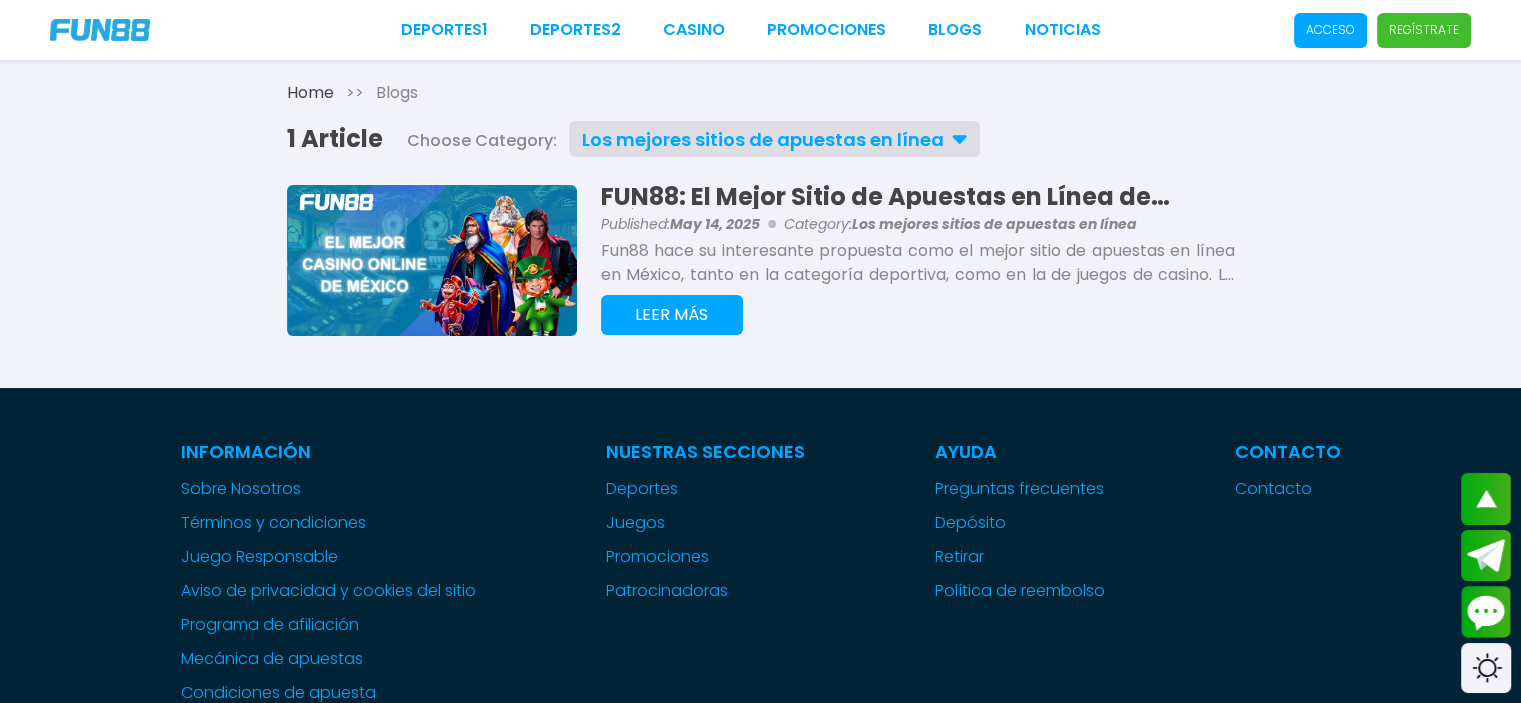 scroll, scrollTop: 0, scrollLeft: 0, axis: both 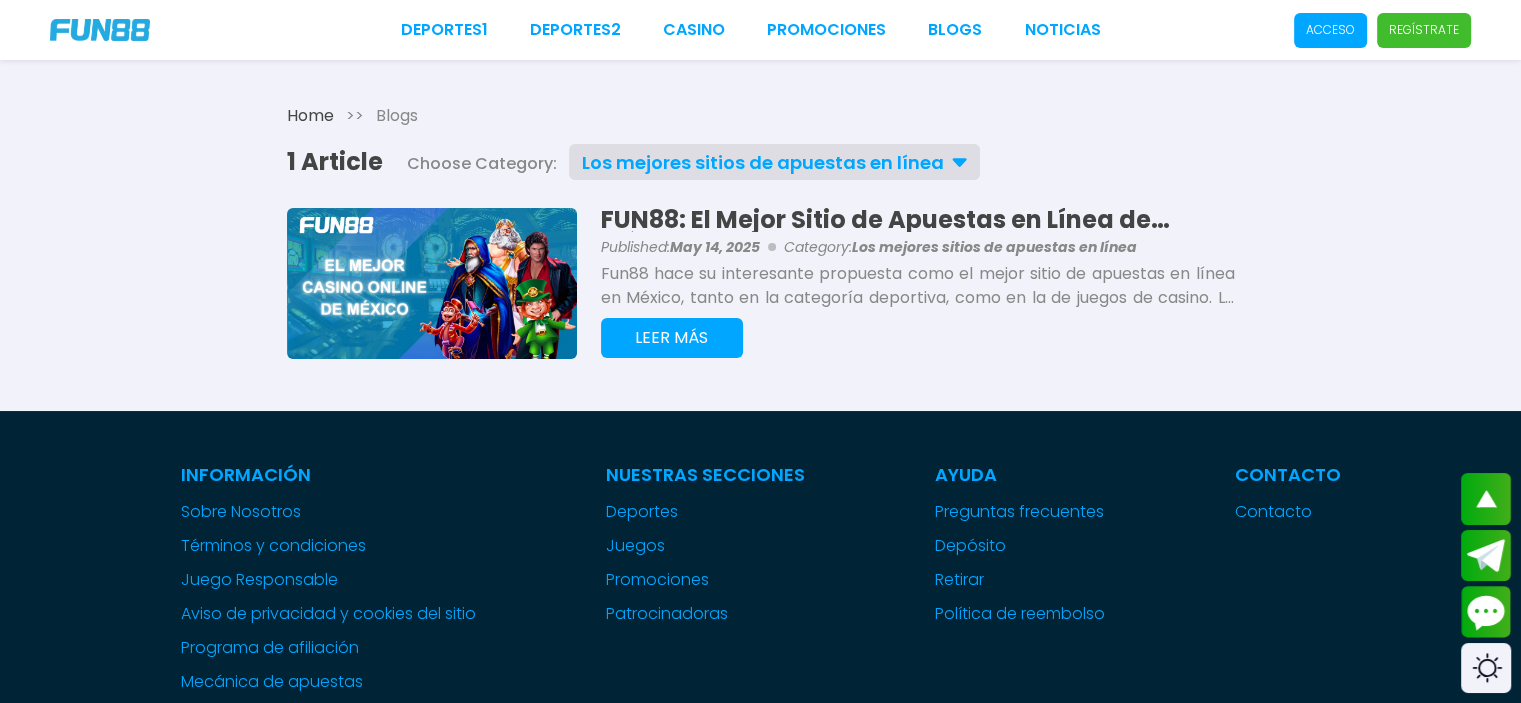 click on "Los mejores sitios de apuestas en línea" at bounding box center (763, 162) 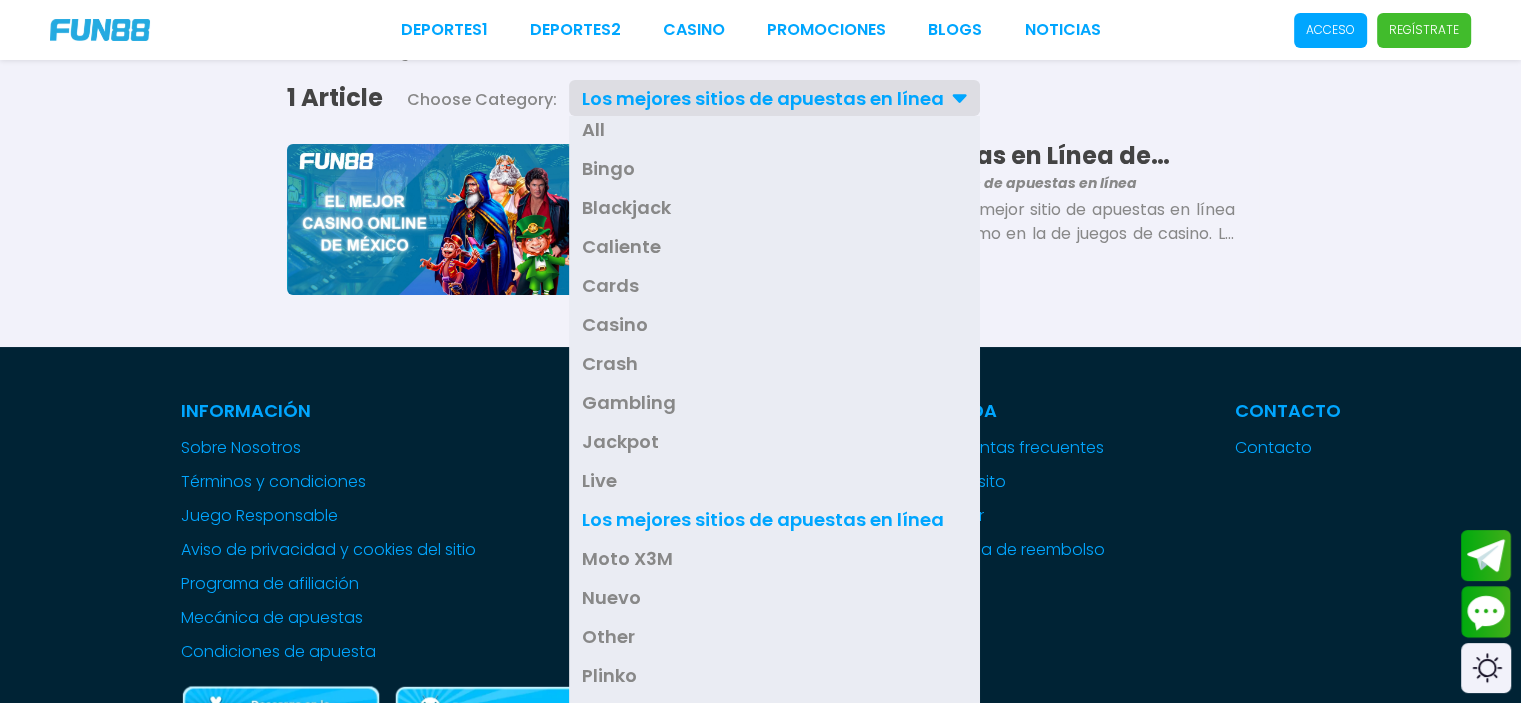 scroll, scrollTop: 100, scrollLeft: 0, axis: vertical 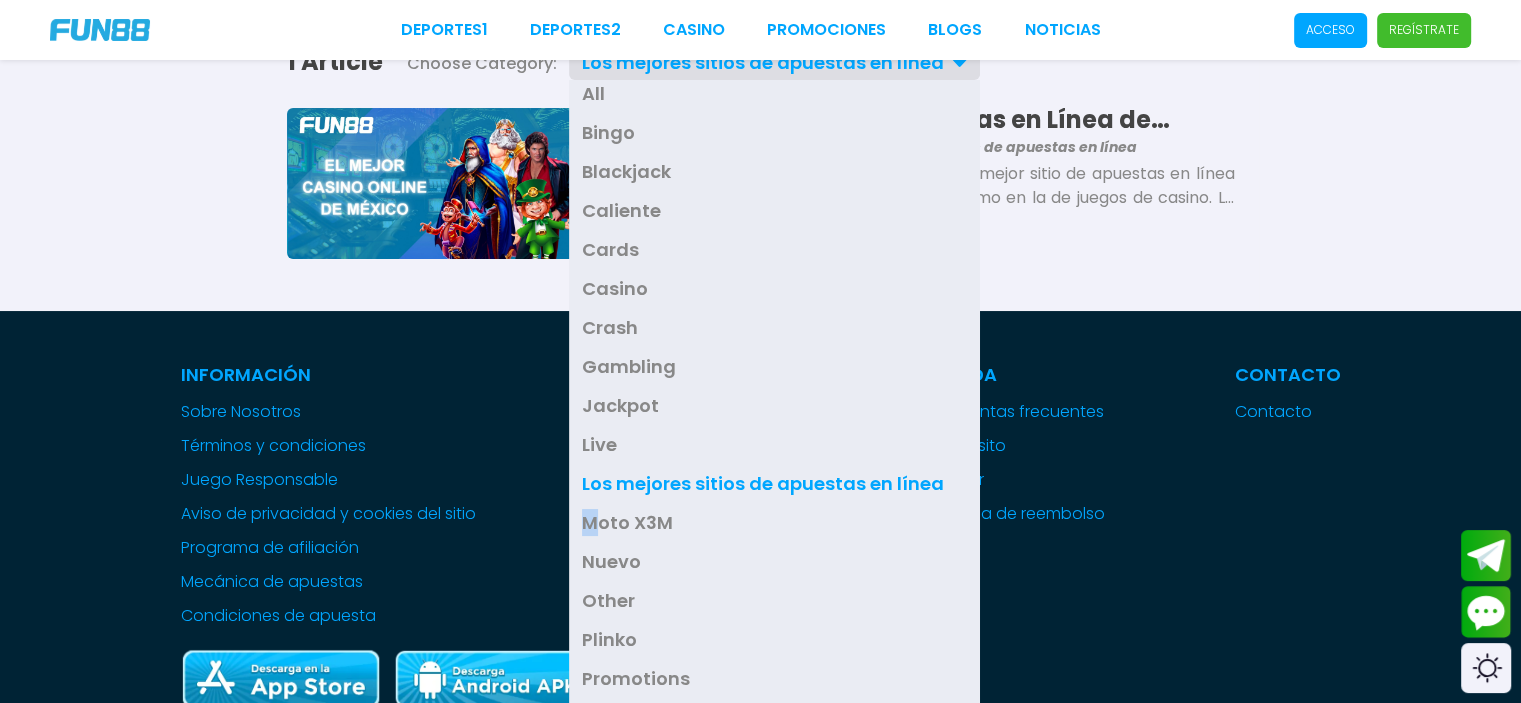 click on "Moto X3M" at bounding box center [627, 522] 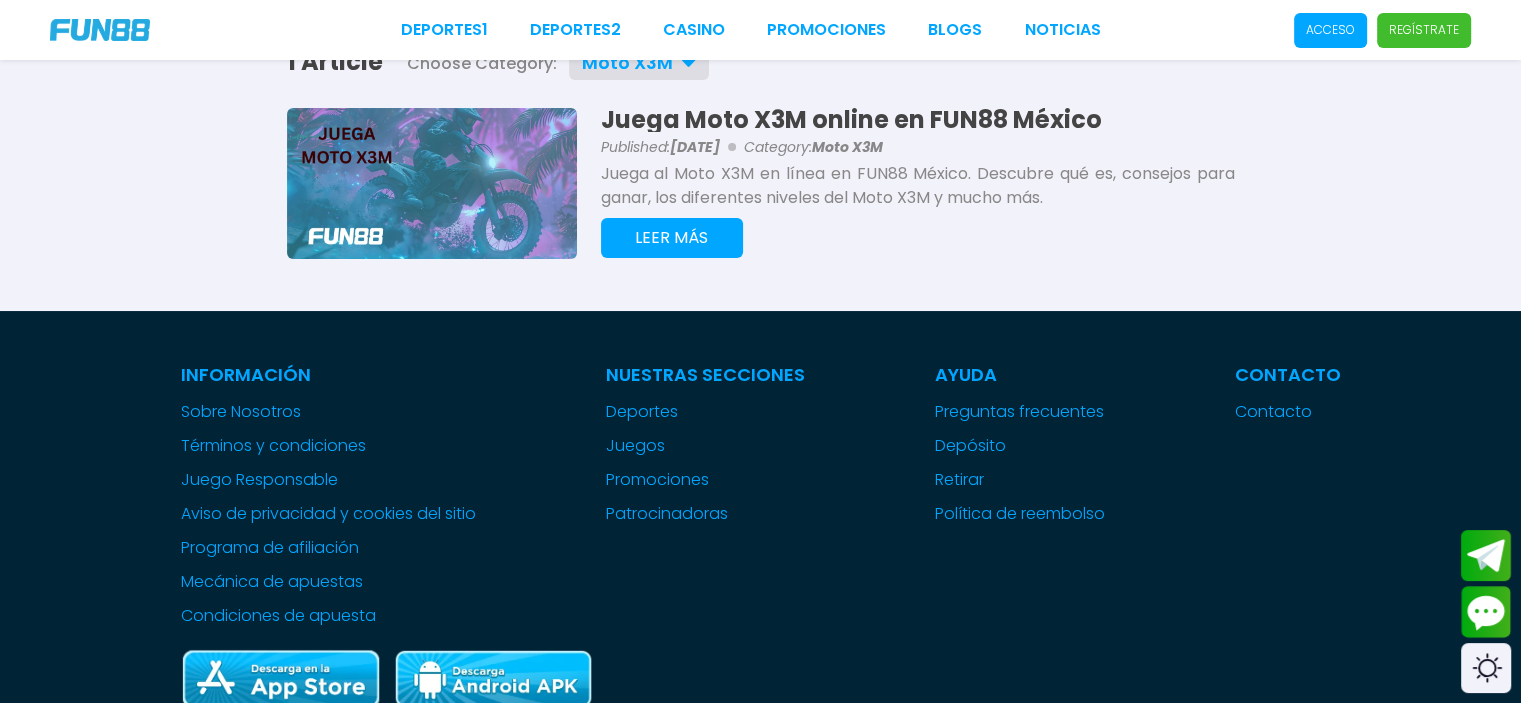 scroll, scrollTop: 0, scrollLeft: 0, axis: both 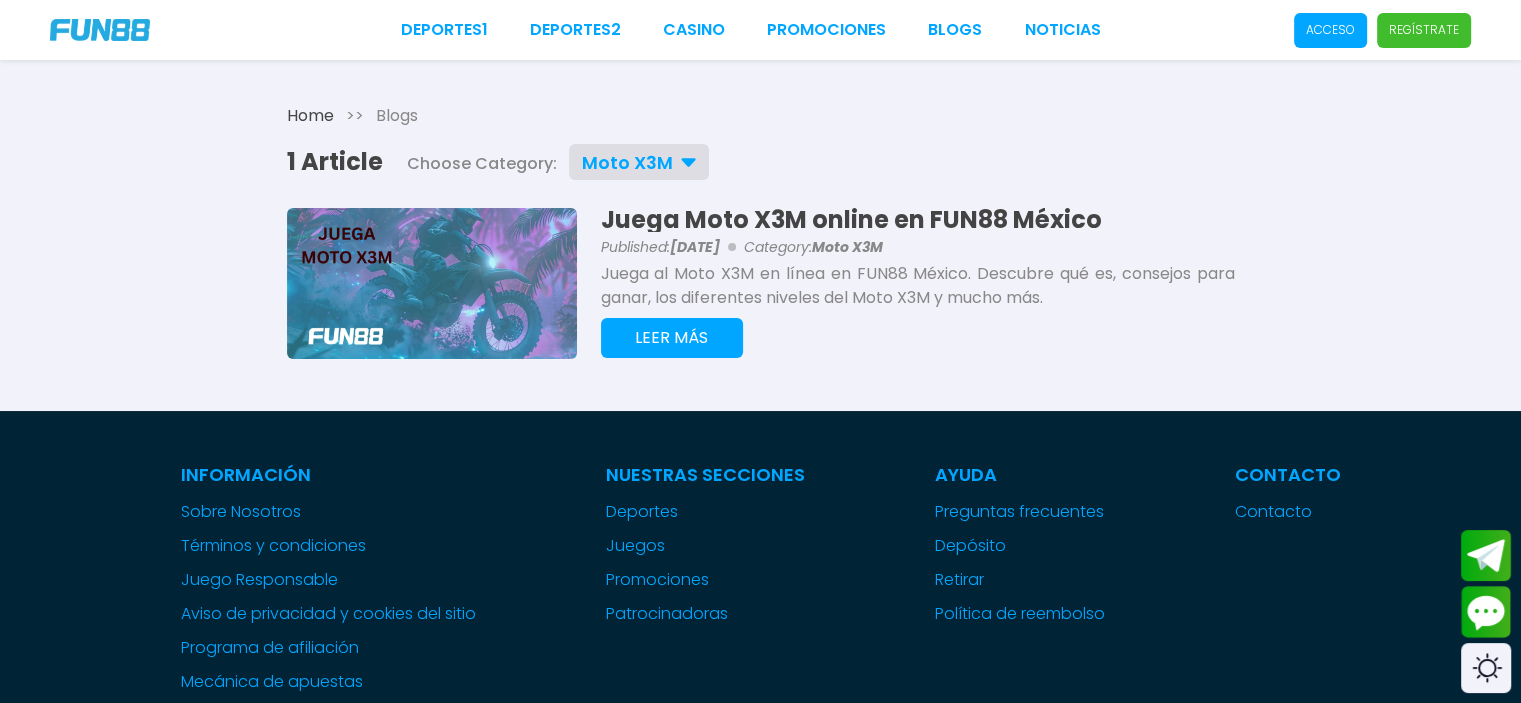 click on "Moto X3M" at bounding box center (627, 162) 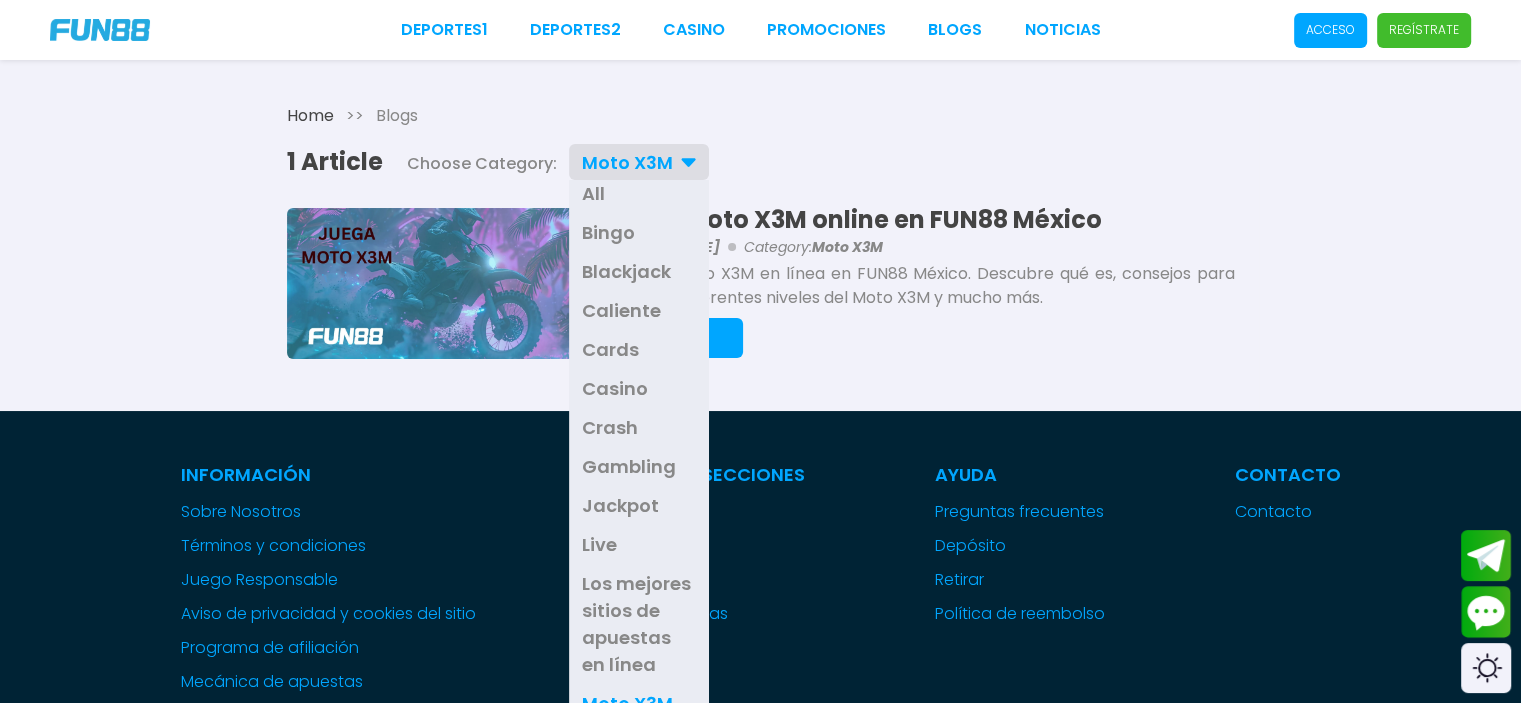 click on "All" at bounding box center [639, 193] 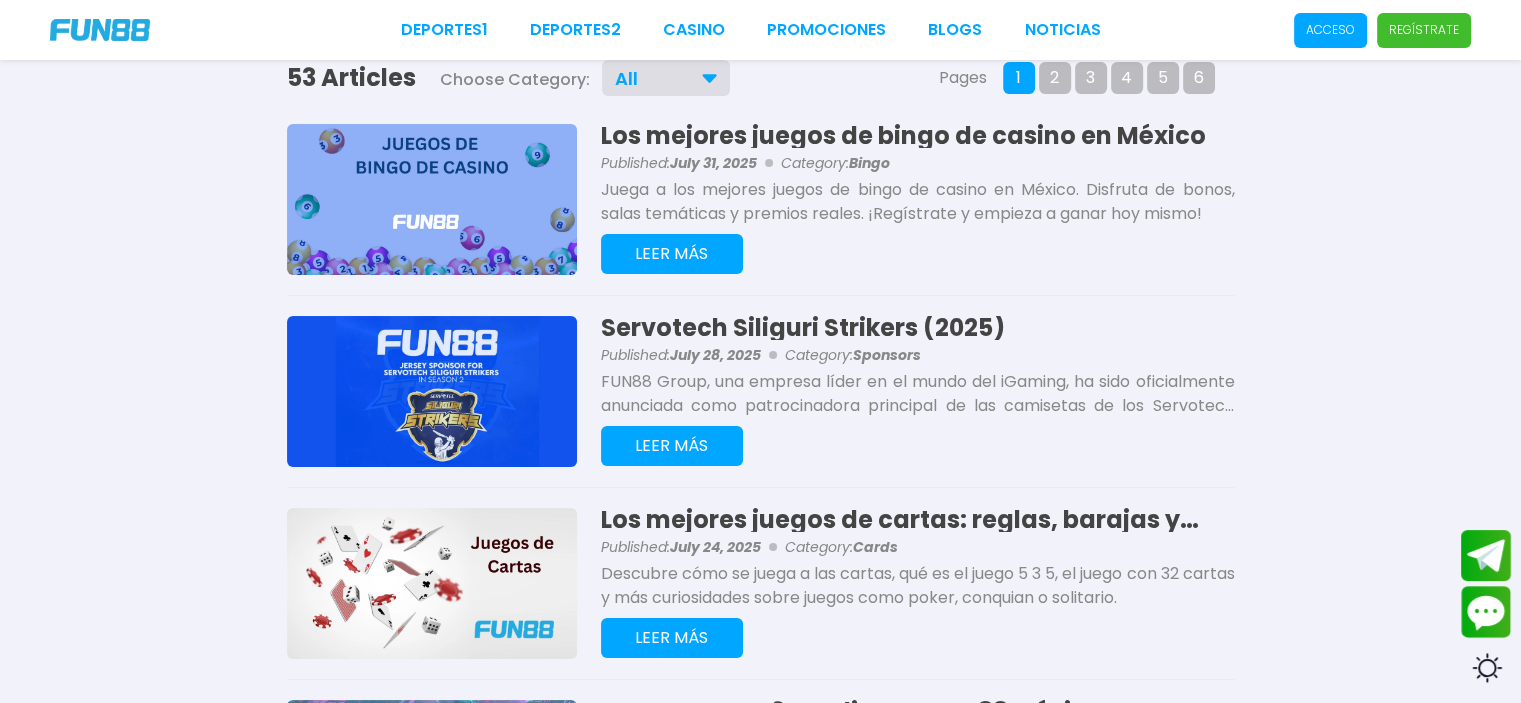 scroll, scrollTop: 200, scrollLeft: 0, axis: vertical 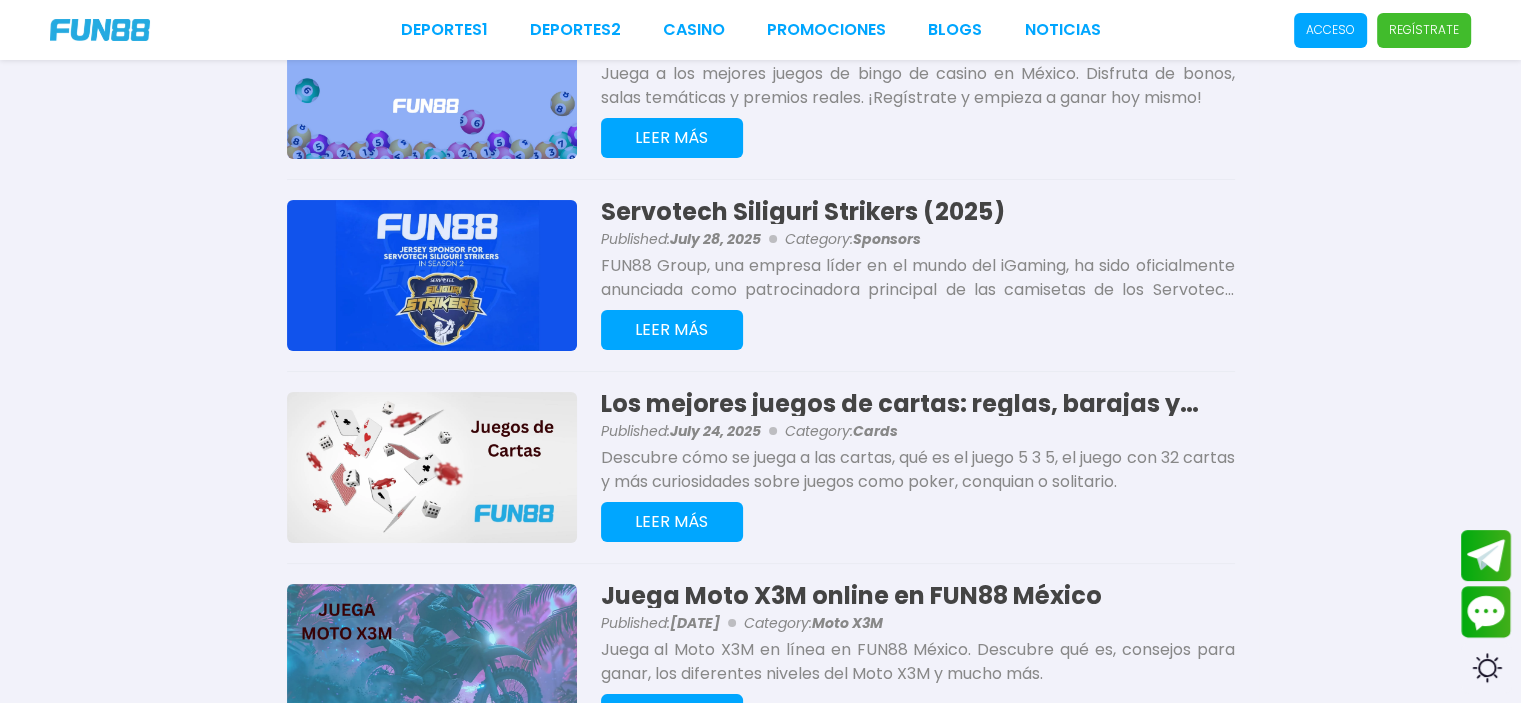 click on "FUN88 Group, una empresa líder en el mundo del iGaming, ha sido oficialmente anunciada como patrocinadora principal de las camisetas de los Servotech Siliguri Strikers masculino y femenino. Descubre más sobre apuestas deportivas, bonos y mucho más sobre iGaming." at bounding box center (918, 278) 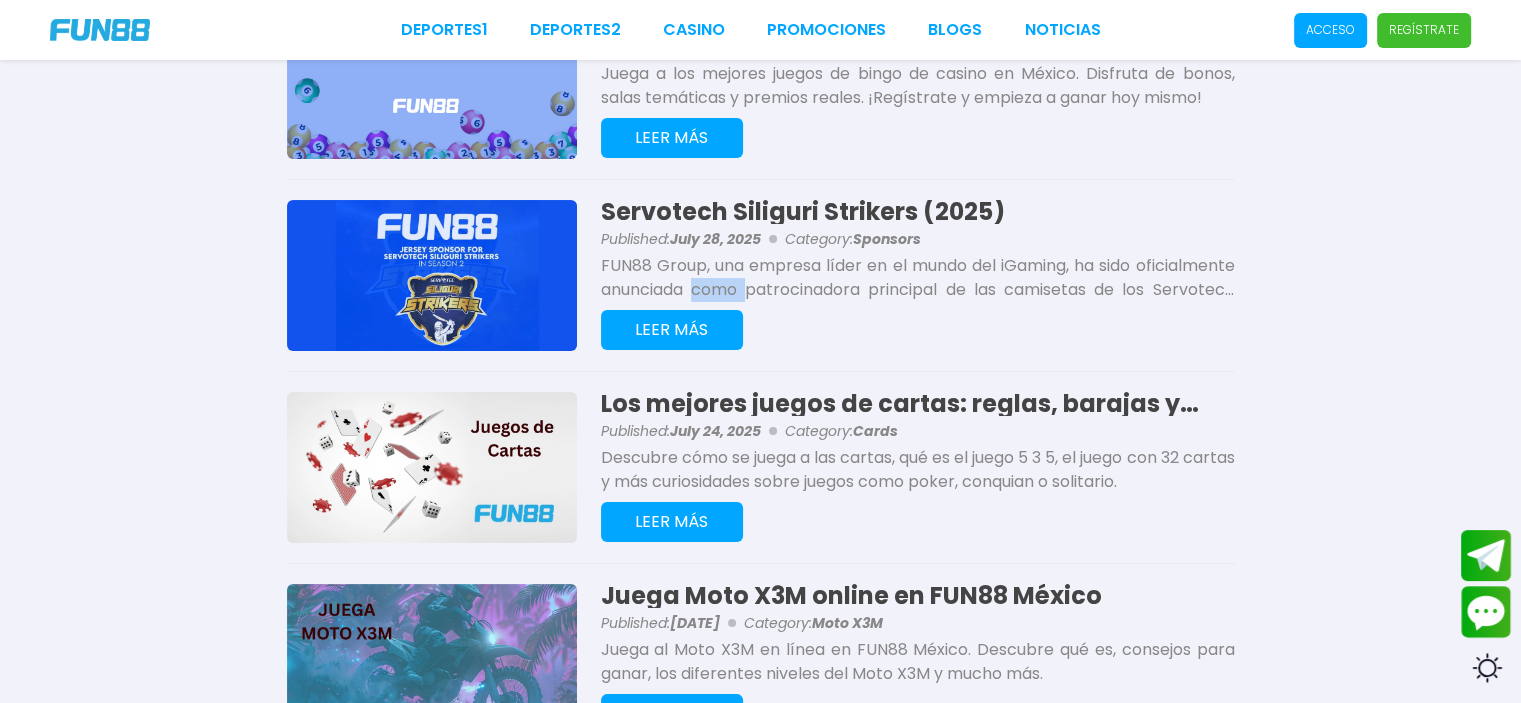 click on "FUN88 Group, una empresa líder en el mundo del iGaming, ha sido oficialmente anunciada como patrocinadora principal de las camisetas de los Servotech Siliguri Strikers masculino y femenino. Descubre más sobre apuestas deportivas, bonos y mucho más sobre iGaming." at bounding box center (918, 278) 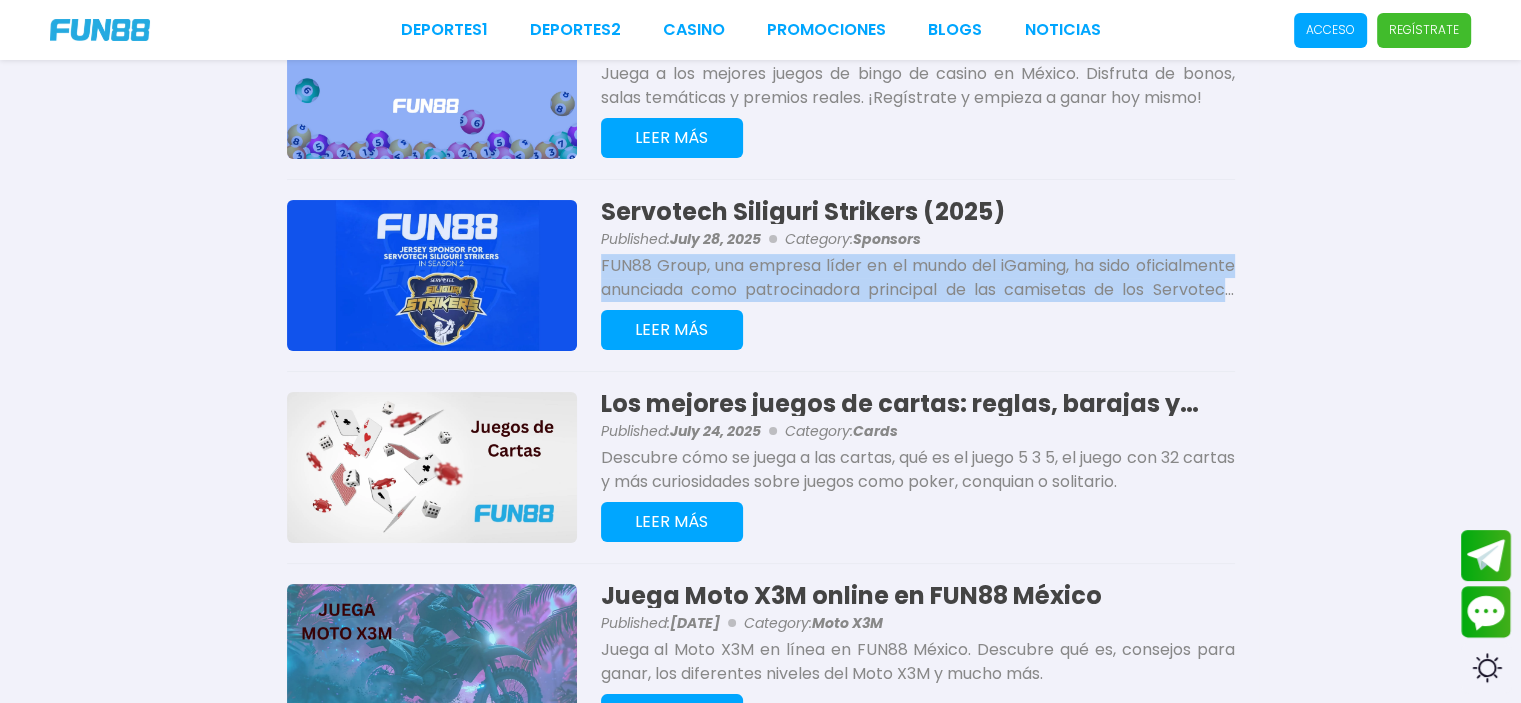 click on "FUN88 Group, una empresa líder en el mundo del iGaming, ha sido oficialmente anunciada como patrocinadora principal de las camisetas de los Servotech Siliguri Strikers masculino y femenino. Descubre más sobre apuestas deportivas, bonos y mucho más sobre iGaming." at bounding box center [918, 278] 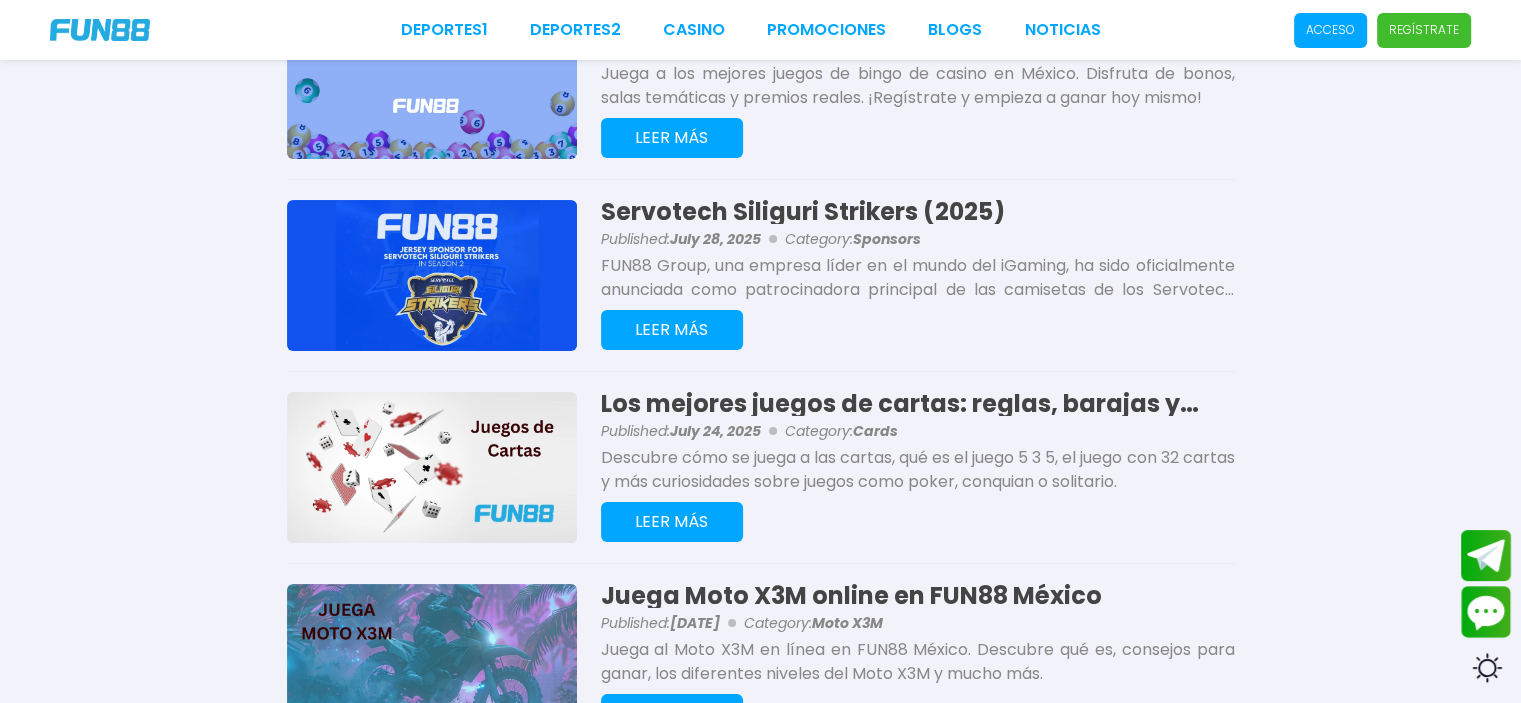 click on "Descubre cómo se juega a las cartas, qué es el juego 5 3 5, el juego con 32 cartas y más curiosidades sobre juegos como poker, conquian o solitario." at bounding box center (918, 470) 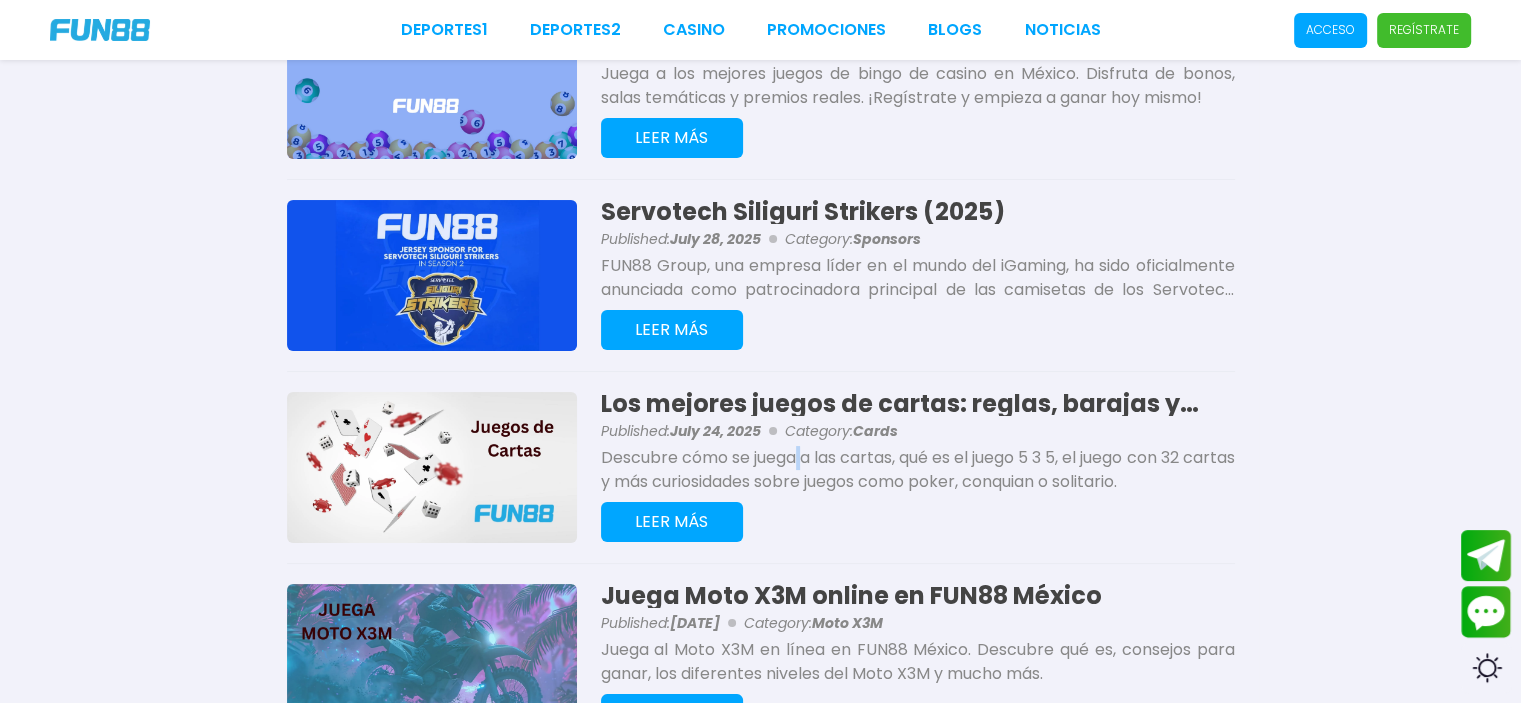 click on "Descubre cómo se juega a las cartas, qué es el juego 5 3 5, el juego con 32 cartas y más curiosidades sobre juegos como poker, conquian o solitario." at bounding box center (918, 470) 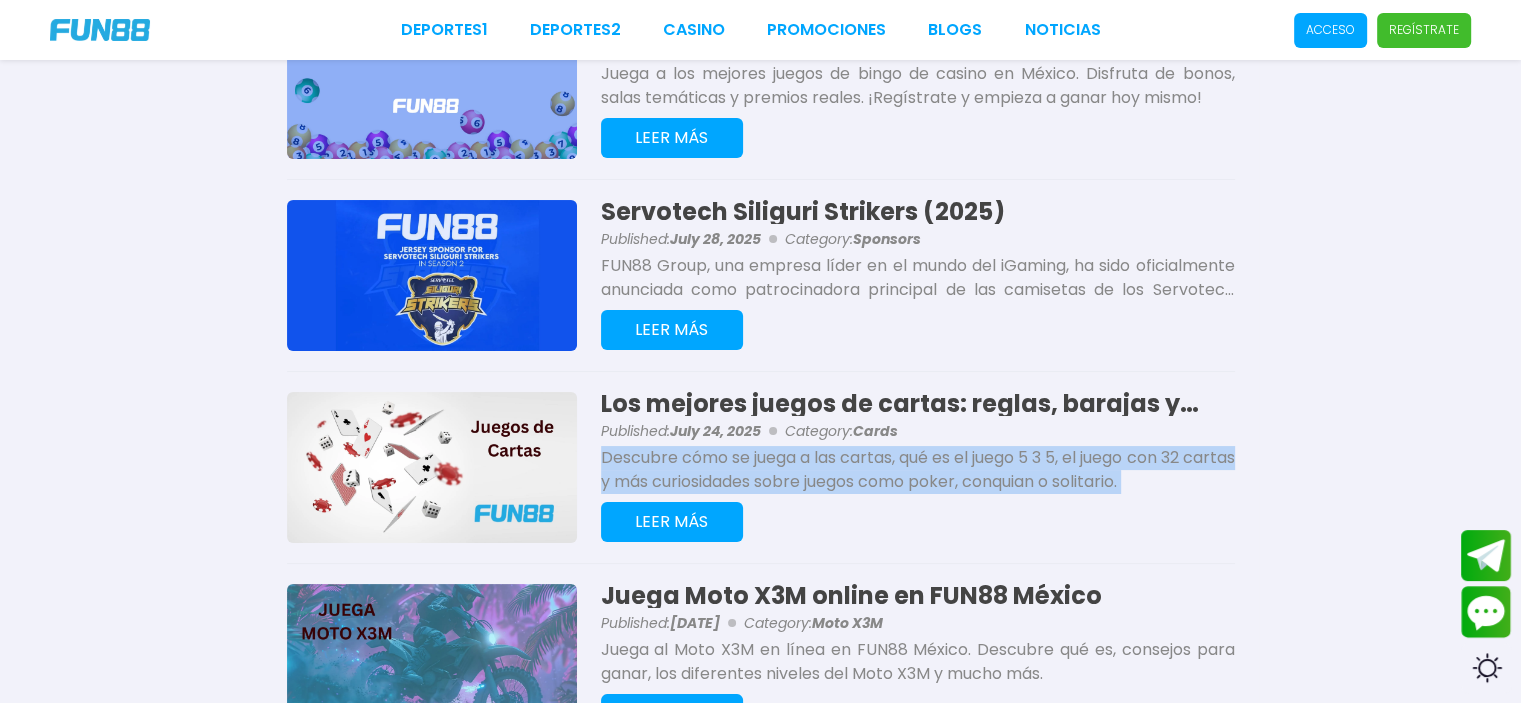 click on "Descubre cómo se juega a las cartas, qué es el juego 5 3 5, el juego con 32 cartas y más curiosidades sobre juegos como poker, conquian o solitario." at bounding box center [918, 470] 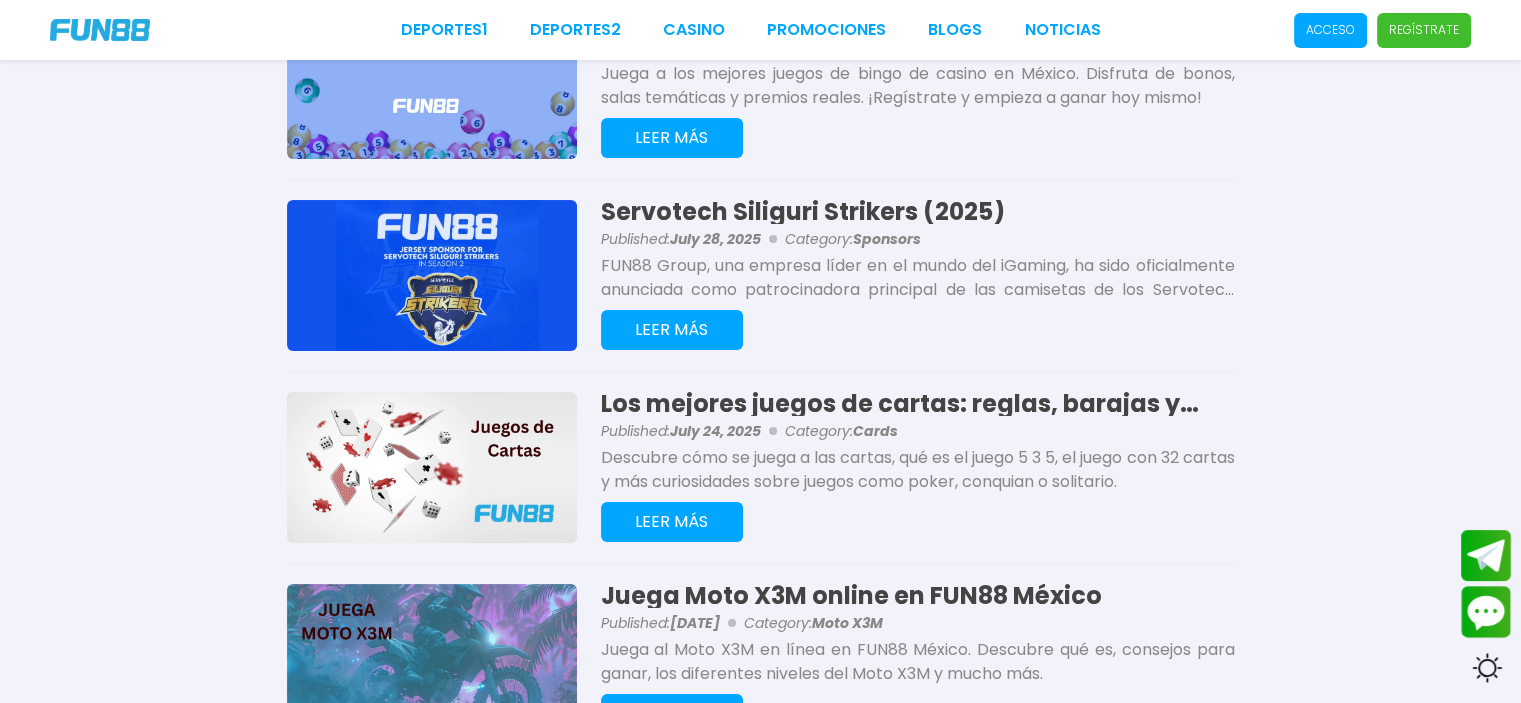 click on "FUN88 Group, una empresa líder en el mundo del iGaming, ha sido oficialmente anunciada como patrocinadora principal de las camisetas de los Servotech Siliguri Strikers masculino y femenino. Descubre más sobre apuestas deportivas, bonos y mucho más sobre iGaming." at bounding box center (918, 278) 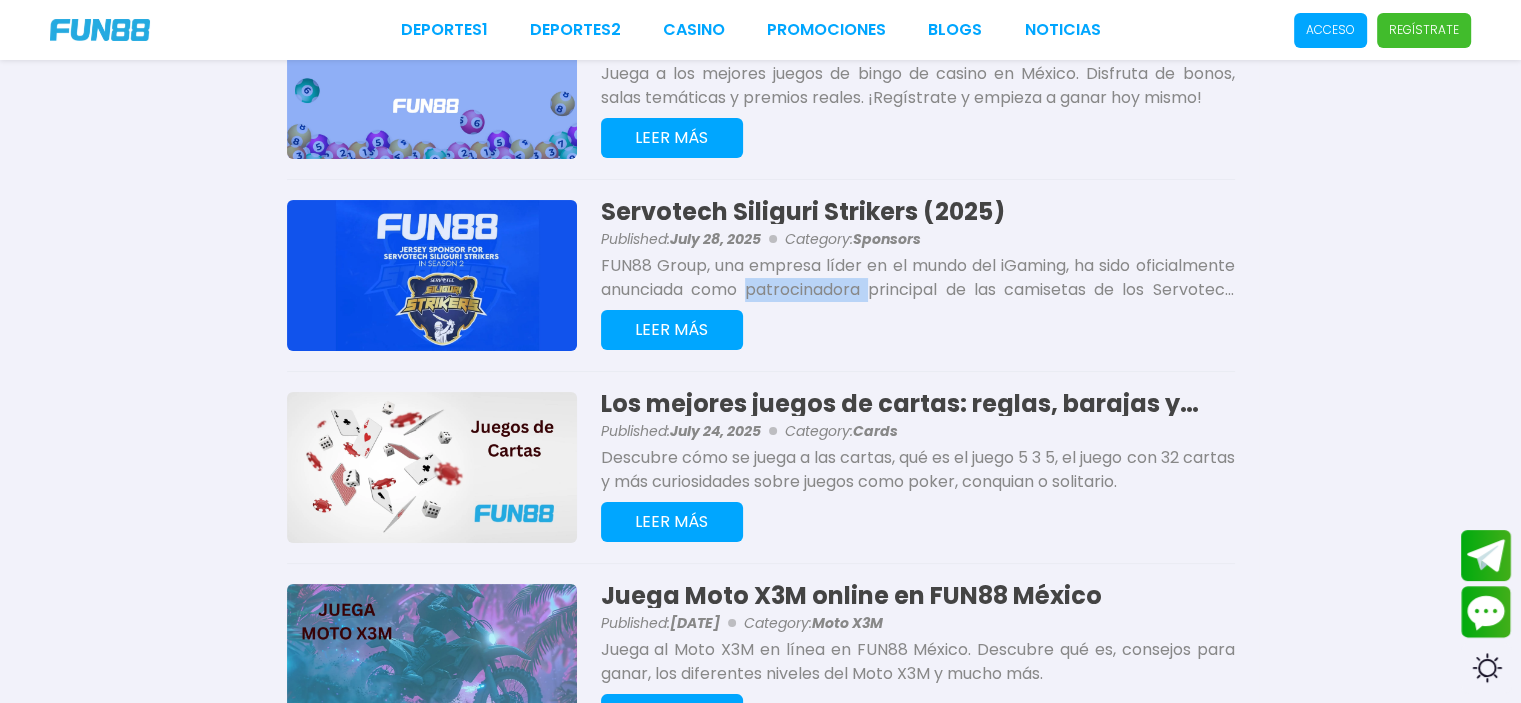 click on "FUN88 Group, una empresa líder en el mundo del iGaming, ha sido oficialmente anunciada como patrocinadora principal de las camisetas de los Servotech Siliguri Strikers masculino y femenino. Descubre más sobre apuestas deportivas, bonos y mucho más sobre iGaming." at bounding box center (918, 278) 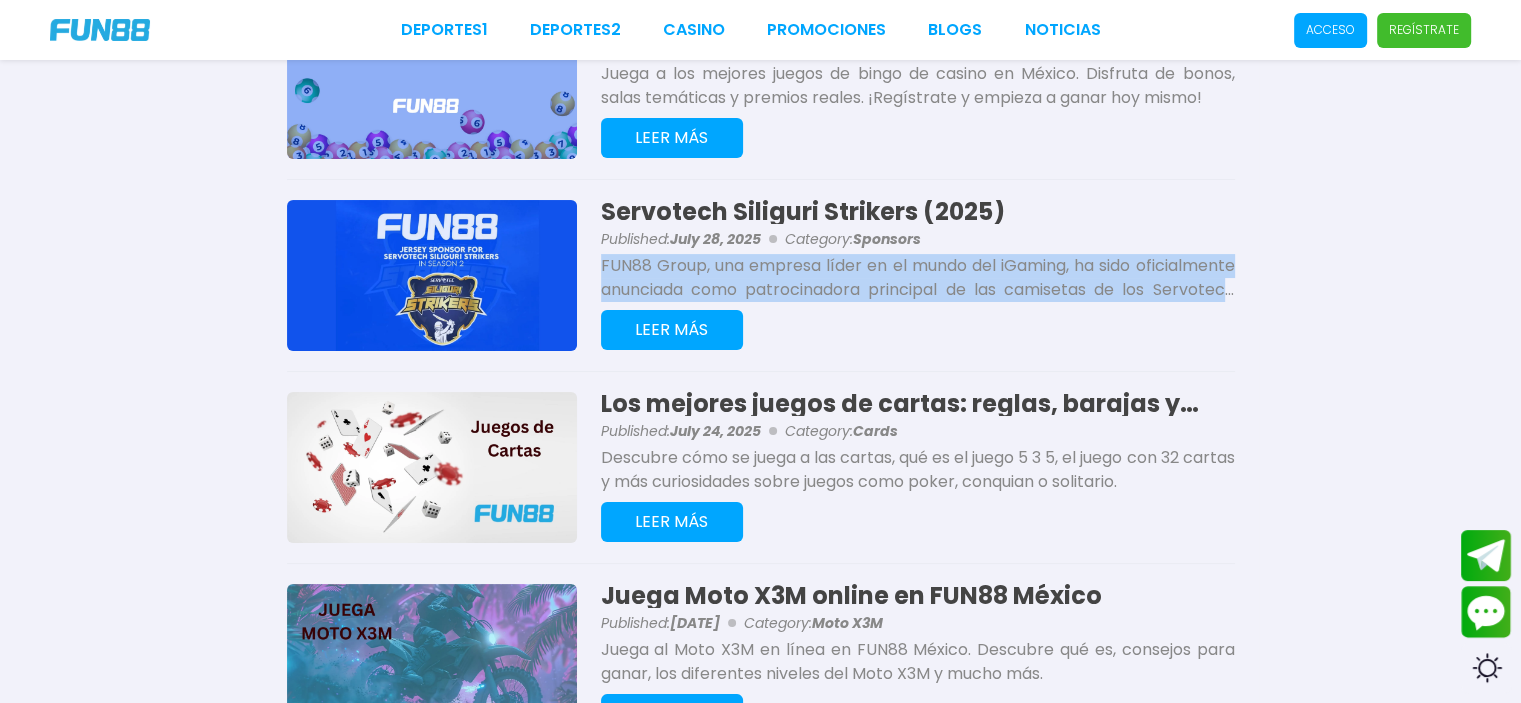 click on "FUN88 Group, una empresa líder en el mundo del iGaming, ha sido oficialmente anunciada como patrocinadora principal de las camisetas de los Servotech Siliguri Strikers masculino y femenino. Descubre más sobre apuestas deportivas, bonos y mucho más sobre iGaming." at bounding box center (918, 278) 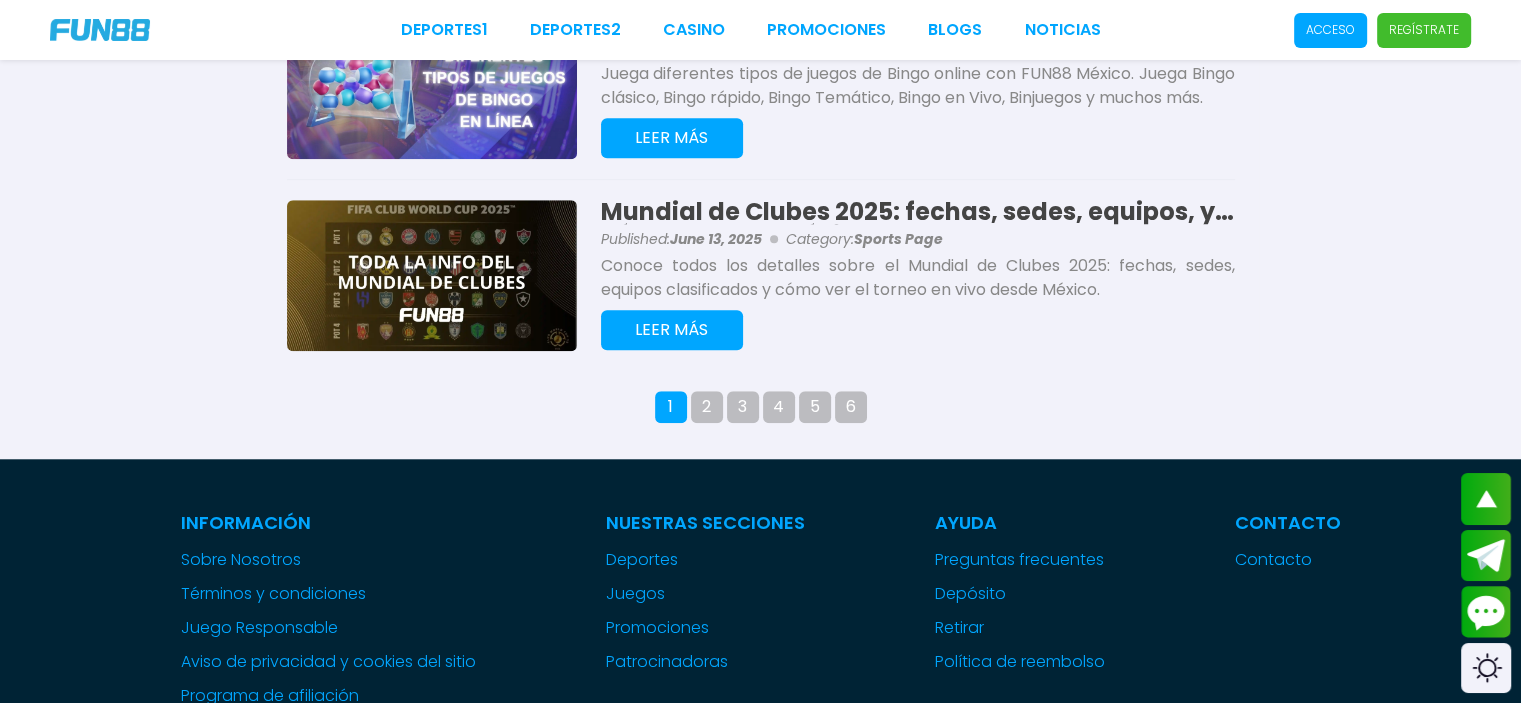 scroll, scrollTop: 1900, scrollLeft: 0, axis: vertical 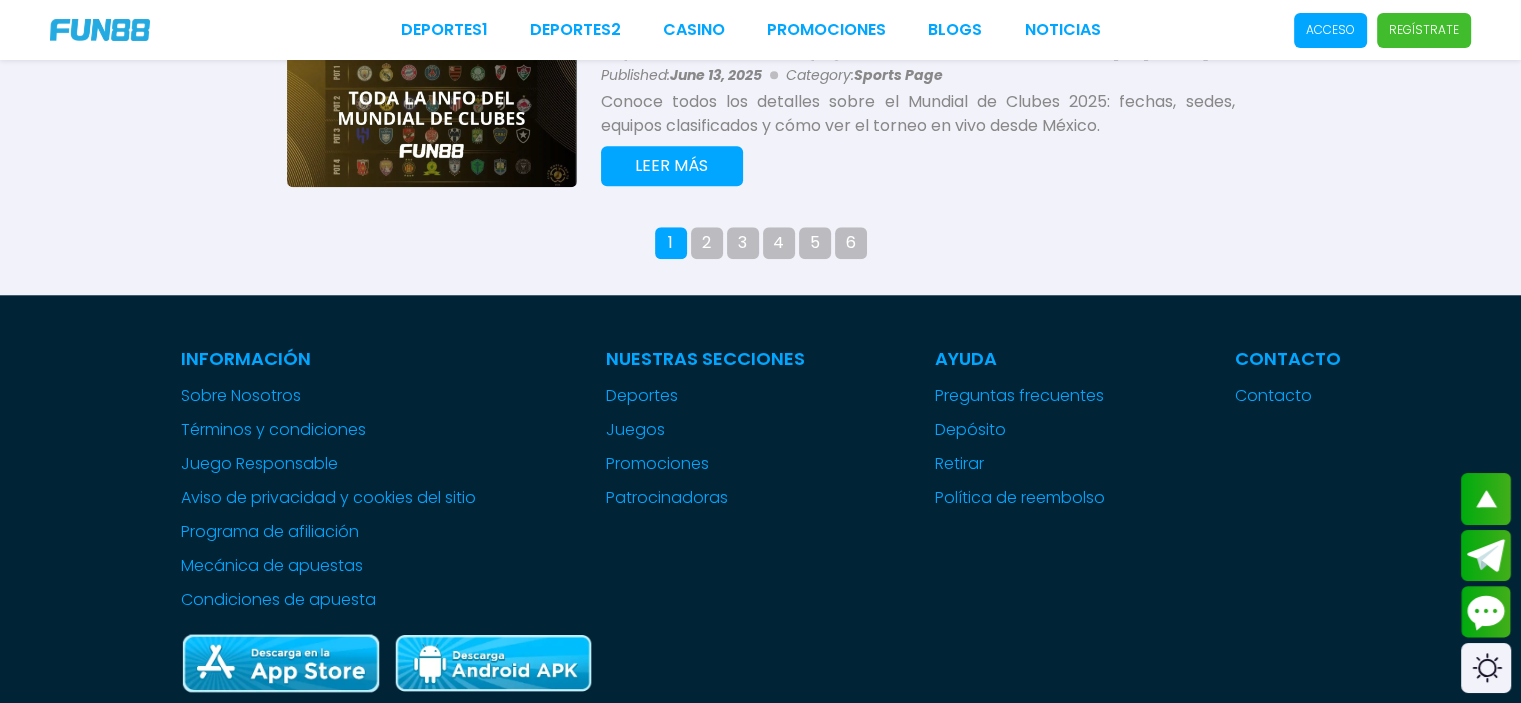 click on "2" at bounding box center (707, 243) 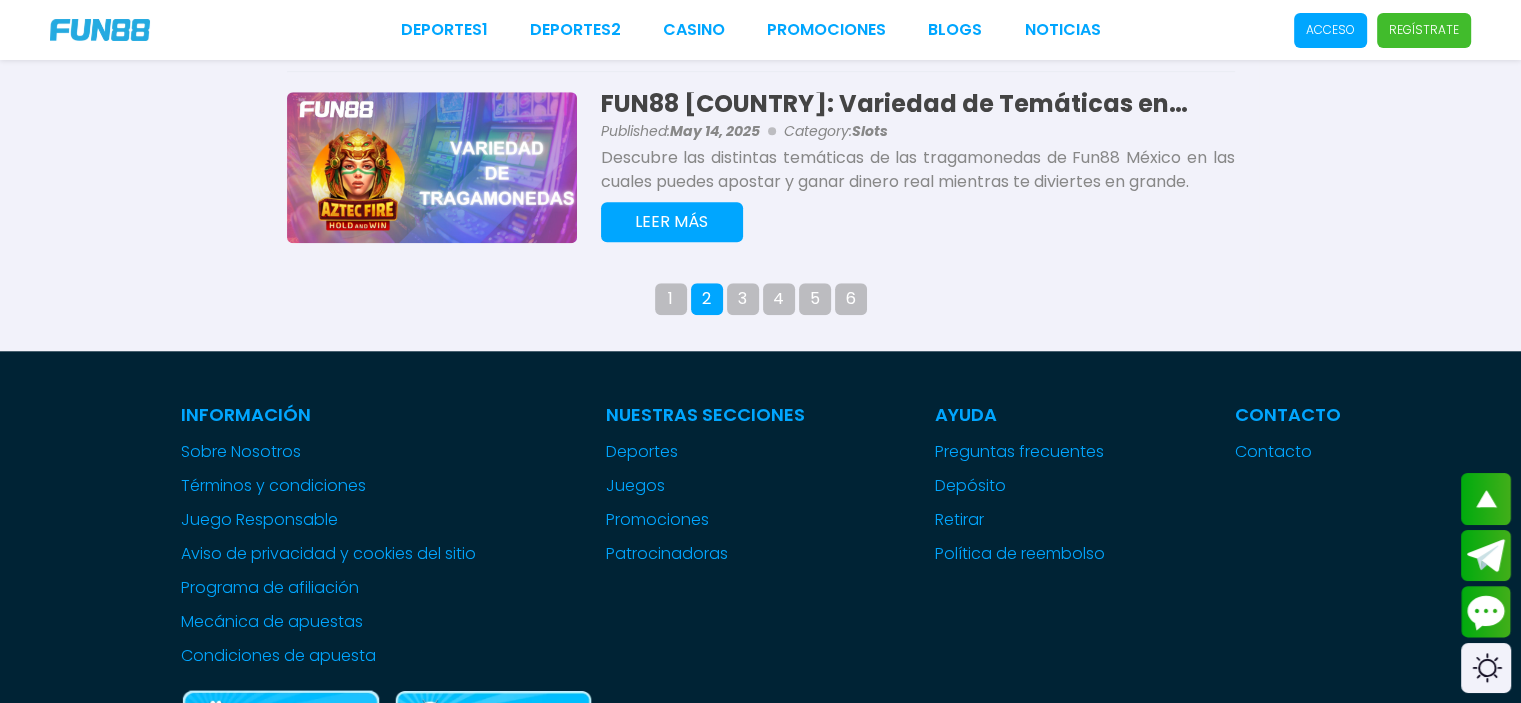 click on "1" at bounding box center (671, 299) 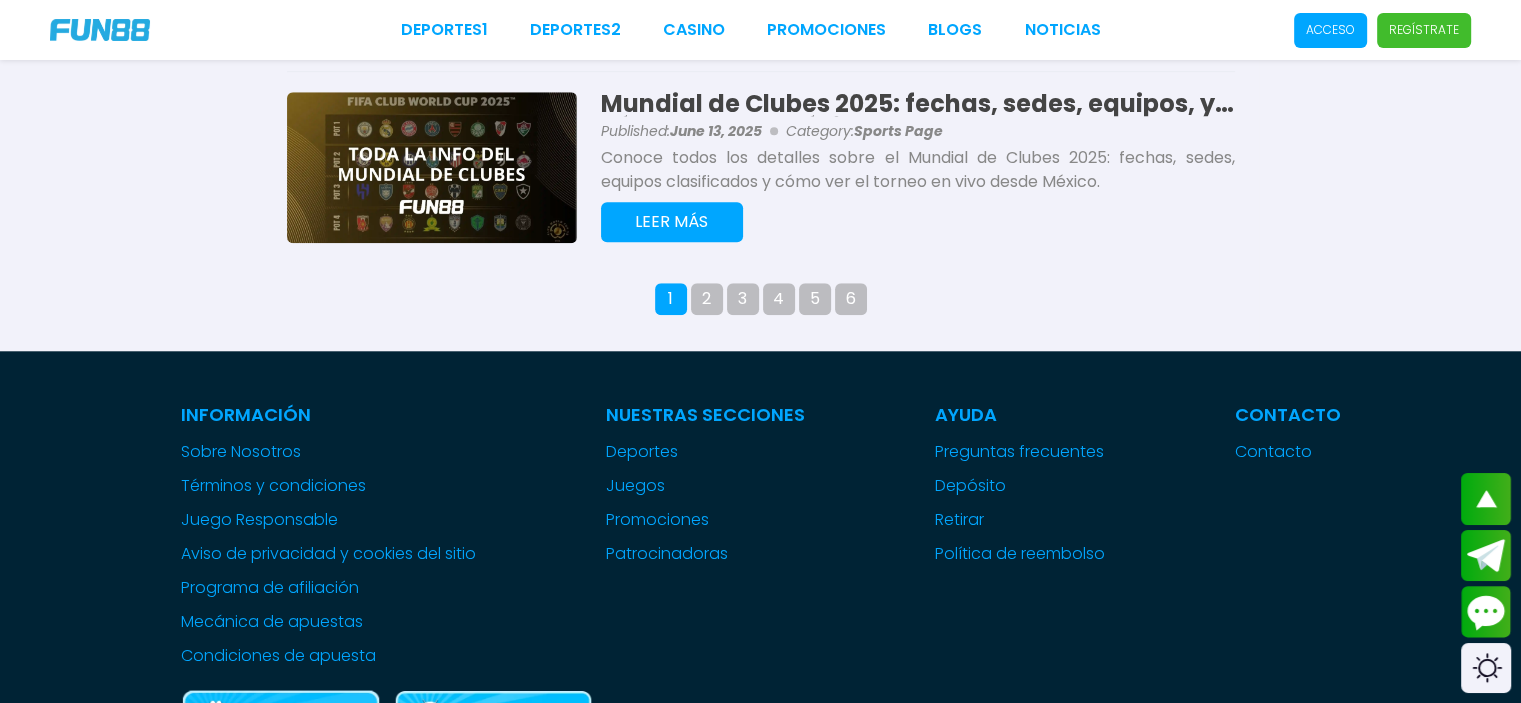 click on "2" at bounding box center [707, 299] 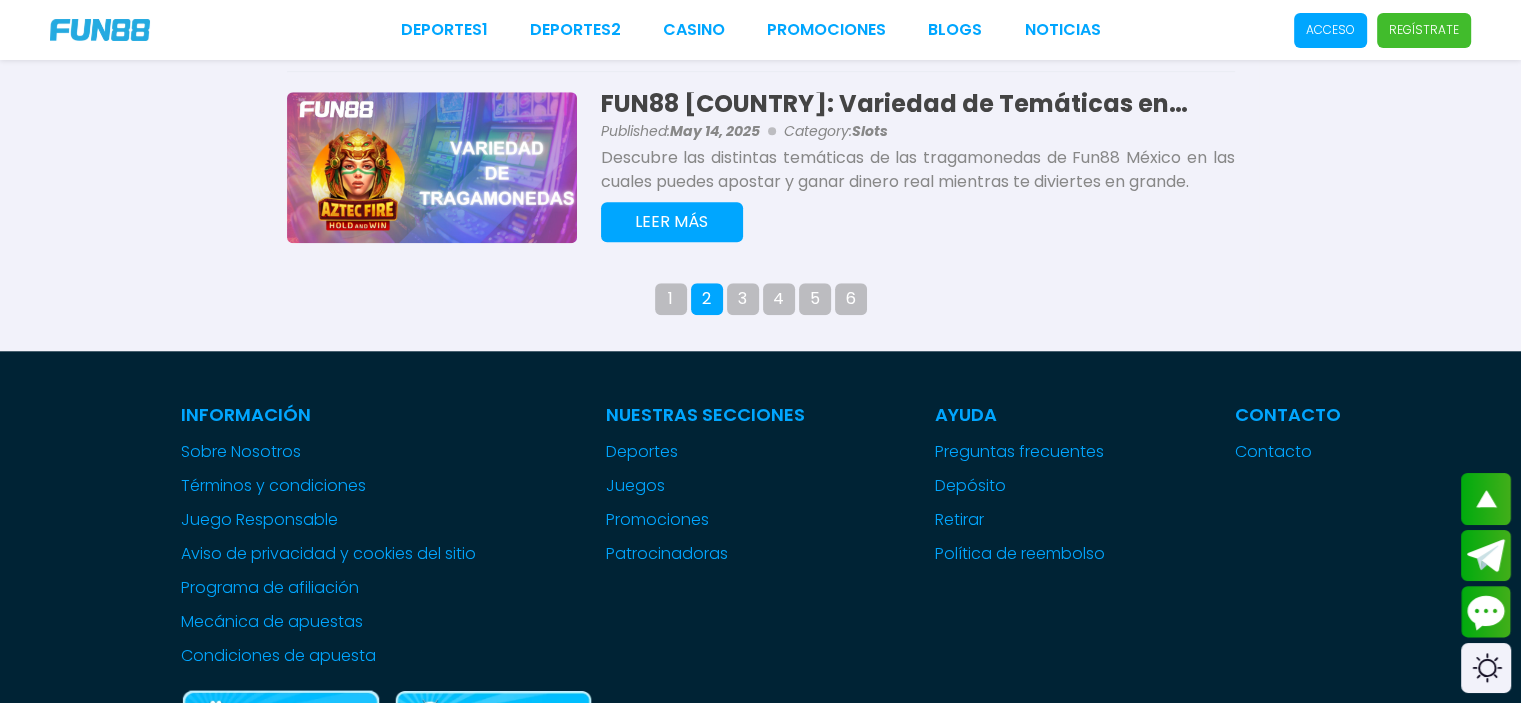 click on "3" at bounding box center [743, 299] 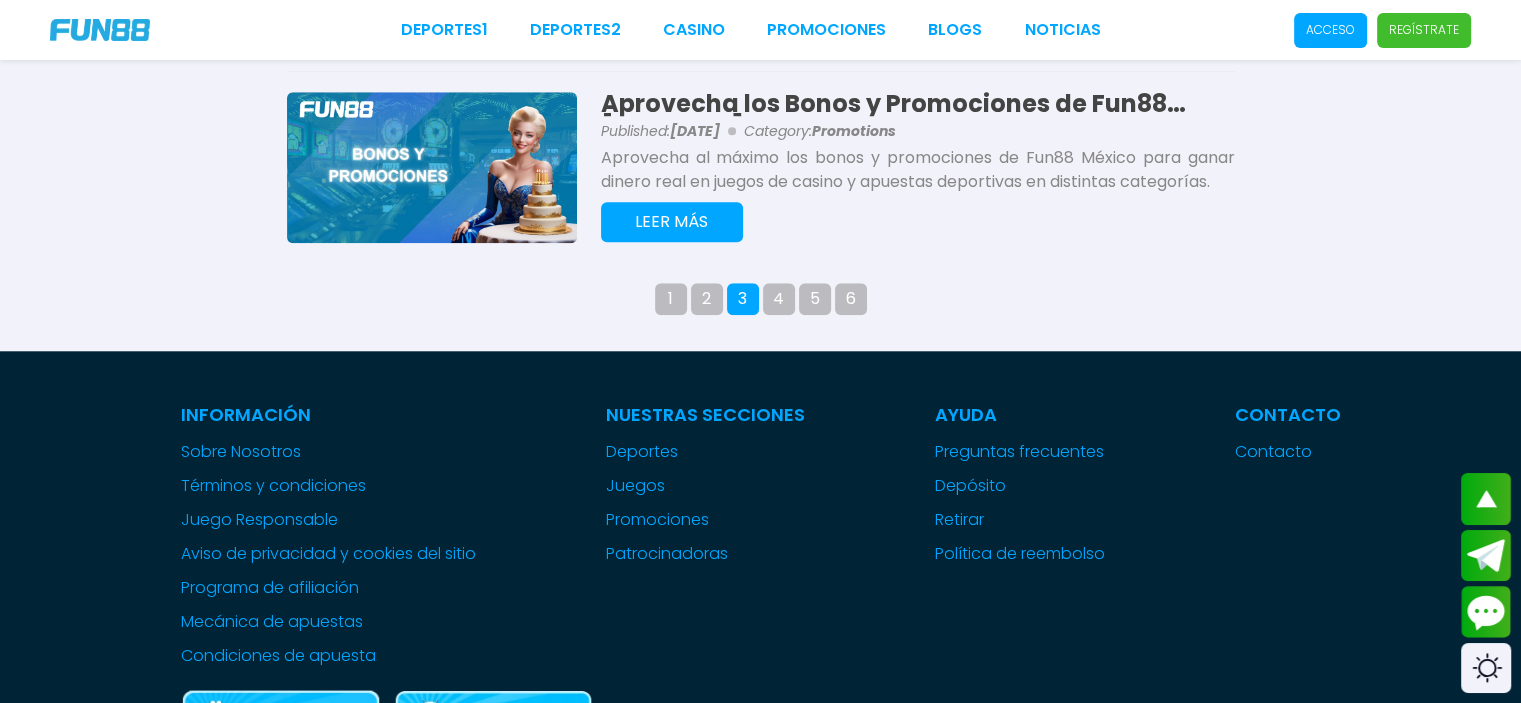 click on "2" at bounding box center [707, 299] 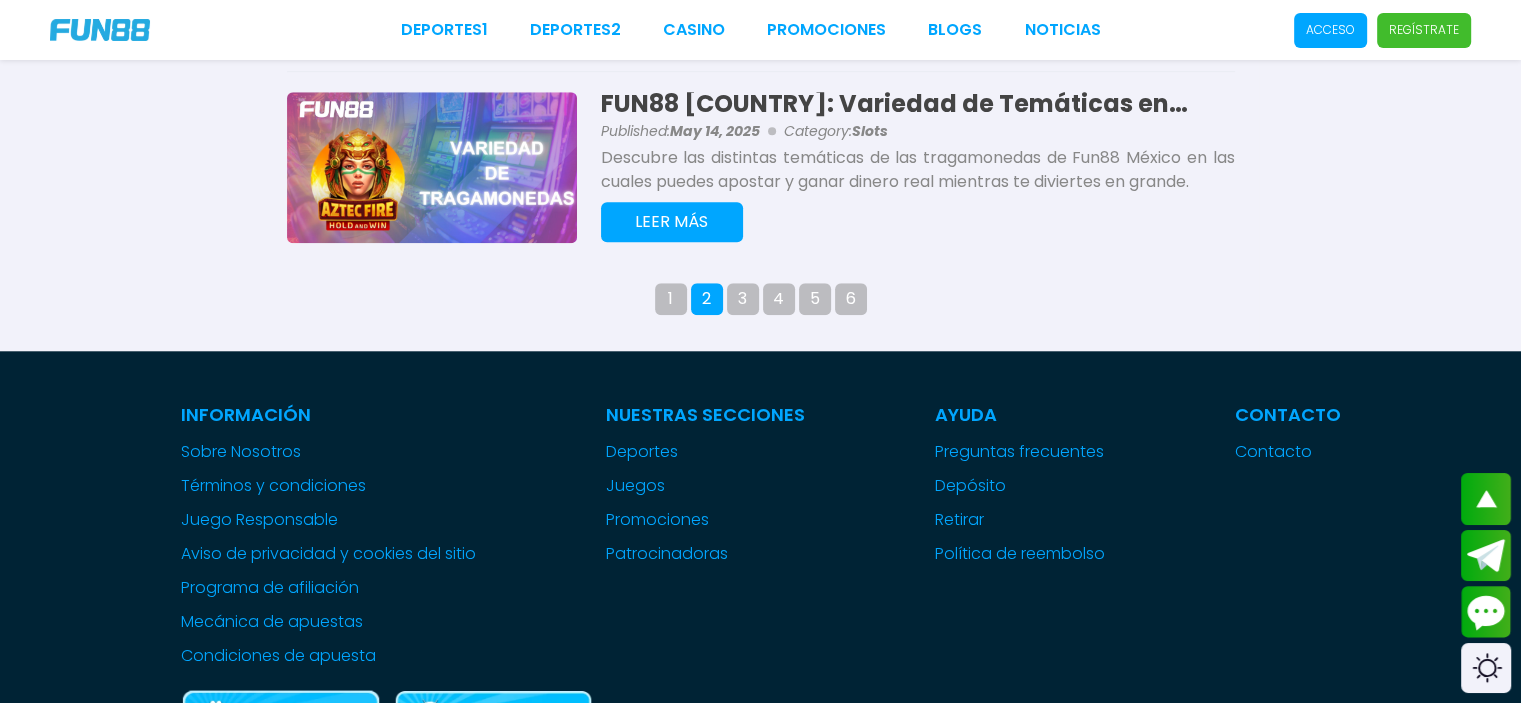 click on "1" at bounding box center [671, 299] 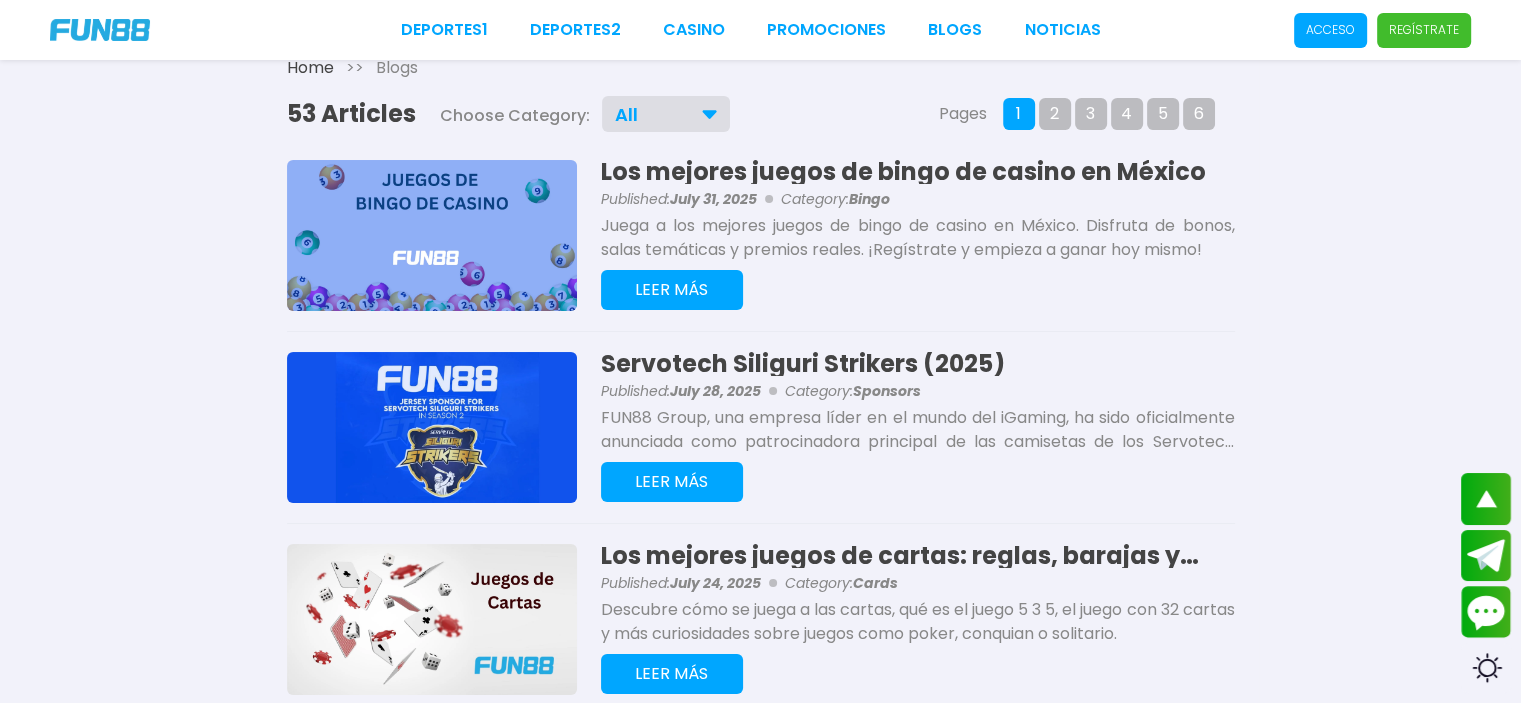 scroll, scrollTop: 0, scrollLeft: 0, axis: both 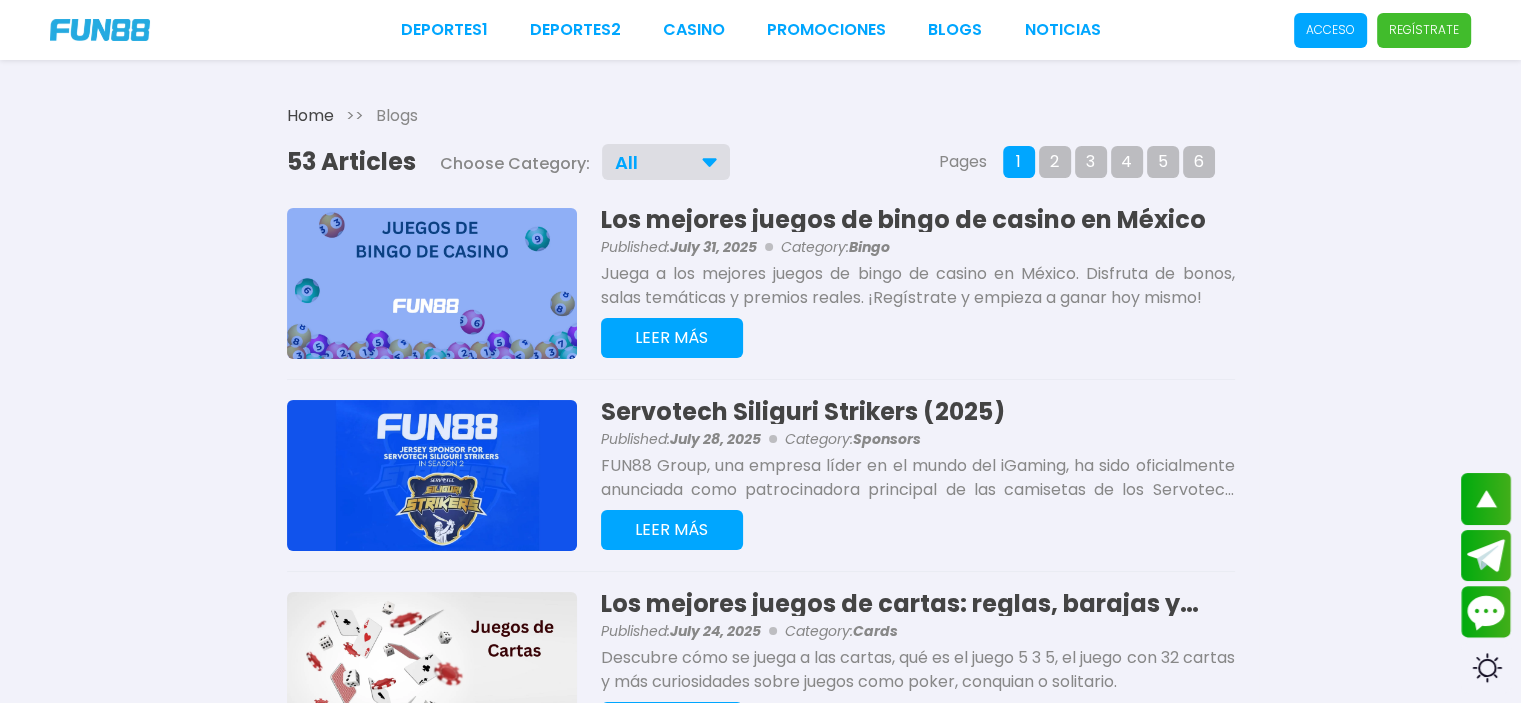 click on "Juega a los mejores juegos de bingo de casino en México. Disfruta de bonos, salas temáticas y premios reales. ¡Regístrate y empieza a ganar hoy mismo!" at bounding box center [918, 286] 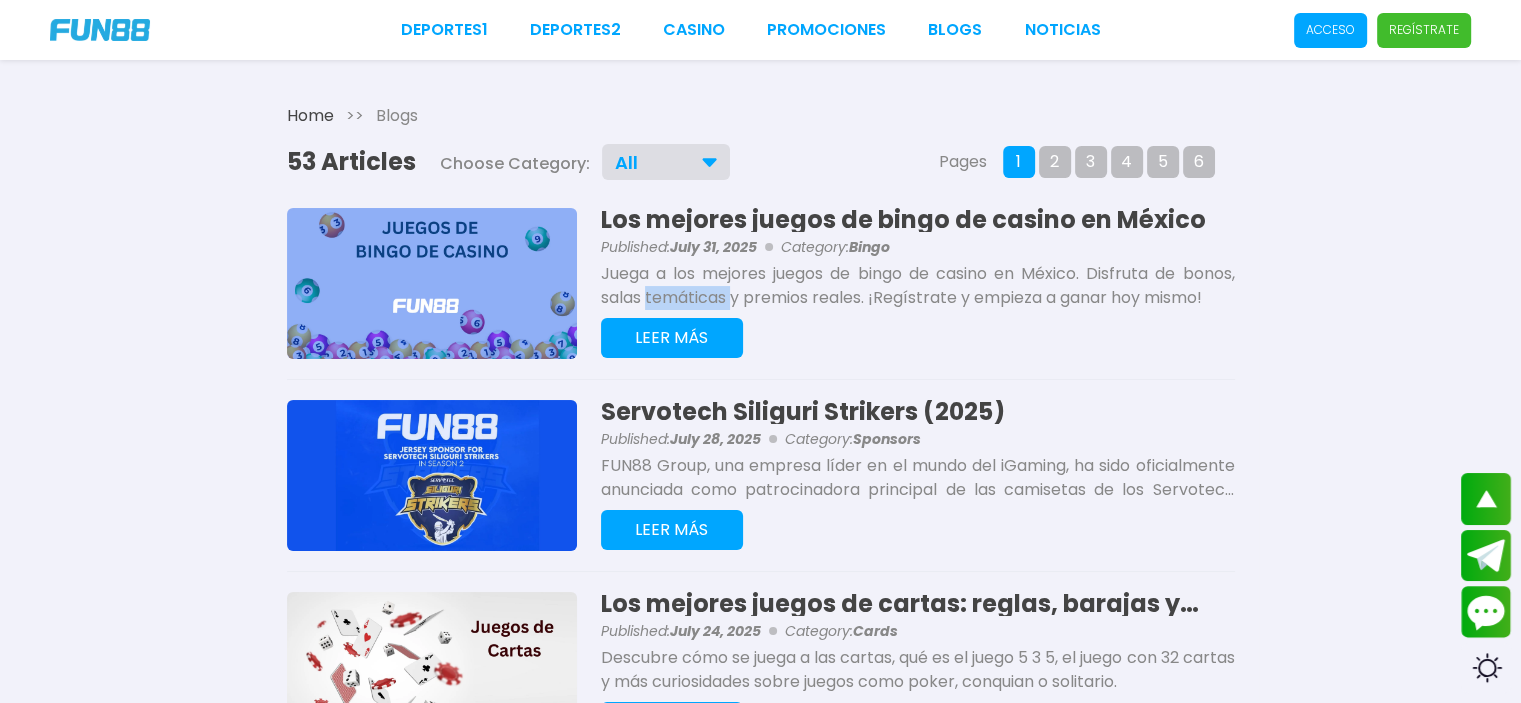 click on "Juega a los mejores juegos de bingo de casino en México. Disfruta de bonos, salas temáticas y premios reales. ¡Regístrate y empieza a ganar hoy mismo!" at bounding box center (918, 286) 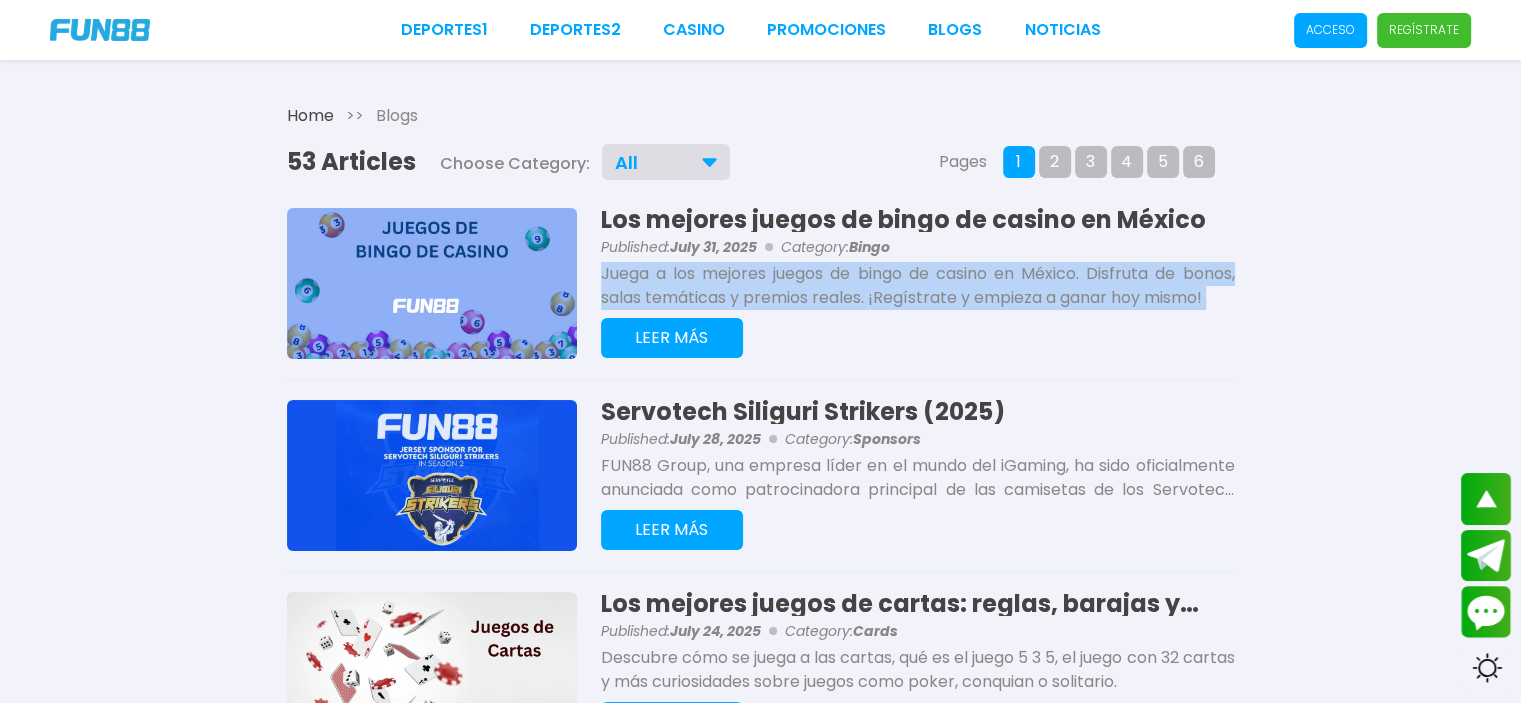 click on "Juega a los mejores juegos de bingo de casino en México. Disfruta de bonos, salas temáticas y premios reales. ¡Regístrate y empieza a ganar hoy mismo!" at bounding box center [918, 286] 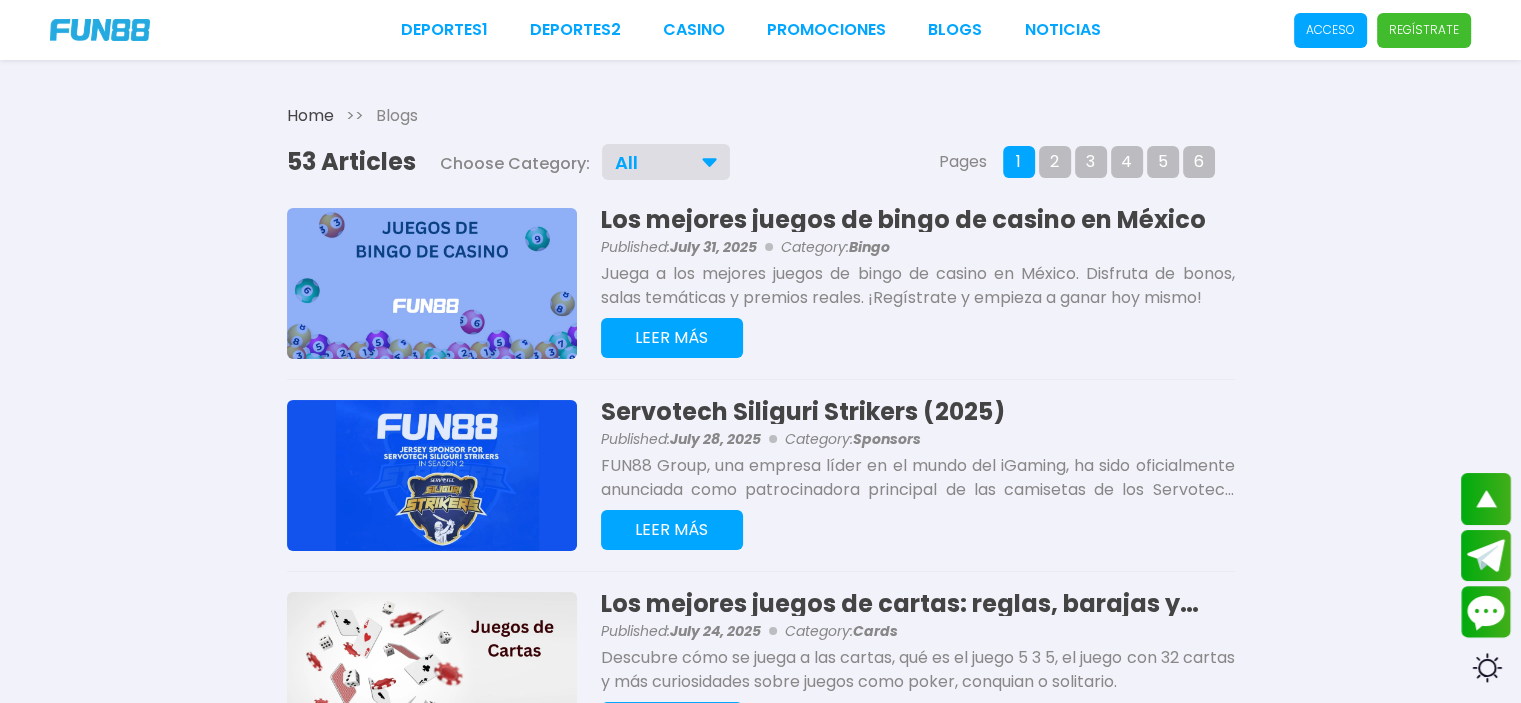 click on "FUN88 Group, una empresa líder en el mundo del iGaming, ha sido oficialmente anunciada como patrocinadora principal de las camisetas de los Servotech Siliguri Strikers masculino y femenino. Descubre más sobre apuestas deportivas, bonos y mucho más sobre iGaming." at bounding box center [918, 478] 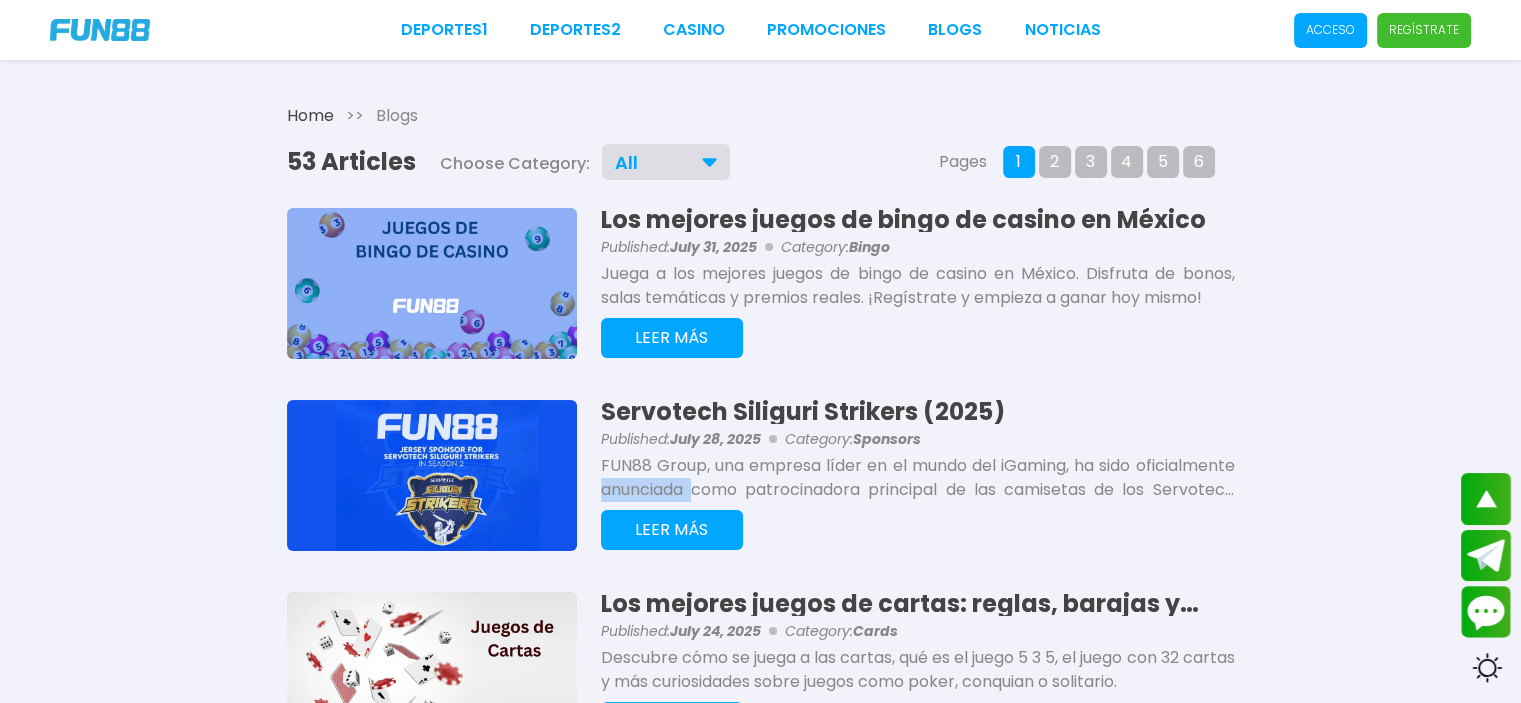 click on "FUN88 Group, una empresa líder en el mundo del iGaming, ha sido oficialmente anunciada como patrocinadora principal de las camisetas de los Servotech Siliguri Strikers masculino y femenino. Descubre más sobre apuestas deportivas, bonos y mucho más sobre iGaming." at bounding box center [918, 478] 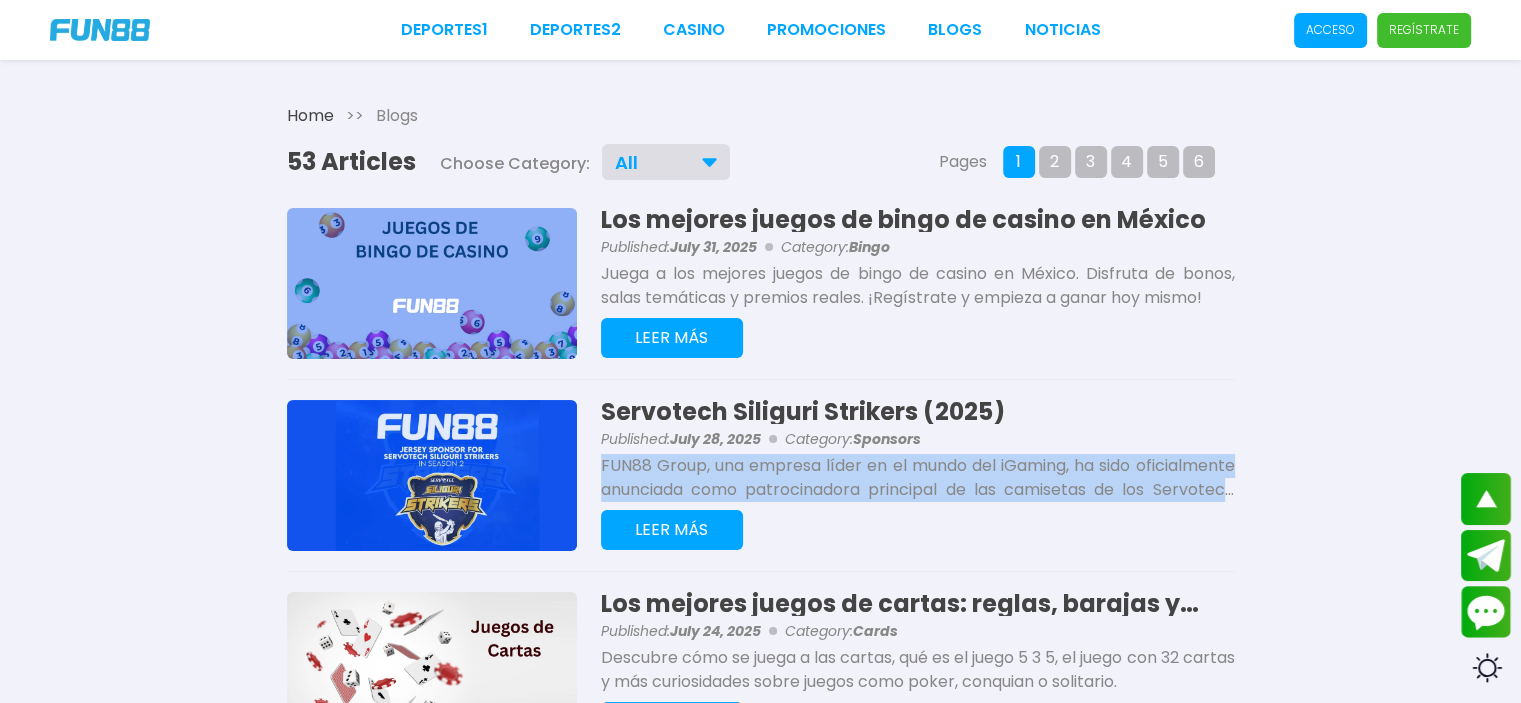 click on "FUN88 Group, una empresa líder en el mundo del iGaming, ha sido oficialmente anunciada como patrocinadora principal de las camisetas de los Servotech Siliguri Strikers masculino y femenino. Descubre más sobre apuestas deportivas, bonos y mucho más sobre iGaming." at bounding box center [918, 478] 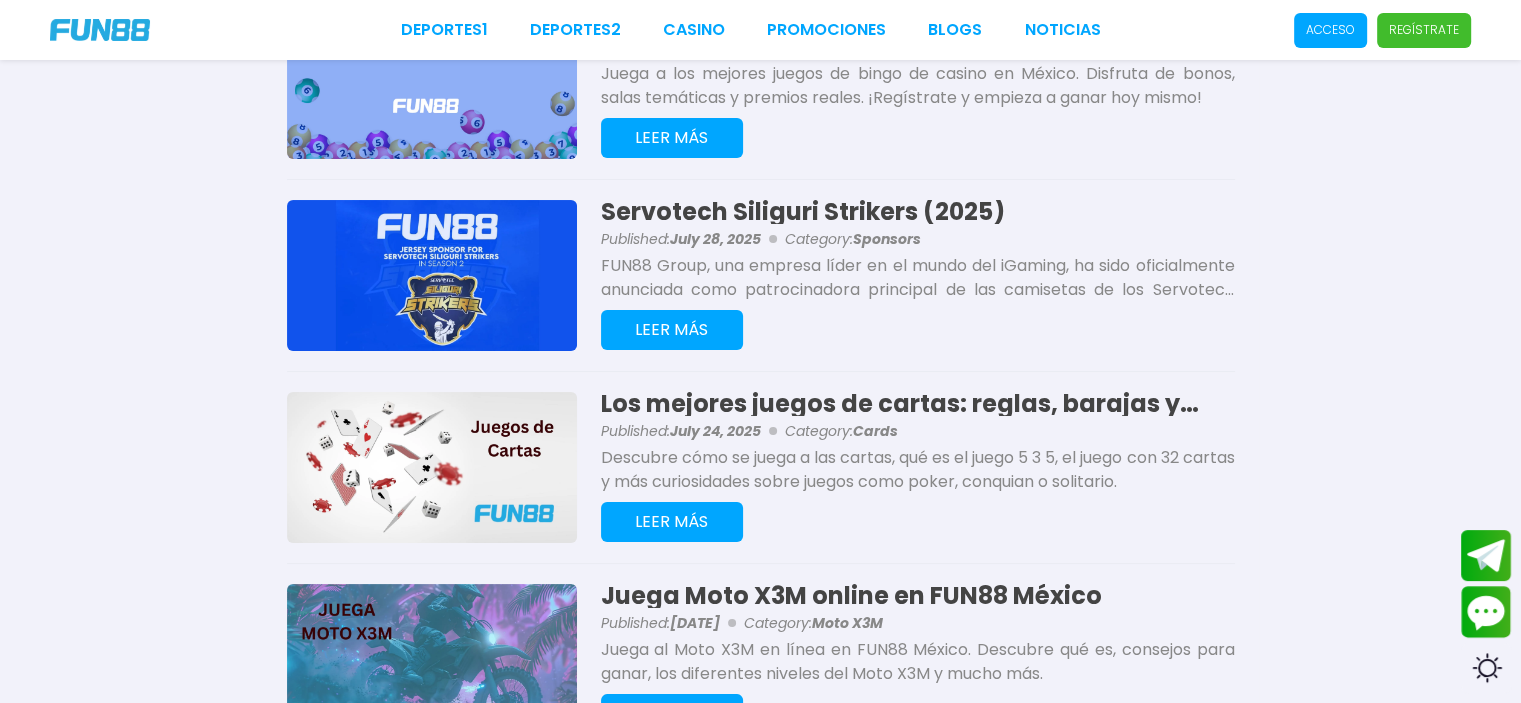 click on "Descubre cómo se juega a las cartas, qué es el juego 5 3 5, el juego con 32 cartas y más curiosidades sobre juegos como poker, conquian o solitario." at bounding box center [918, 470] 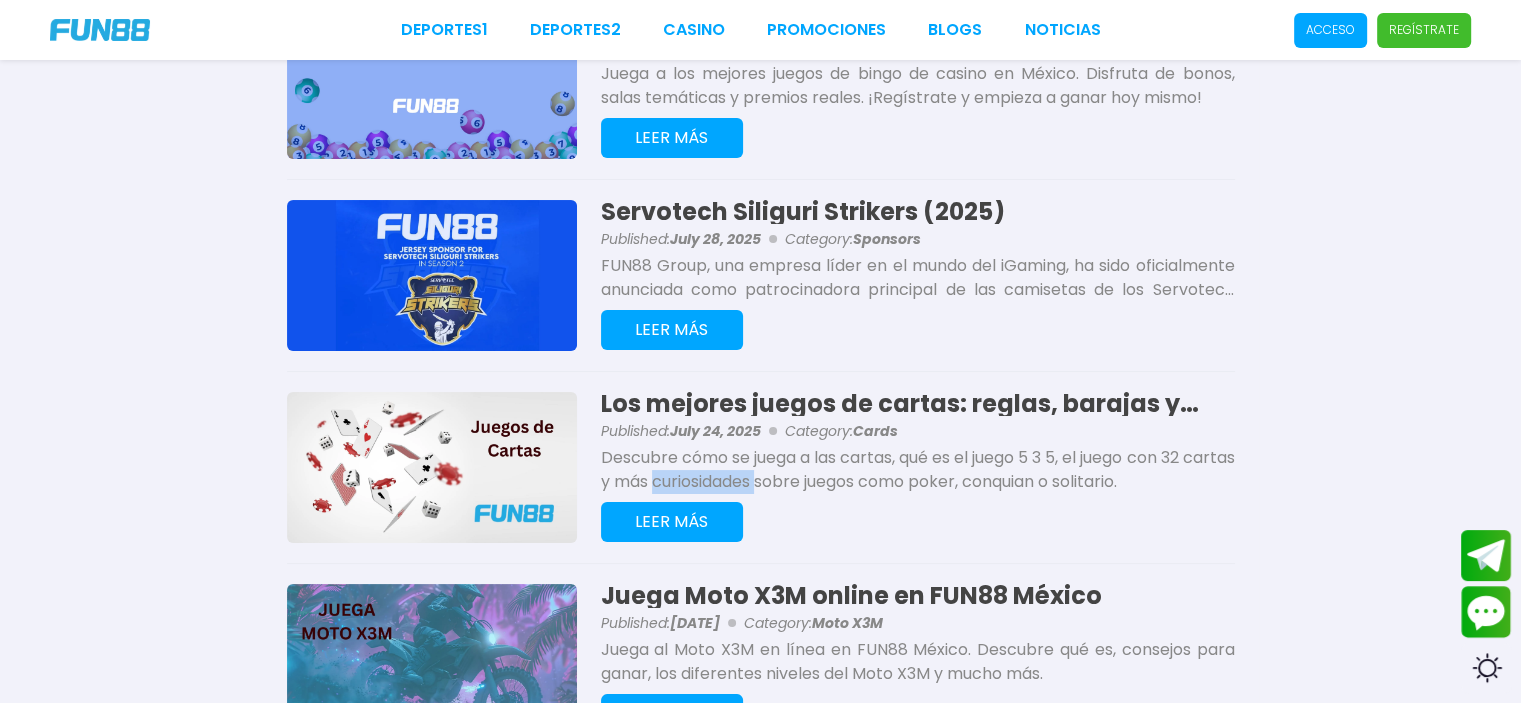 click on "Descubre cómo se juega a las cartas, qué es el juego 5 3 5, el juego con 32 cartas y más curiosidades sobre juegos como poker, conquian o solitario." at bounding box center [918, 470] 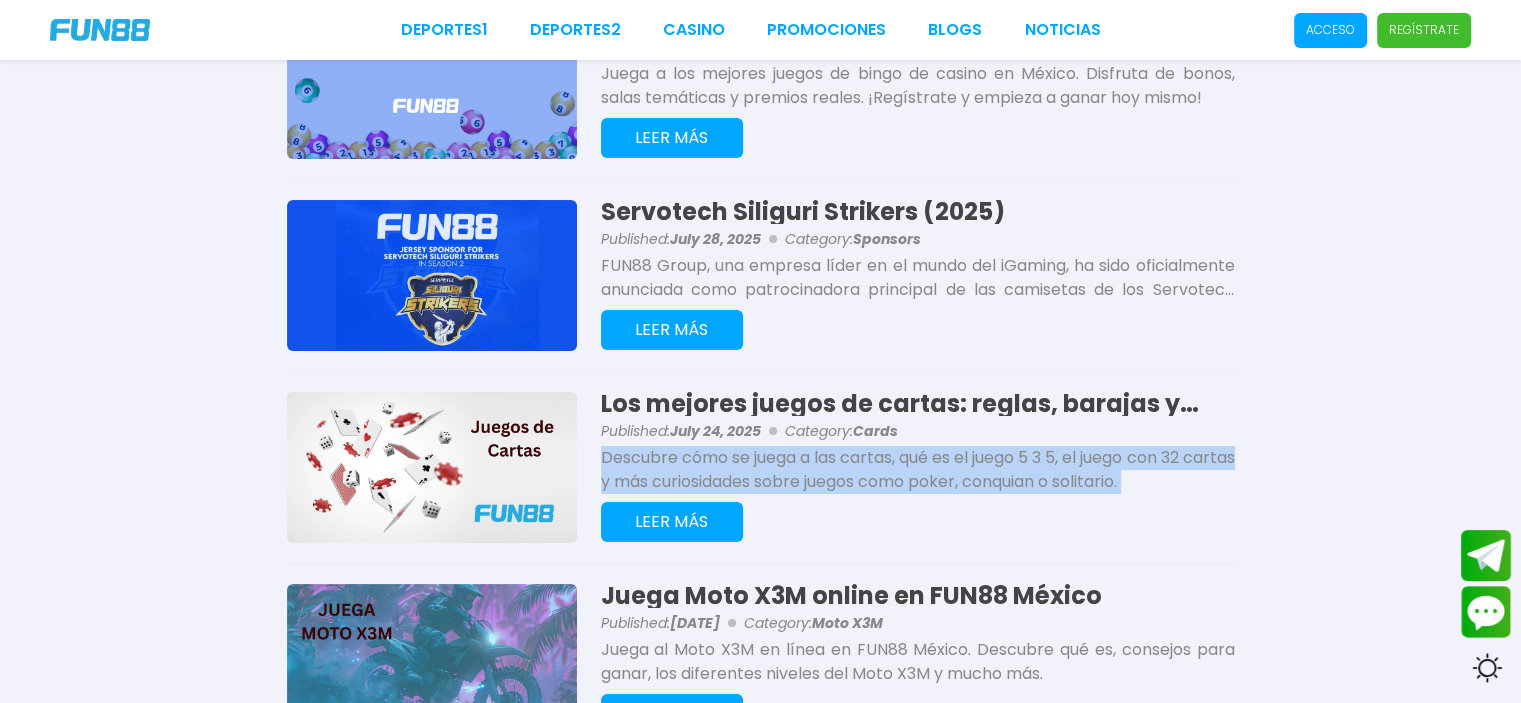 click on "Descubre cómo se juega a las cartas, qué es el juego 5 3 5, el juego con 32 cartas y más curiosidades sobre juegos como poker, conquian o solitario." at bounding box center [918, 470] 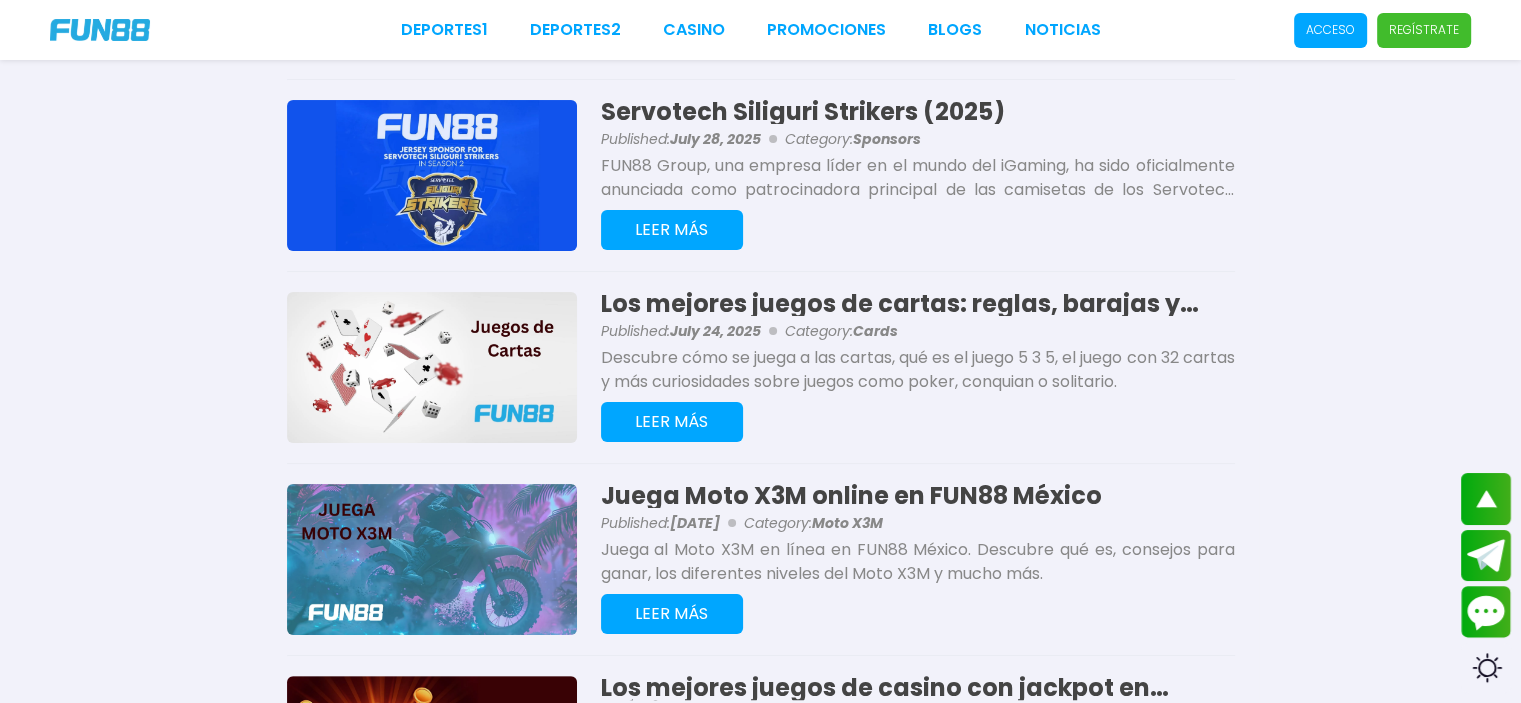 click on "Juega al Moto X3M en línea en FUN88 México. Descubre qué es, consejos para ganar, los diferentes niveles del Moto X3M y mucho más." at bounding box center [918, 562] 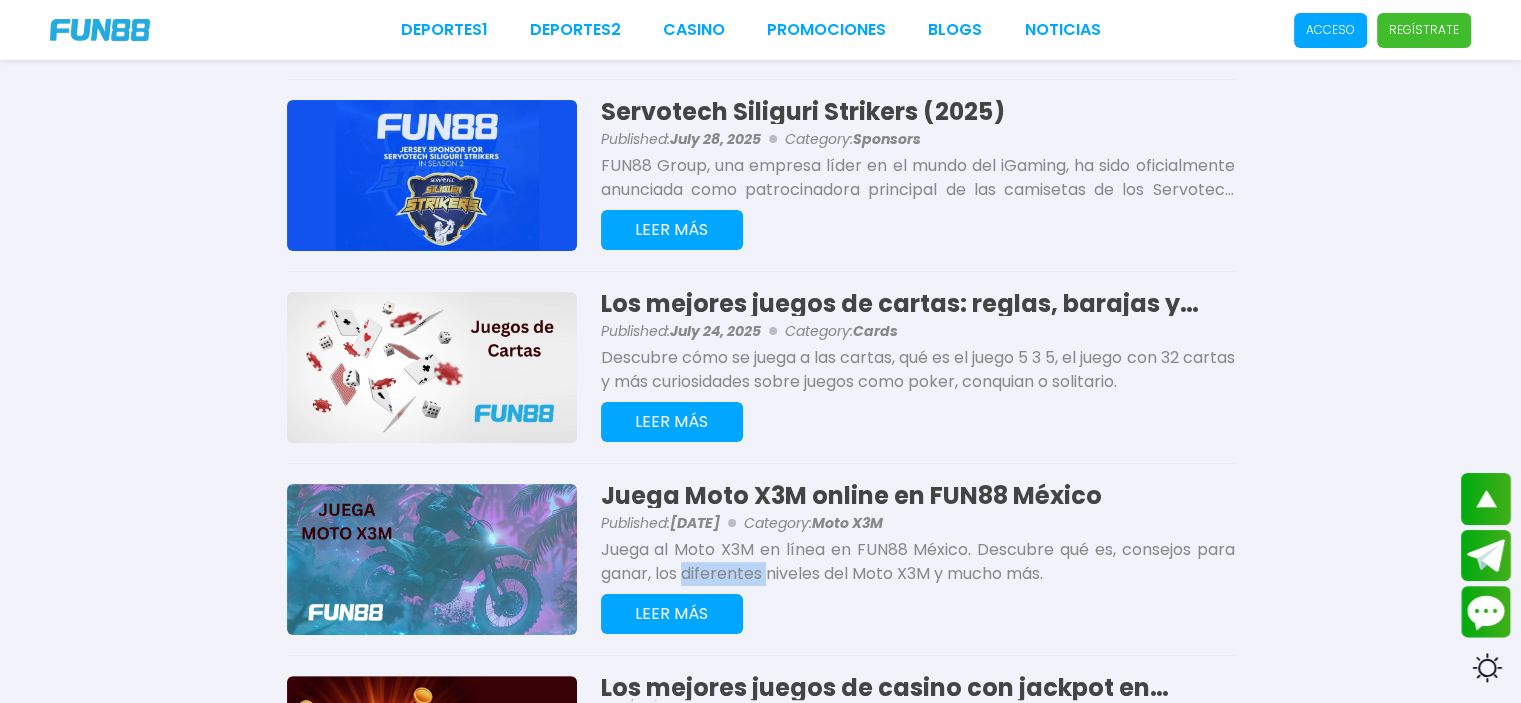 click on "Juega al Moto X3M en línea en FUN88 México. Descubre qué es, consejos para ganar, los diferentes niveles del Moto X3M y mucho más." at bounding box center [918, 562] 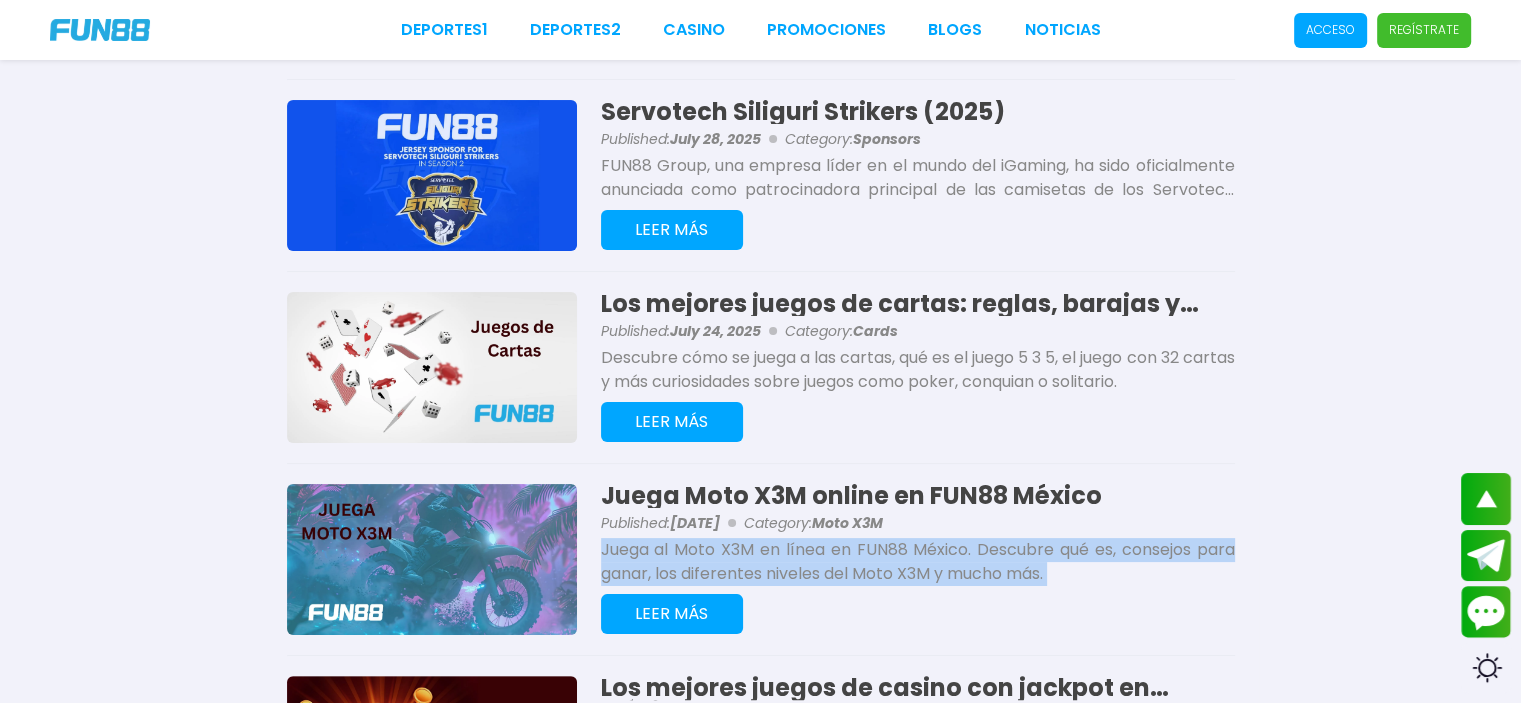 click on "Juega al Moto X3M en línea en FUN88 México. Descubre qué es, consejos para ganar, los diferentes niveles del Moto X3M y mucho más." at bounding box center (918, 562) 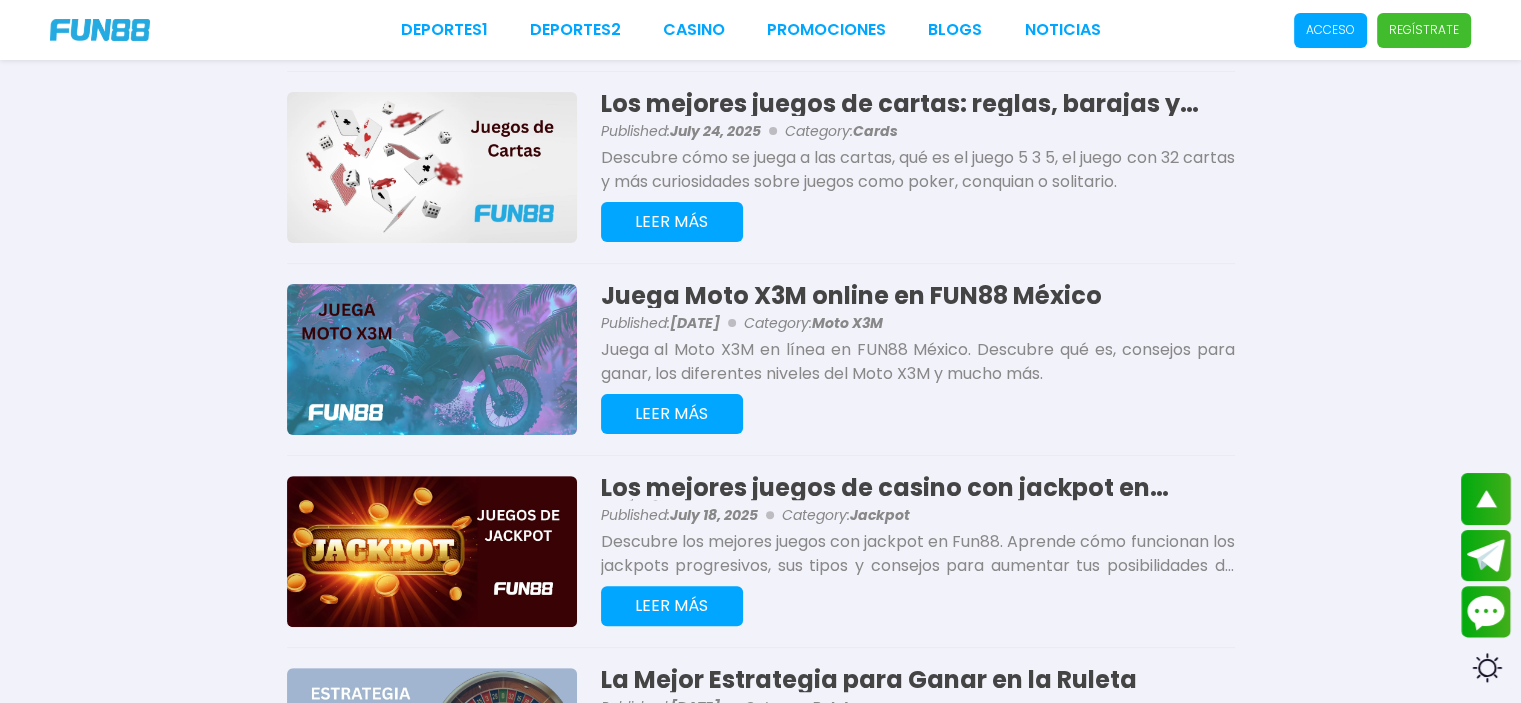 click on "July 18, 2025" at bounding box center [714, 515] 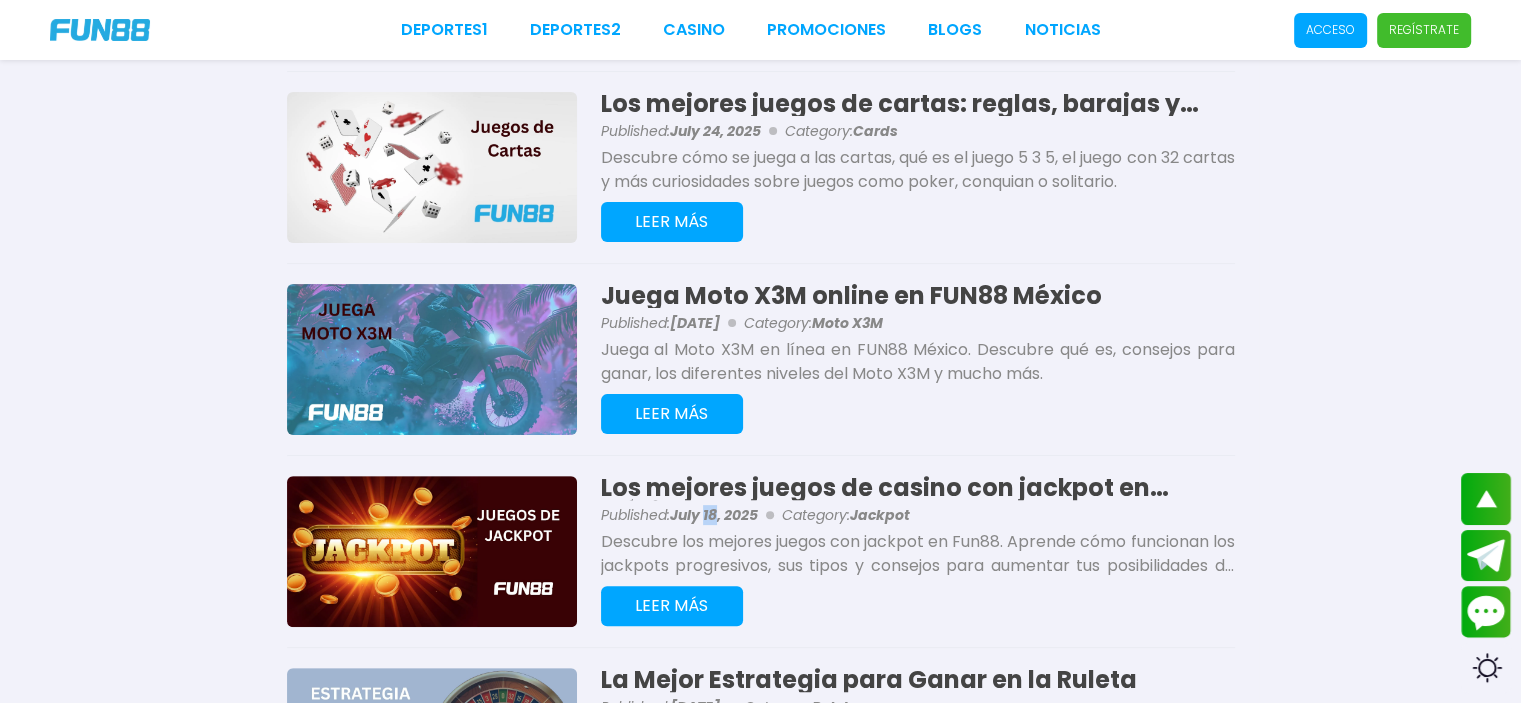 click on "July 18, 2025" at bounding box center [714, 515] 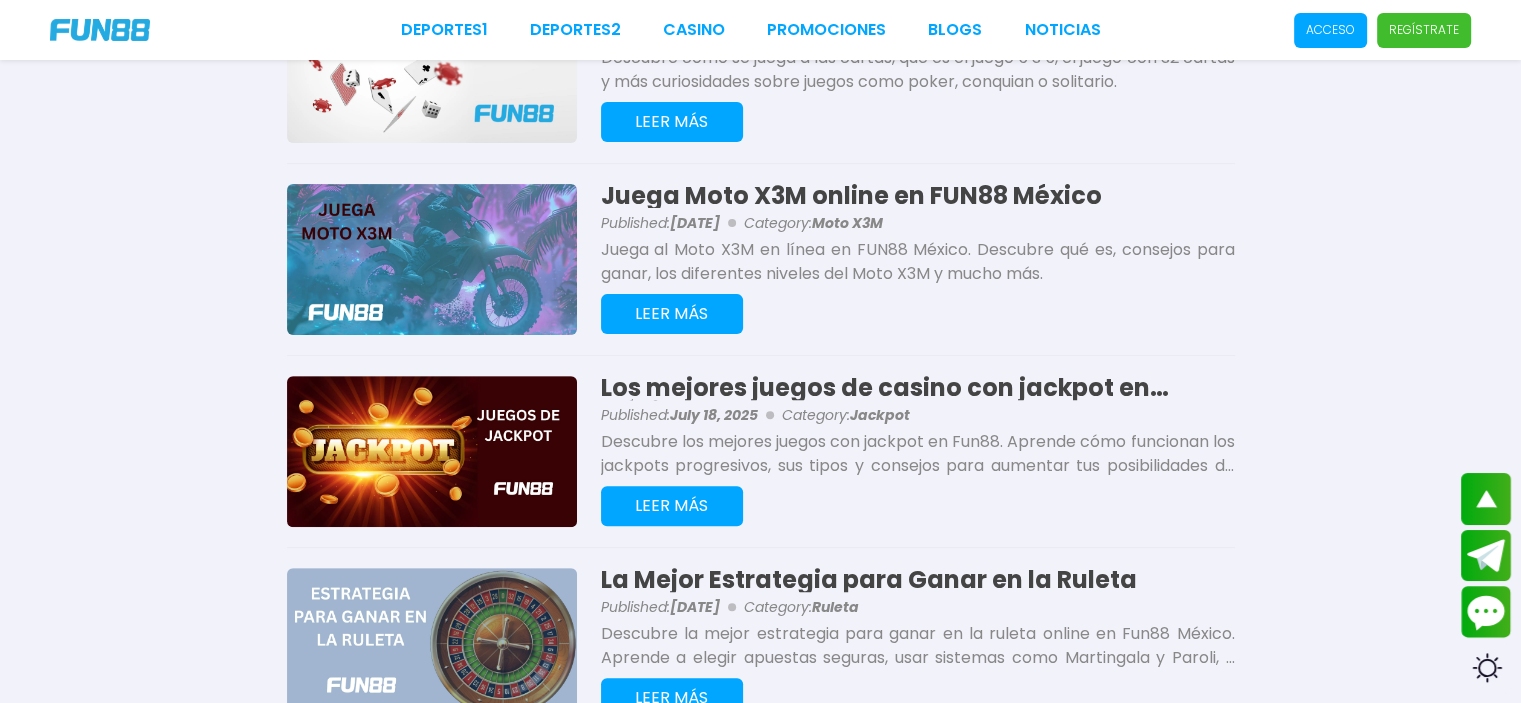 click on "Descubre los mejores juegos con jackpot en Fun88. Aprende cómo funcionan los jackpots progresivos, sus tipos y consejos para aumentar tus posibilidades de ganar grandes premios diarios o por hora." at bounding box center (918, 454) 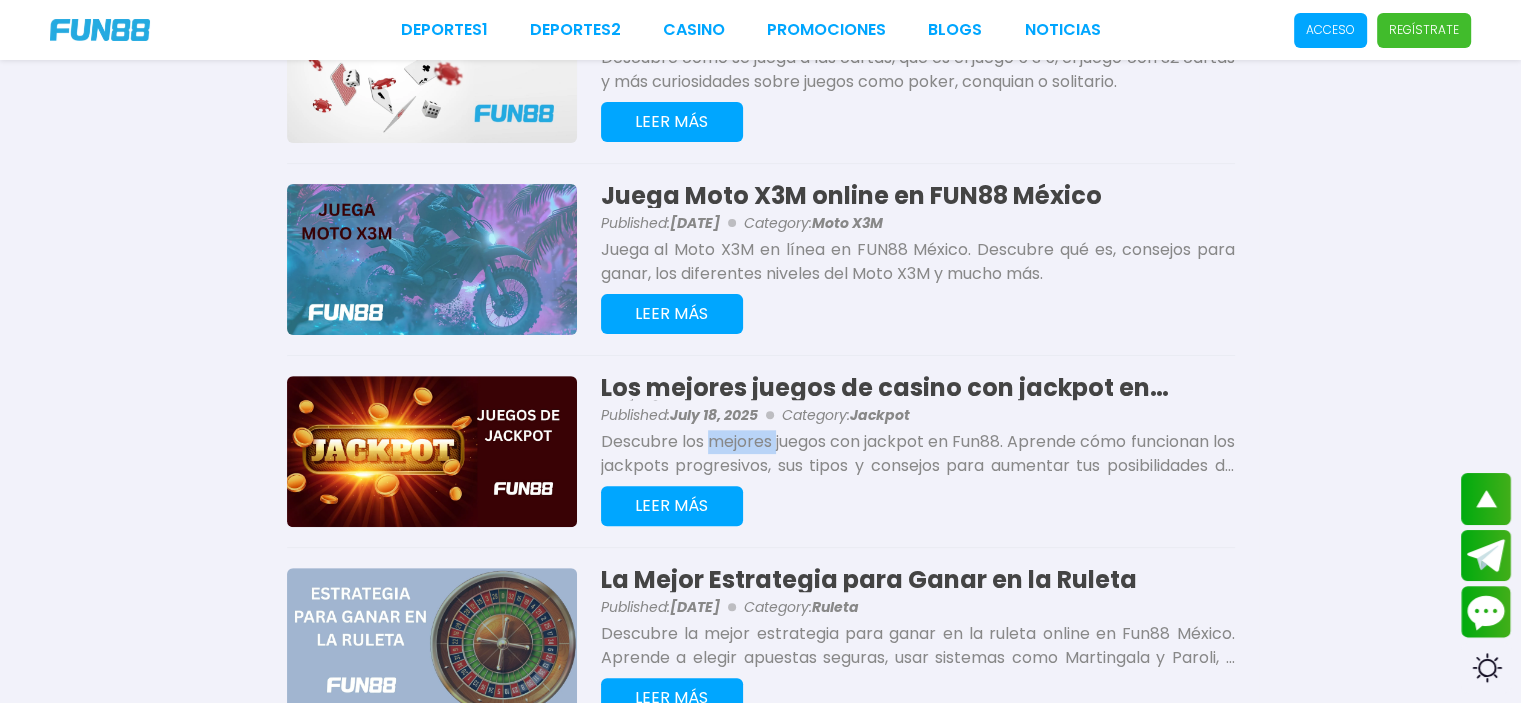 click on "Descubre los mejores juegos con jackpot en Fun88. Aprende cómo funcionan los jackpots progresivos, sus tipos y consejos para aumentar tus posibilidades de ganar grandes premios diarios o por hora." at bounding box center (918, 454) 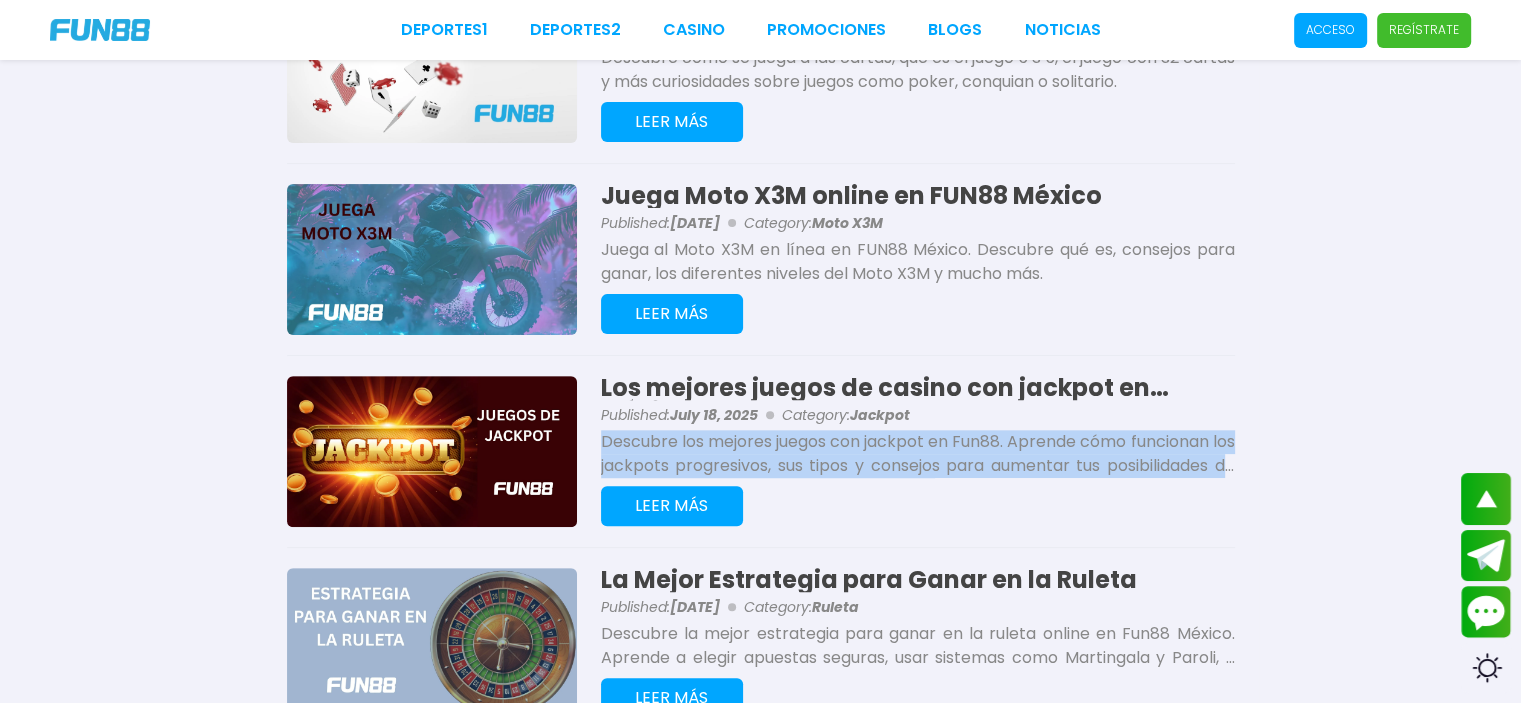 click on "Descubre los mejores juegos con jackpot en Fun88. Aprende cómo funcionan los jackpots progresivos, sus tipos y consejos para aumentar tus posibilidades de ganar grandes premios diarios o por hora." at bounding box center (918, 454) 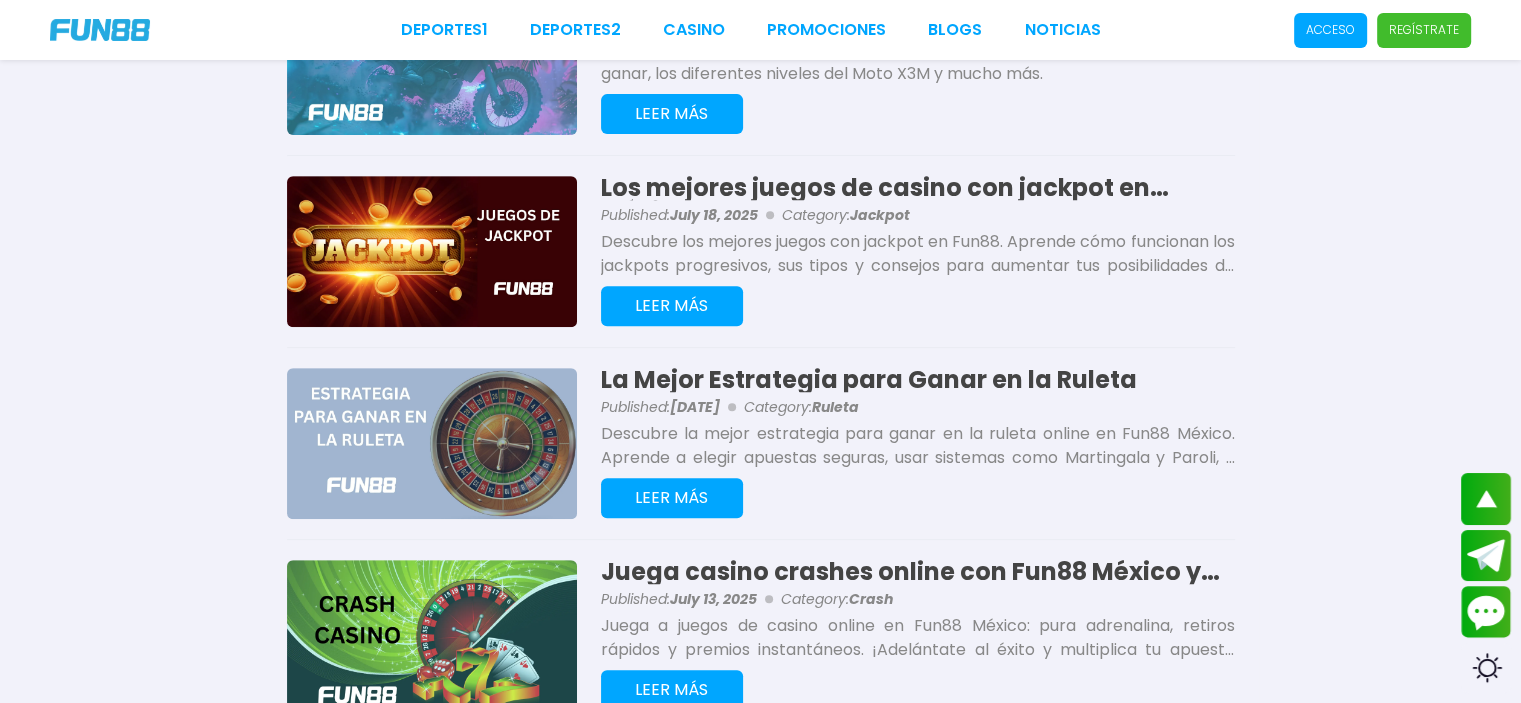 click on "Descubre la mejor estrategia para ganar en la ruleta online en Fun88 México. Aprende a elegir apuestas seguras, usar sistemas como Martingala y Paroli, y maximiza tus probabilidades con consejos prácticos." at bounding box center (918, 446) 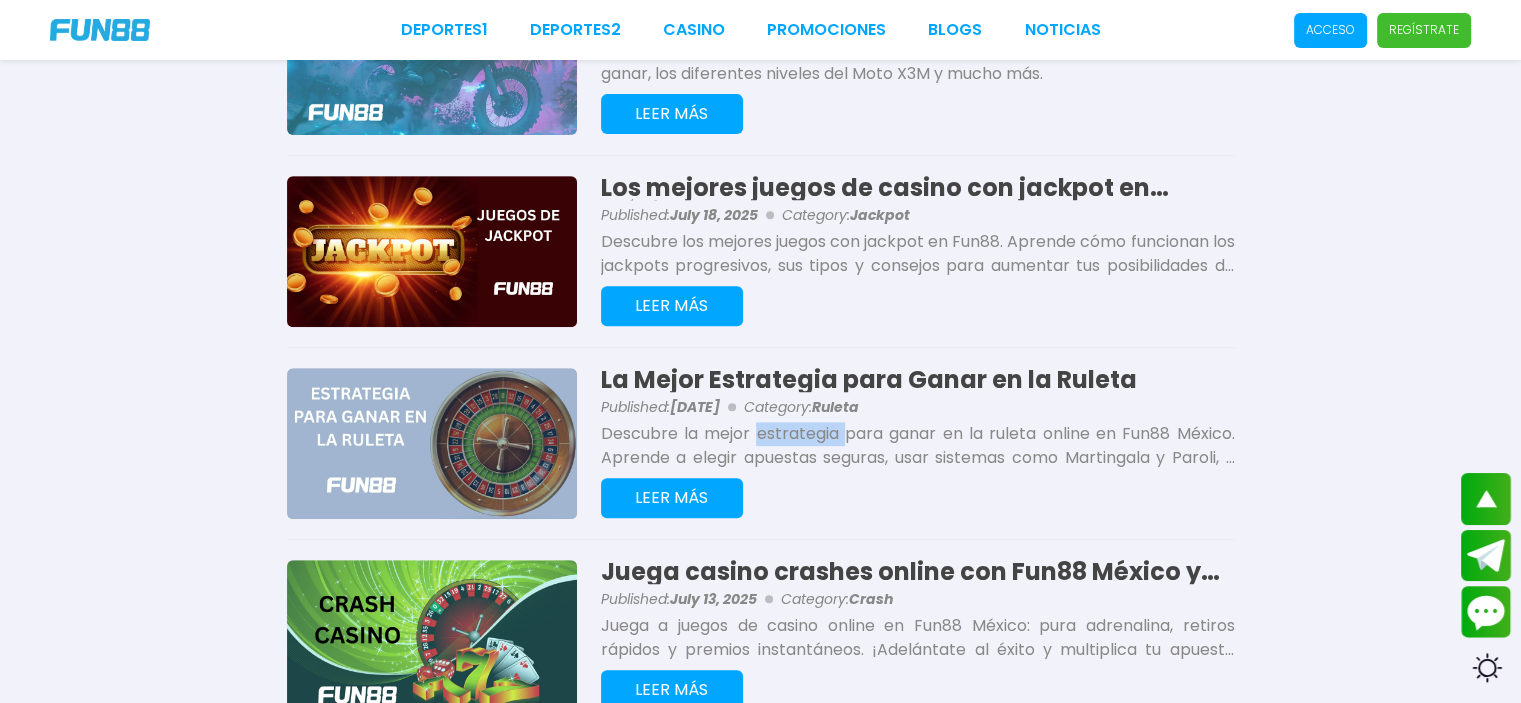 click on "Descubre la mejor estrategia para ganar en la ruleta online en Fun88 México. Aprende a elegir apuestas seguras, usar sistemas como Martingala y Paroli, y maximiza tus probabilidades con consejos prácticos." at bounding box center (918, 446) 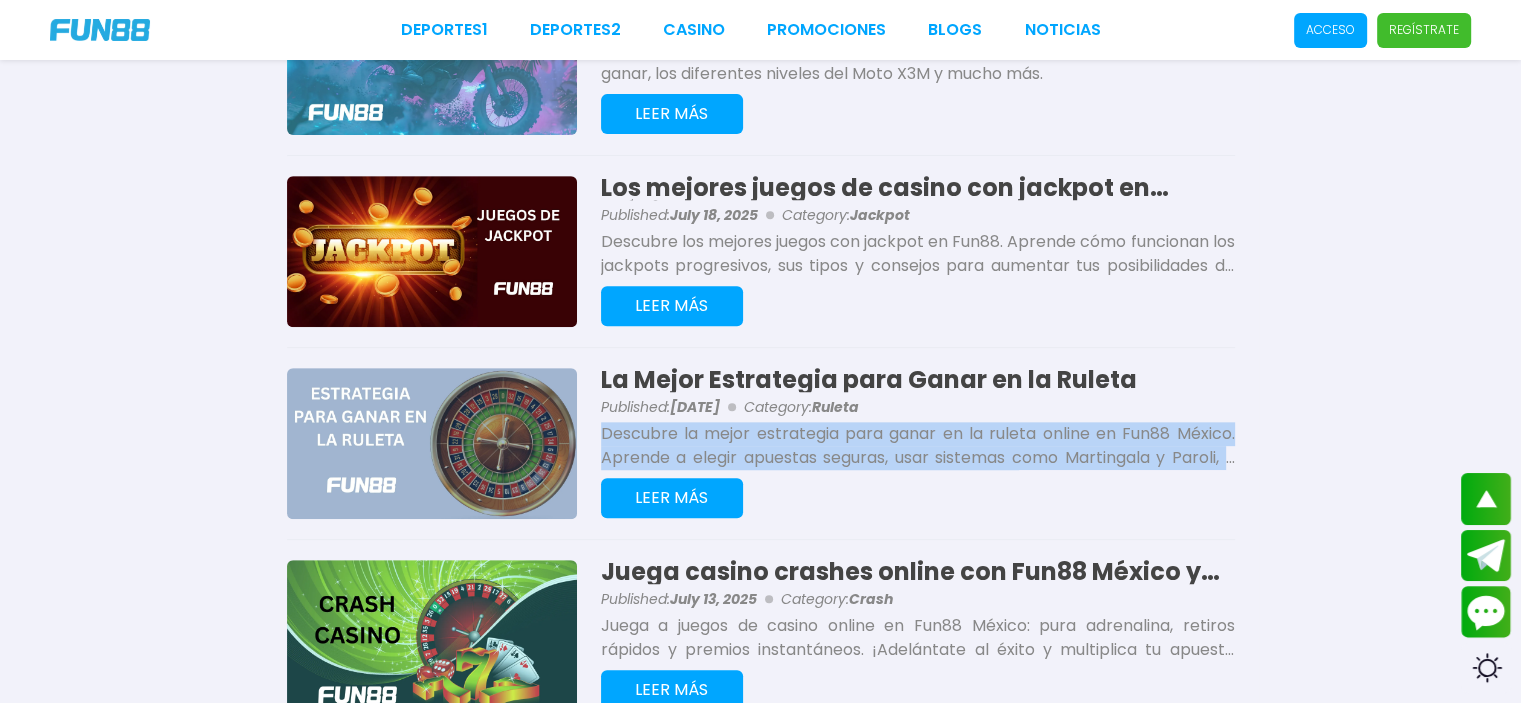 click on "Descubre la mejor estrategia para ganar en la ruleta online en Fun88 México. Aprende a elegir apuestas seguras, usar sistemas como Martingala y Paroli, y maximiza tus probabilidades con consejos prácticos." at bounding box center [918, 446] 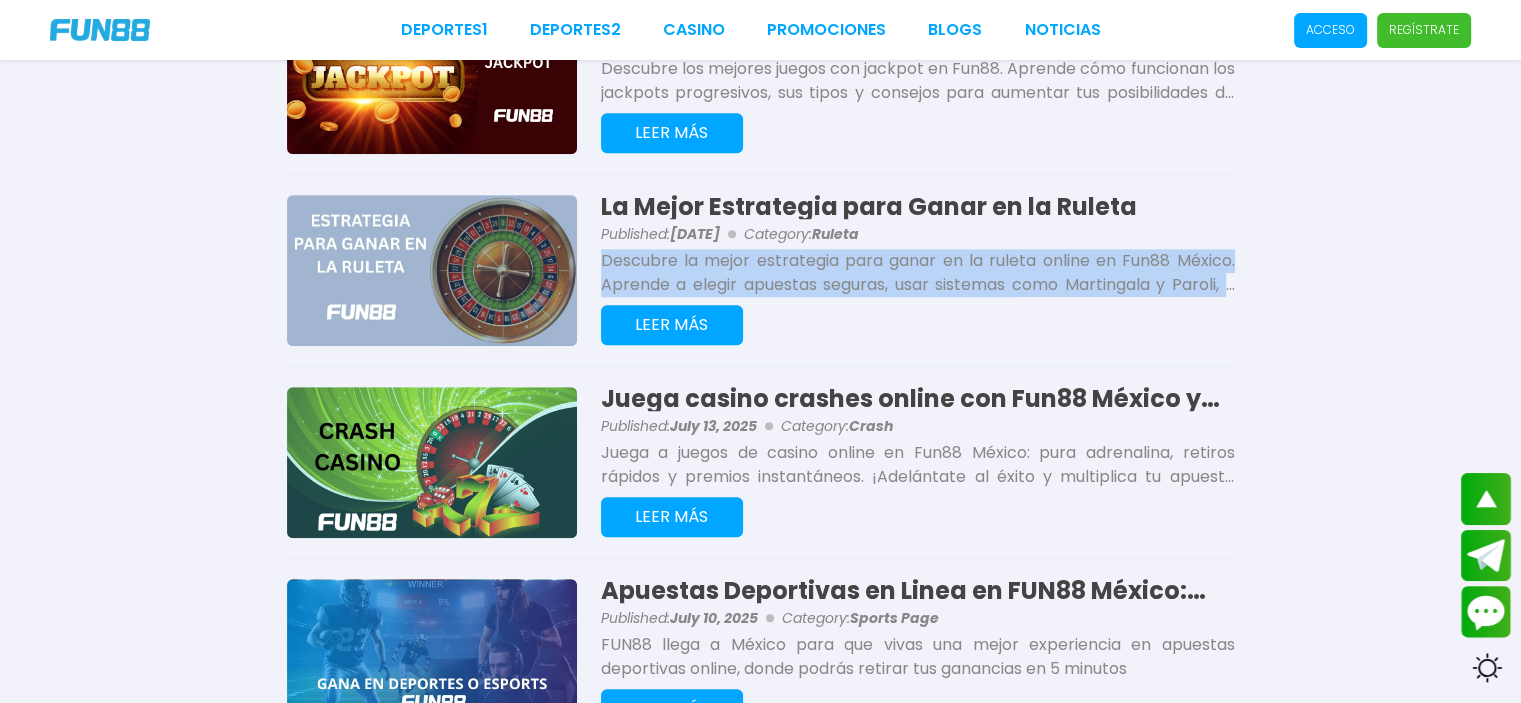 scroll, scrollTop: 1100, scrollLeft: 0, axis: vertical 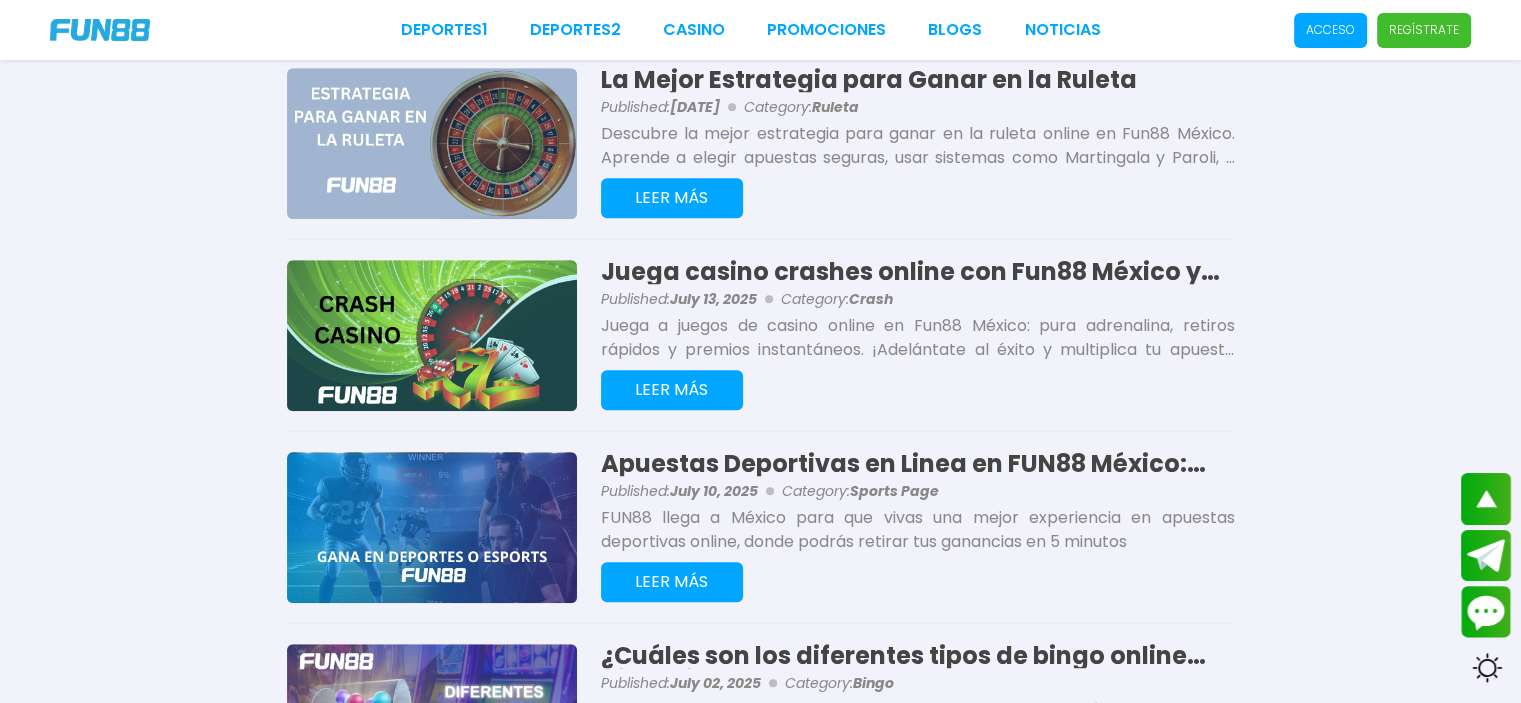 click on "Juega a juegos de casino online en Fun88 México: pura adrenalina, retiros rápidos y premios instantáneos. ¡Adelántate al éxito y multiplica tu apuesta ahora!" at bounding box center [918, 338] 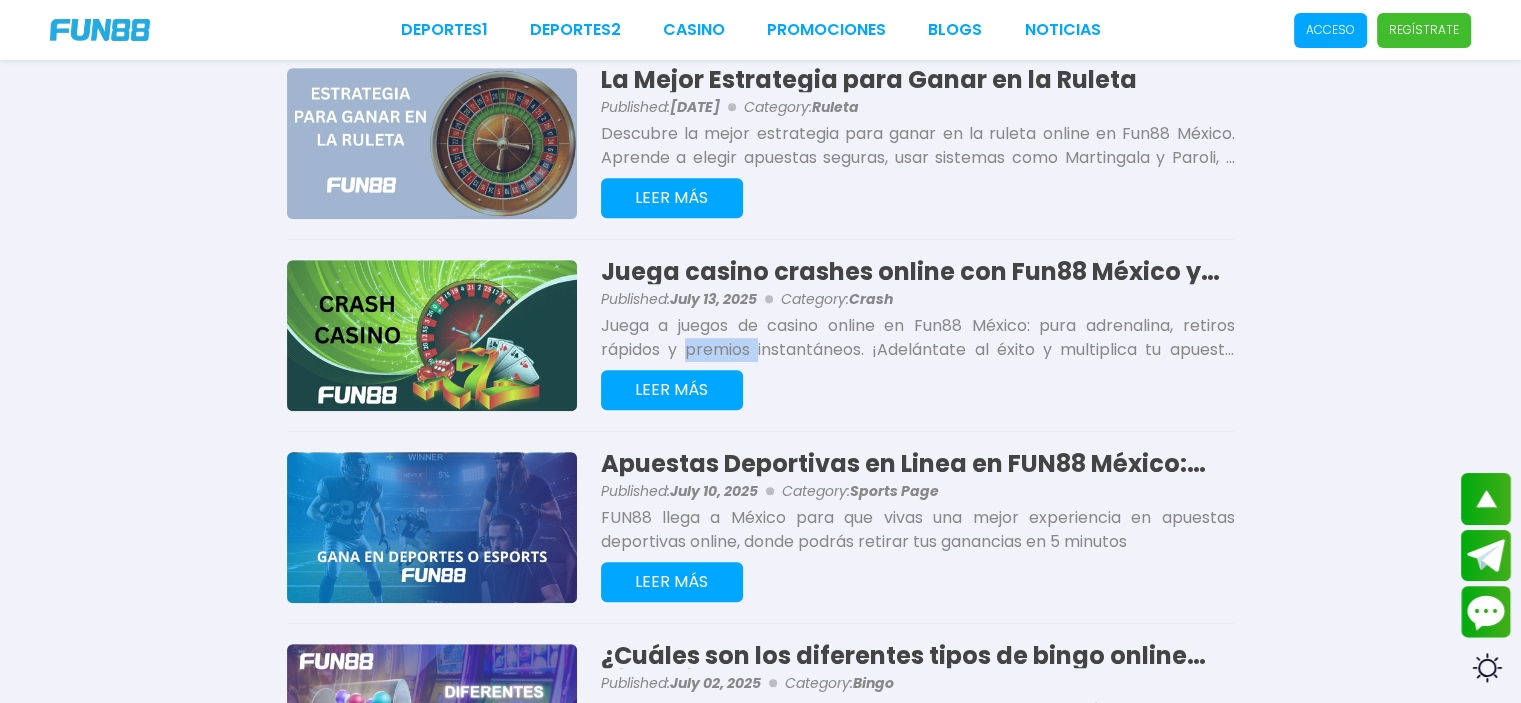 click on "Juega a juegos de casino online en Fun88 México: pura adrenalina, retiros rápidos y premios instantáneos. ¡Adelántate al éxito y multiplica tu apuesta ahora!" at bounding box center [918, 338] 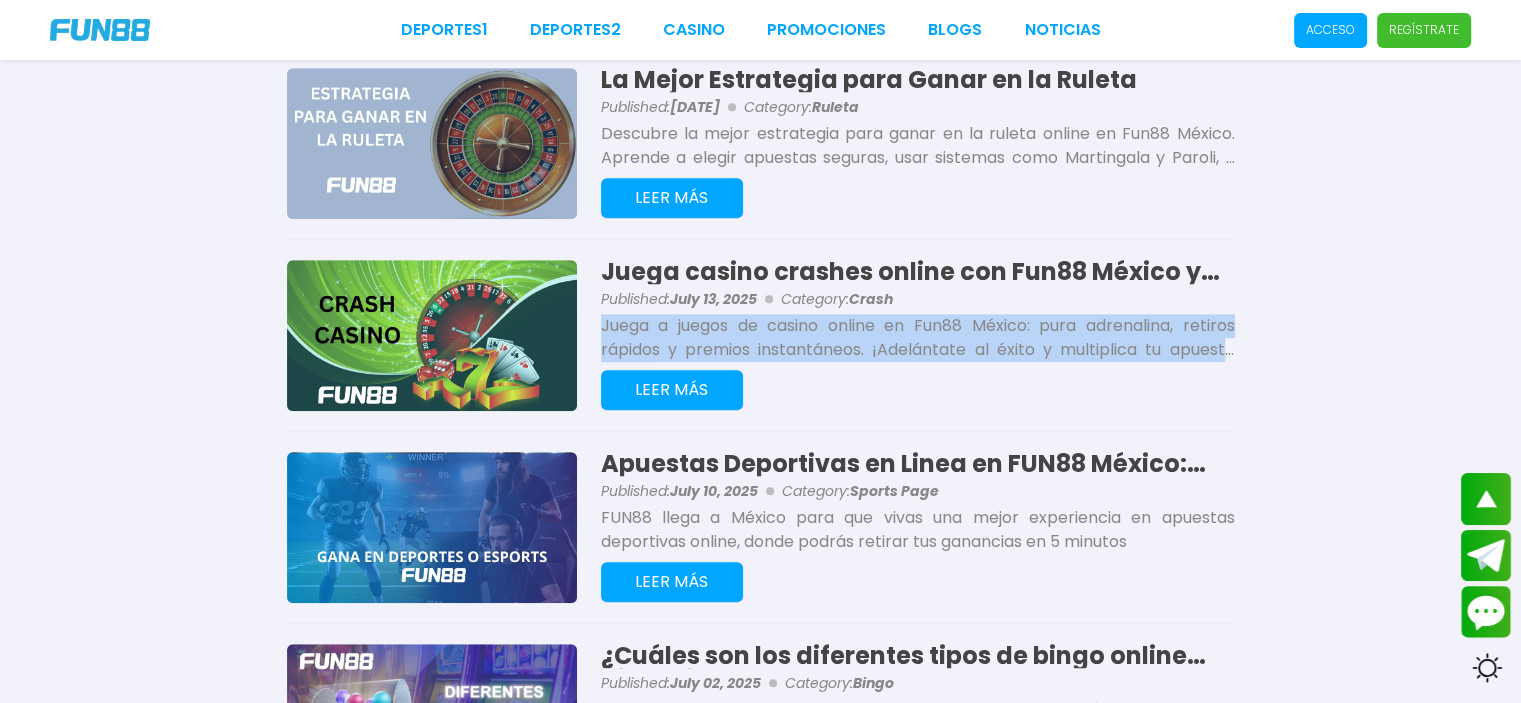 click on "Juega a juegos de casino online en Fun88 México: pura adrenalina, retiros rápidos y premios instantáneos. ¡Adelántate al éxito y multiplica tu apuesta ahora!" at bounding box center (918, 338) 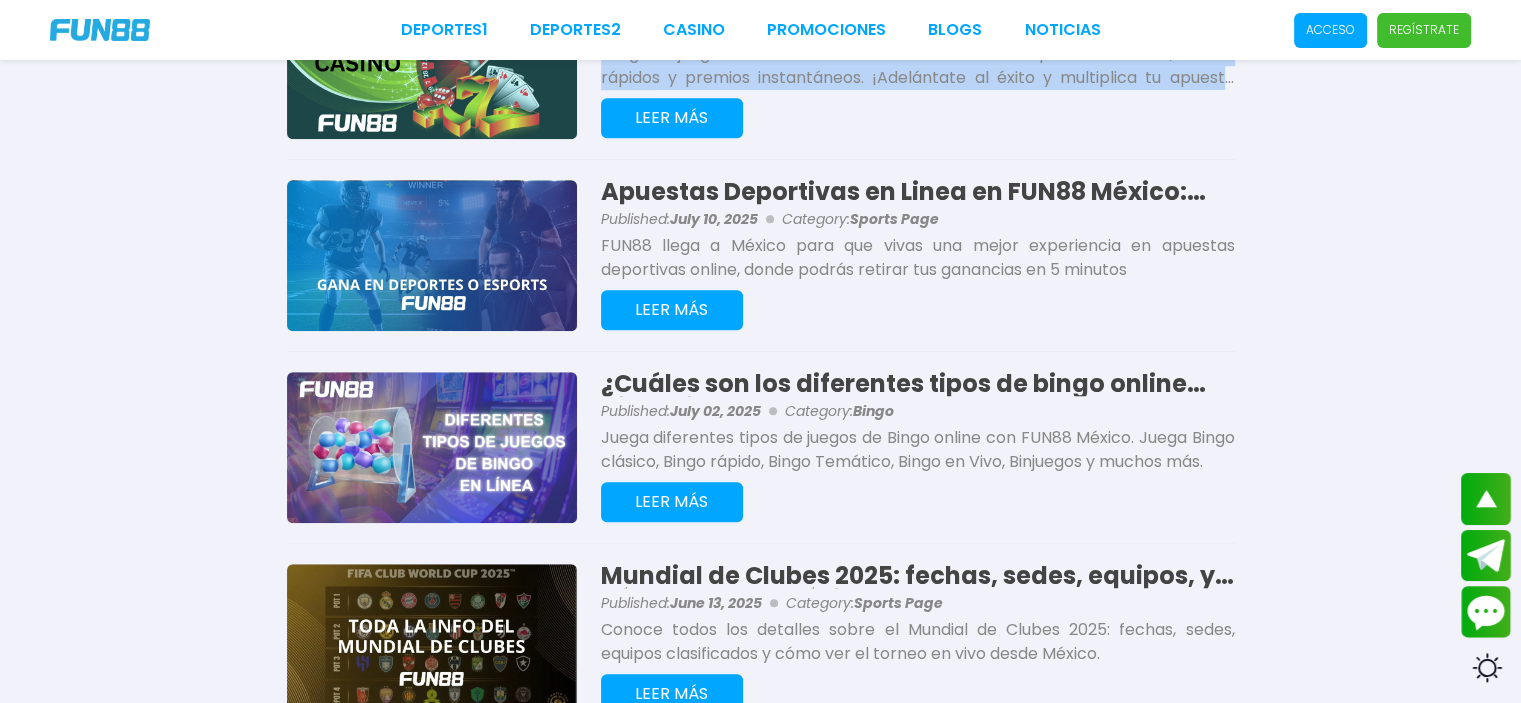 scroll, scrollTop: 1400, scrollLeft: 0, axis: vertical 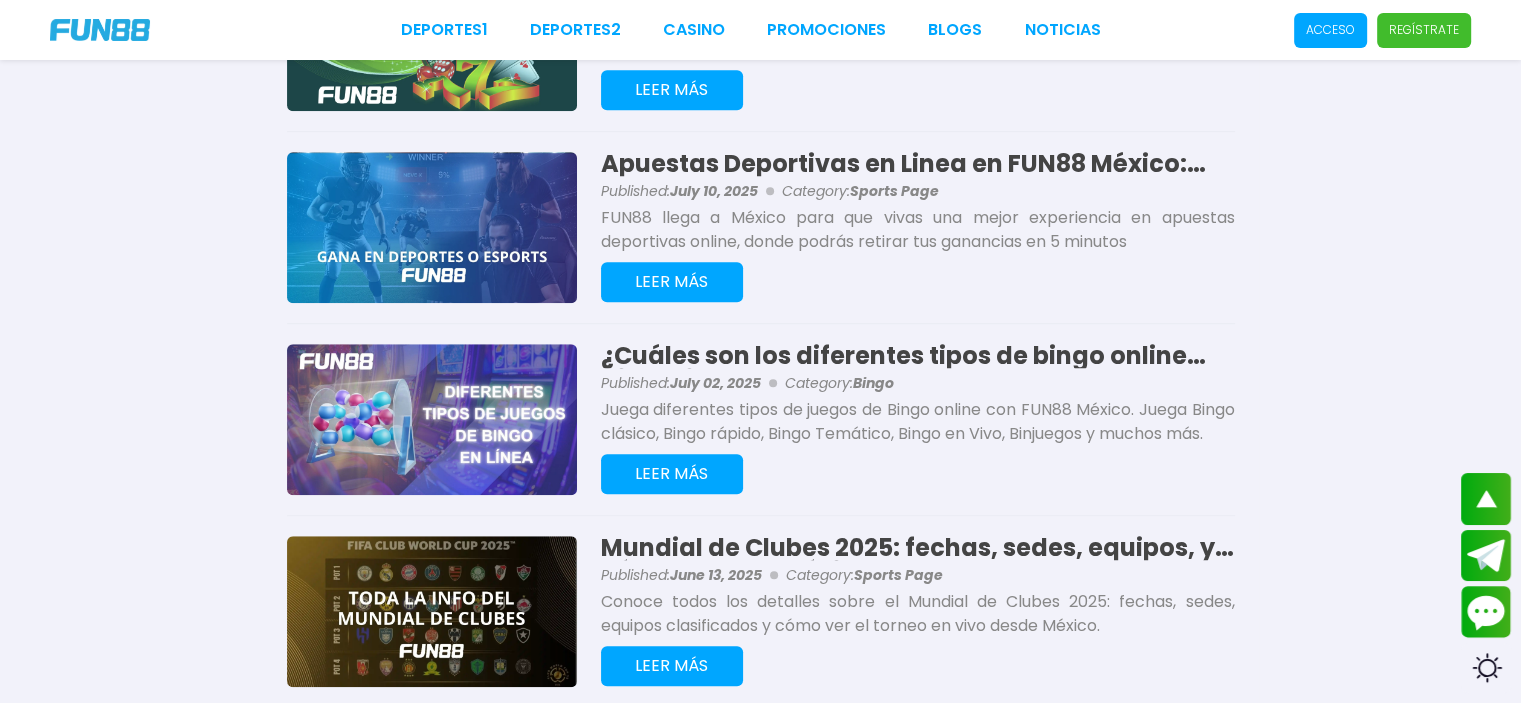 click on "FUN88 llega a México para que vivas una mejor experiencia en apuestas deportivas online, donde podrás retirar tus ganancias en 5 minutos" at bounding box center [918, 230] 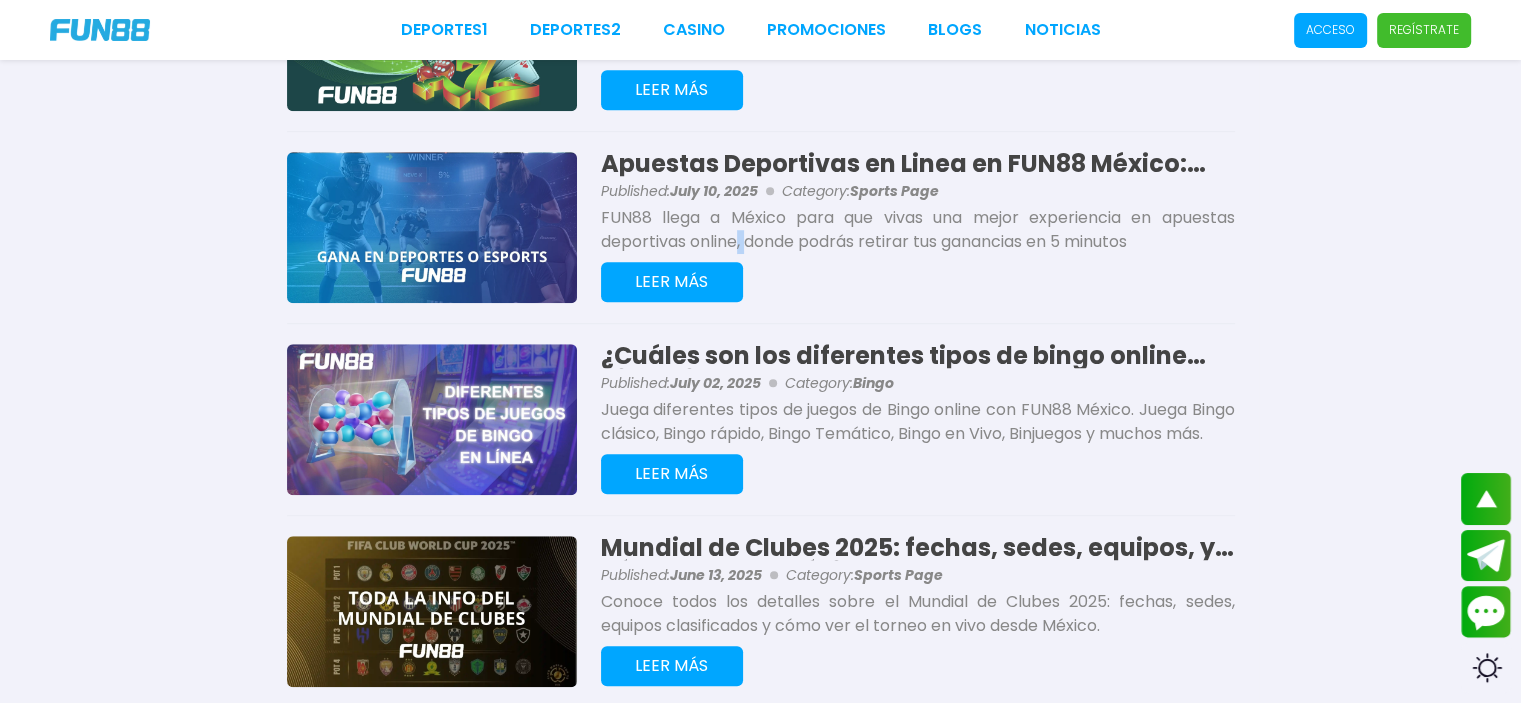 click on "FUN88 llega a México para que vivas una mejor experiencia en apuestas deportivas online, donde podrás retirar tus ganancias en 5 minutos" at bounding box center (918, 230) 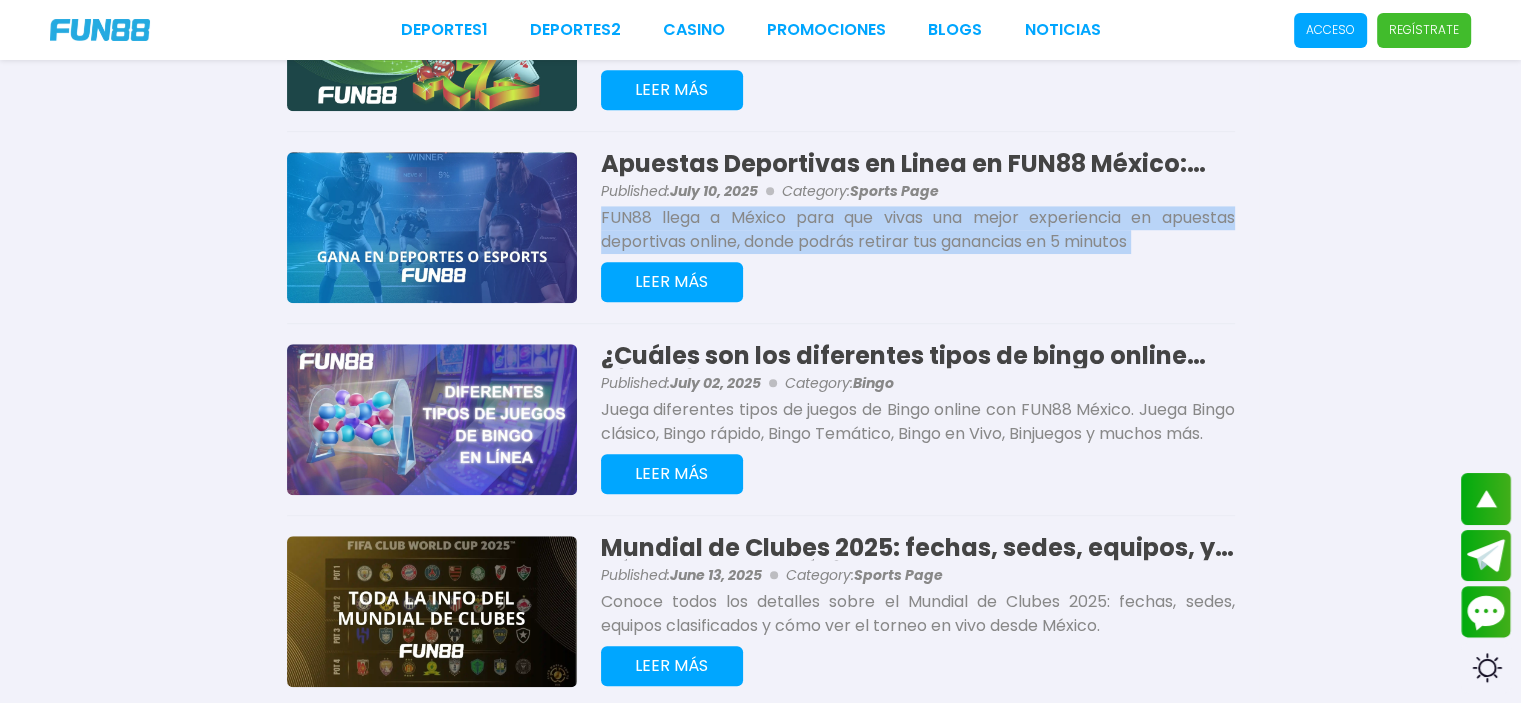 click on "FUN88 llega a México para que vivas una mejor experiencia en apuestas deportivas online, donde podrás retirar tus ganancias en 5 minutos" at bounding box center [918, 230] 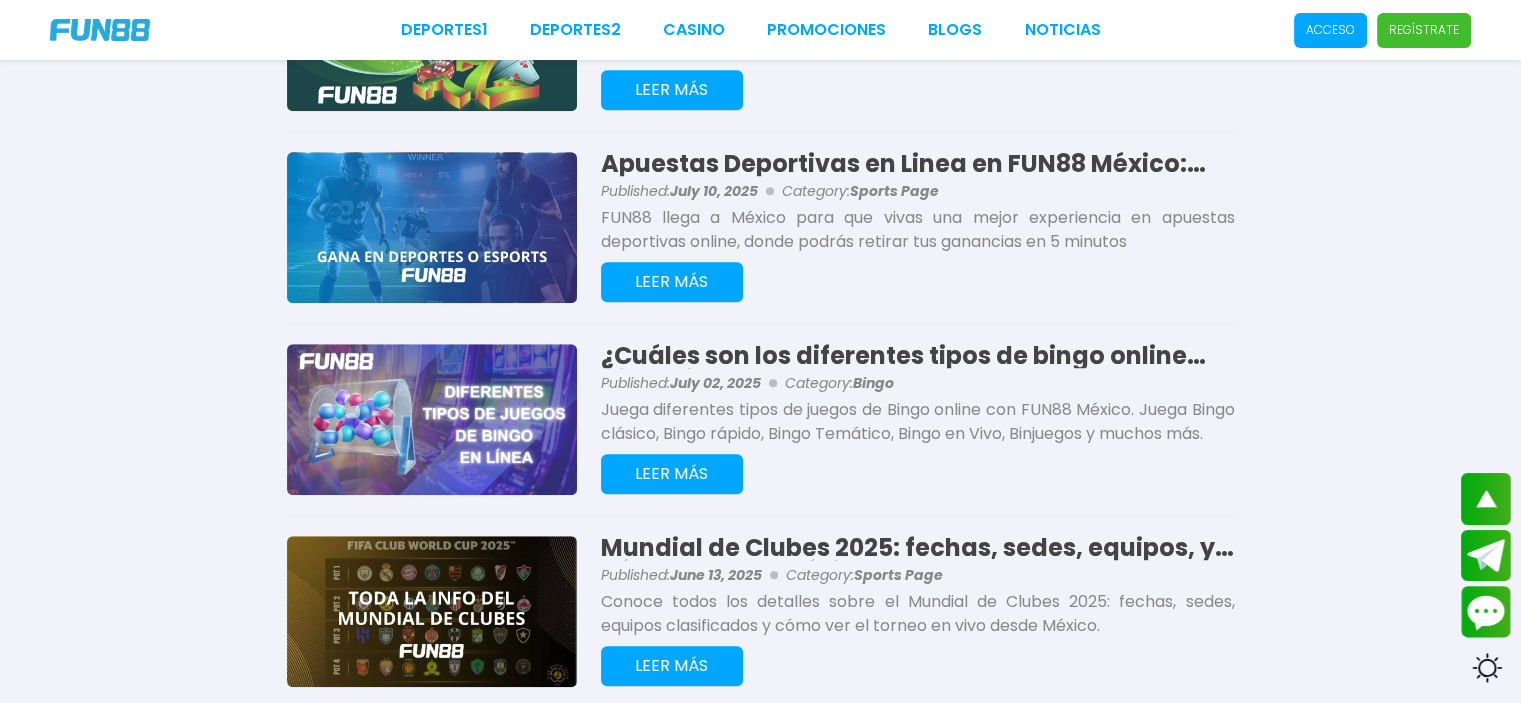 click on "Juega diferentes tipos de juegos de Bingo online con FUN88 México. Juega Bingo clásico, Bingo rápido, Bingo Temático, Bingo en Vivo, Binjuegos y muchos más." at bounding box center [918, 422] 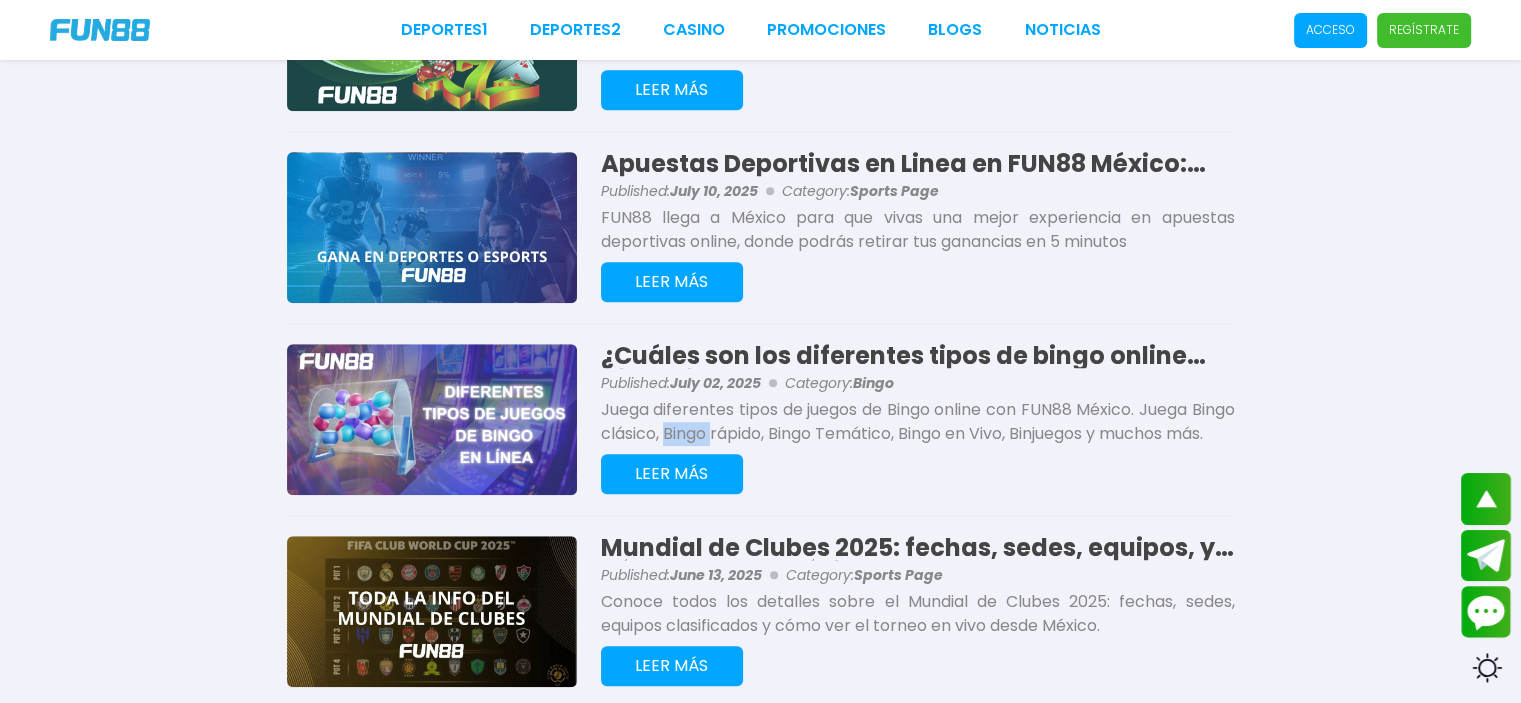 click on "Juega diferentes tipos de juegos de Bingo online con FUN88 México. Juega Bingo clásico, Bingo rápido, Bingo Temático, Bingo en Vivo, Binjuegos y muchos más." at bounding box center [918, 422] 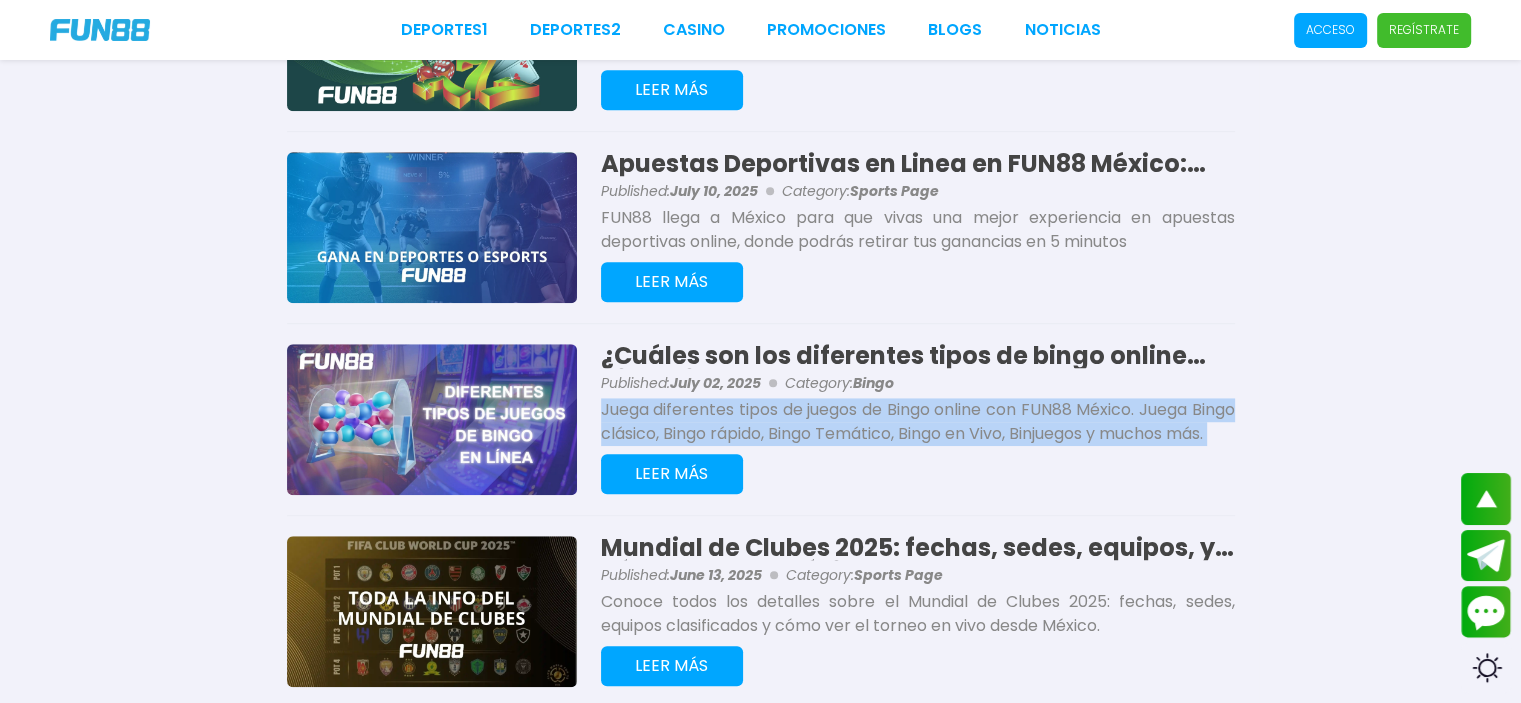click on "Juega diferentes tipos de juegos de Bingo online con FUN88 México. Juega Bingo clásico, Bingo rápido, Bingo Temático, Bingo en Vivo, Binjuegos y muchos más." at bounding box center (918, 422) 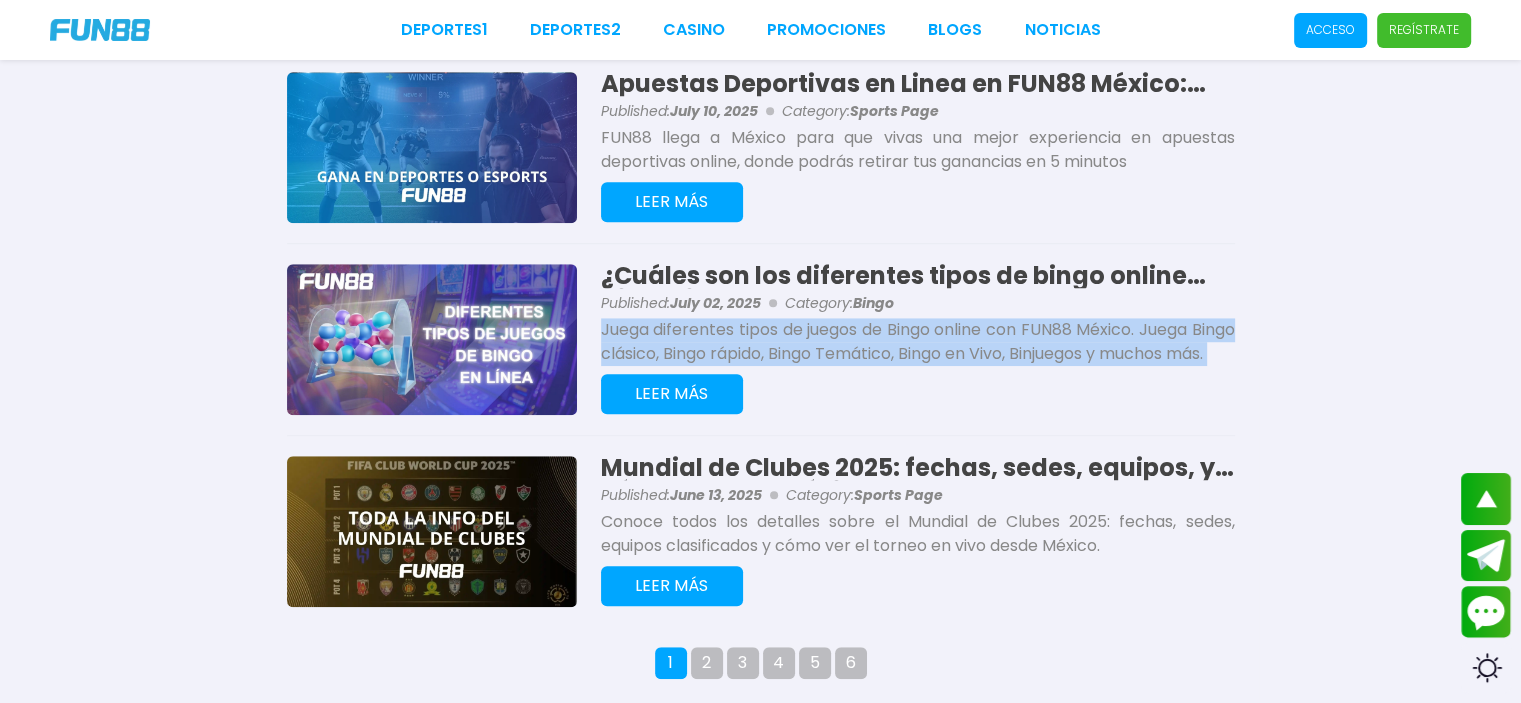 scroll, scrollTop: 1600, scrollLeft: 0, axis: vertical 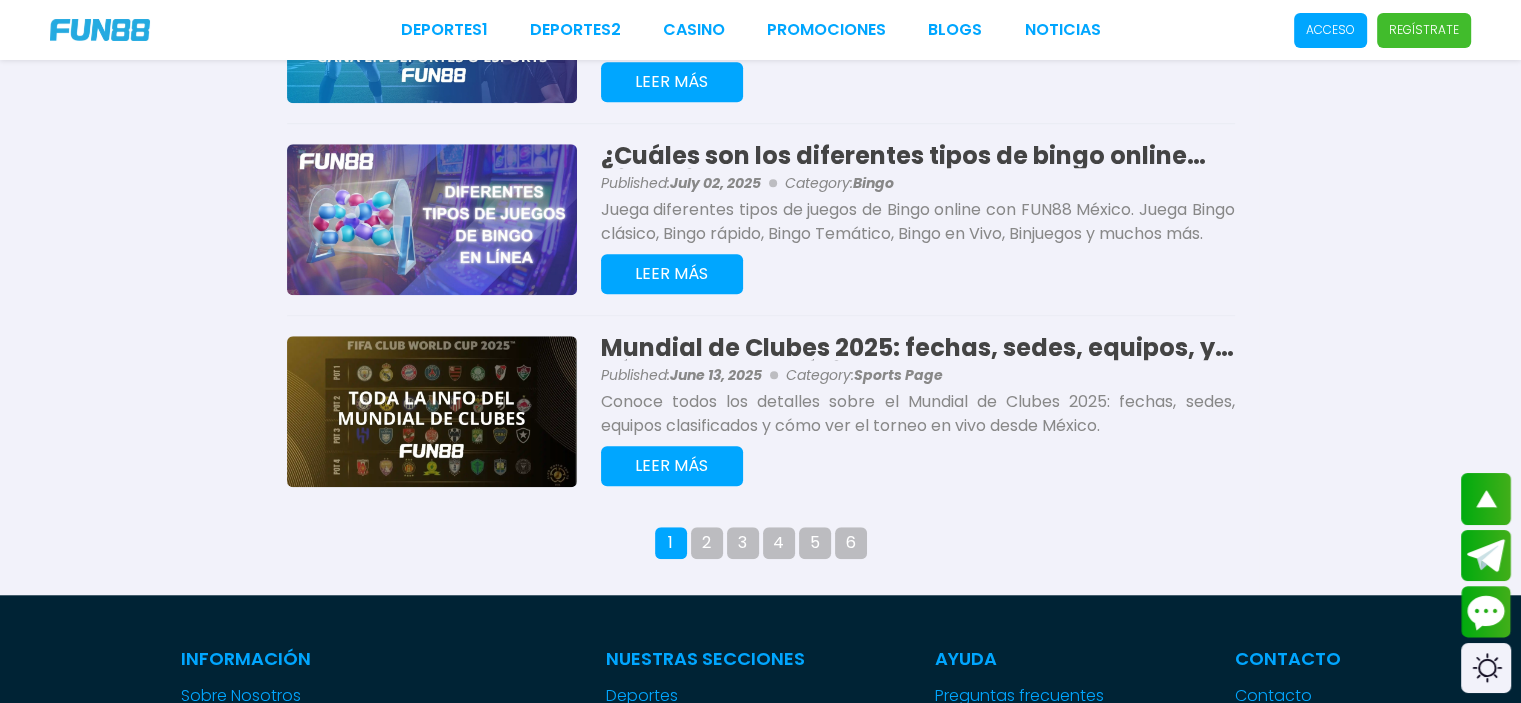 click on "Conoce todos los detalles sobre el Mundial de Clubes 2025: fechas, sedes, equipos clasificados y cómo ver el torneo en vivo desde México." at bounding box center [918, 414] 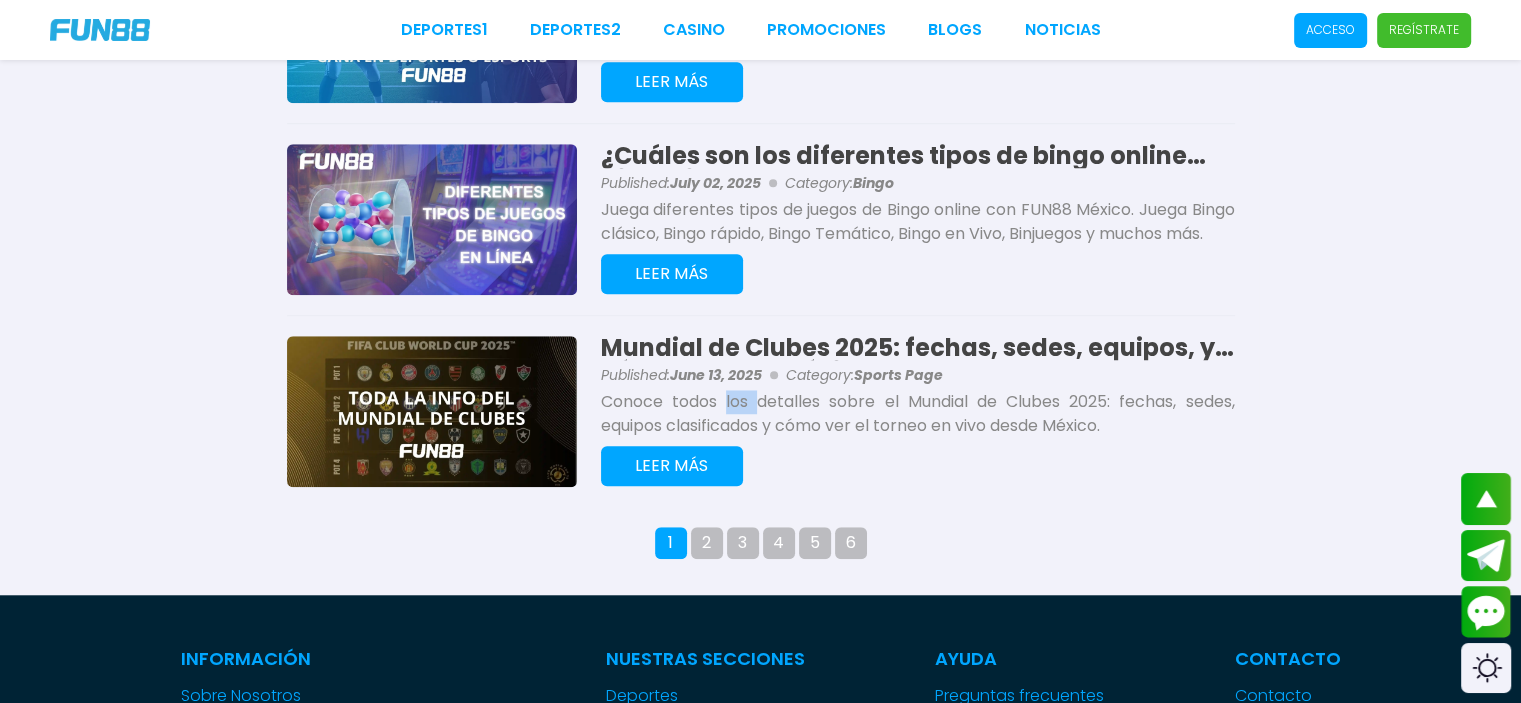 click on "Conoce todos los detalles sobre el Mundial de Clubes 2025: fechas, sedes, equipos clasificados y cómo ver el torneo en vivo desde México." at bounding box center [918, 414] 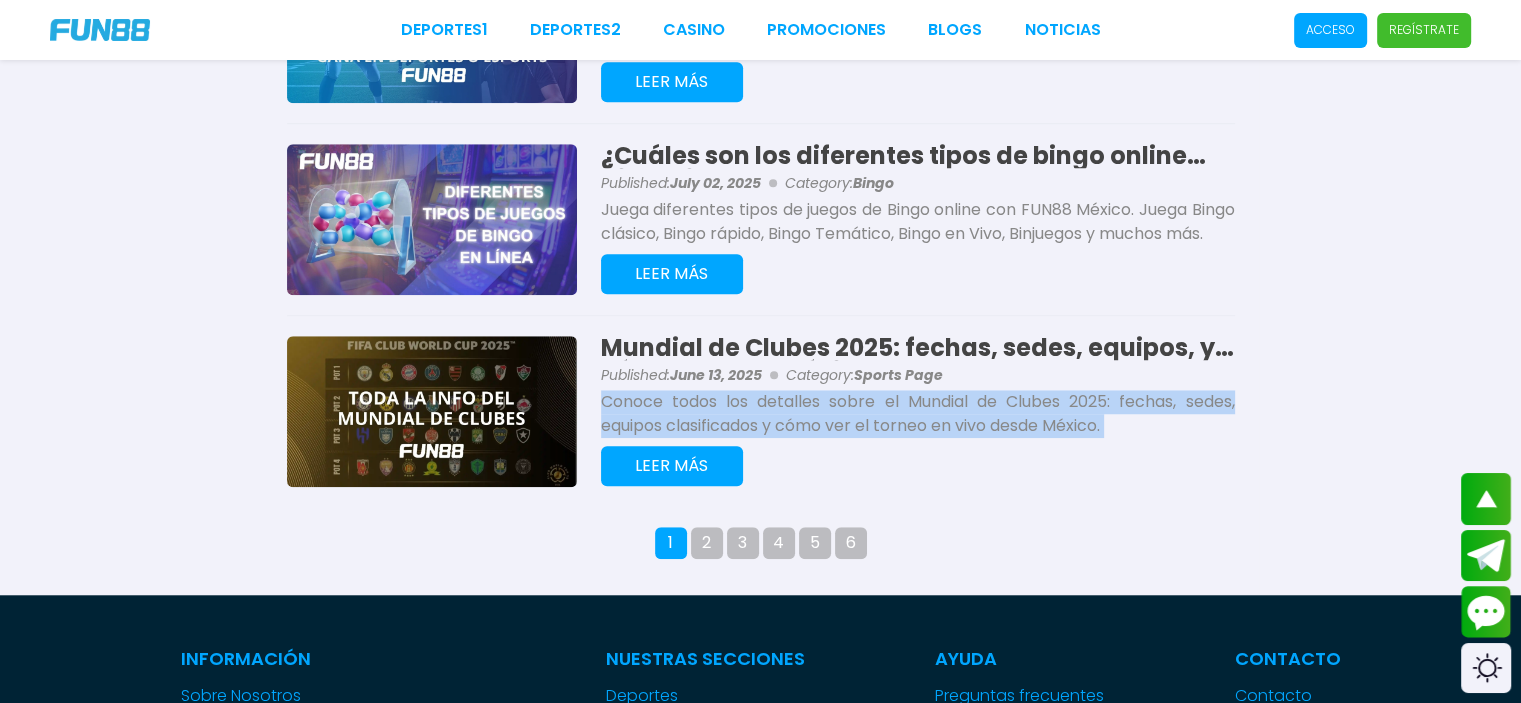 click on "Conoce todos los detalles sobre el Mundial de Clubes 2025: fechas, sedes, equipos clasificados y cómo ver el torneo en vivo desde México." at bounding box center (918, 414) 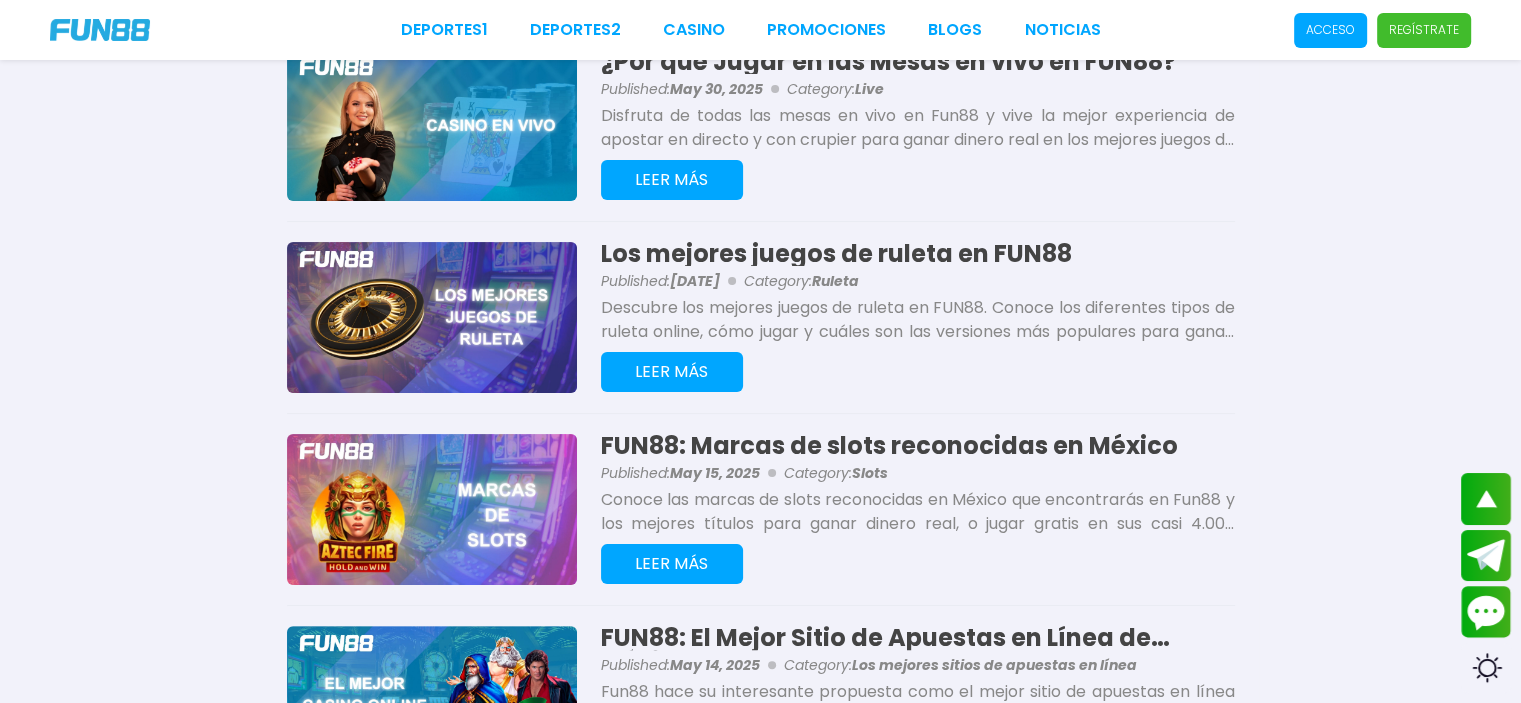 scroll, scrollTop: 188, scrollLeft: 0, axis: vertical 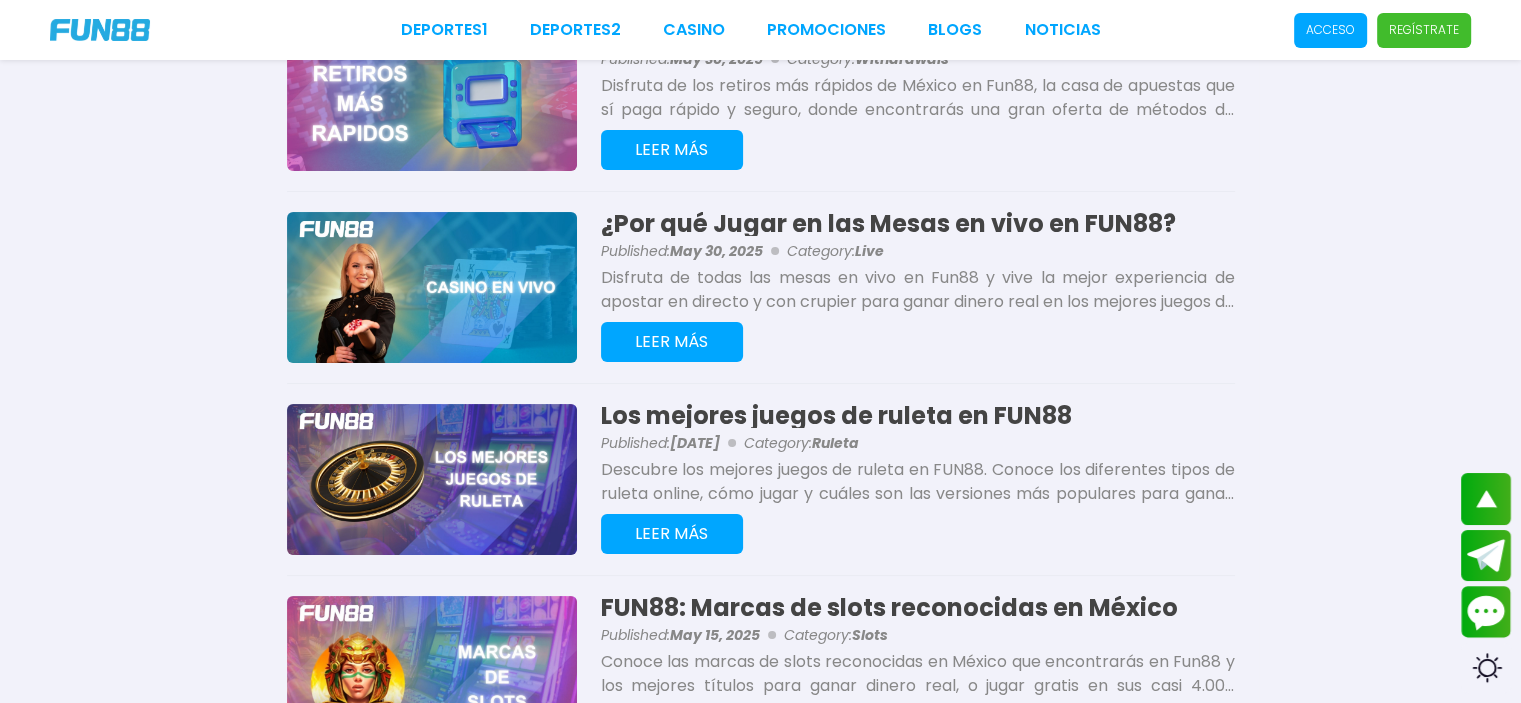 click on "Descubre los mejores juegos de ruleta en FUN88. Conoce los diferentes tipos de ruleta online, cómo jugar y cuáles son las versiones más populares para ganar. ¡Regístrate y juega en vivo ahora!" at bounding box center (918, 482) 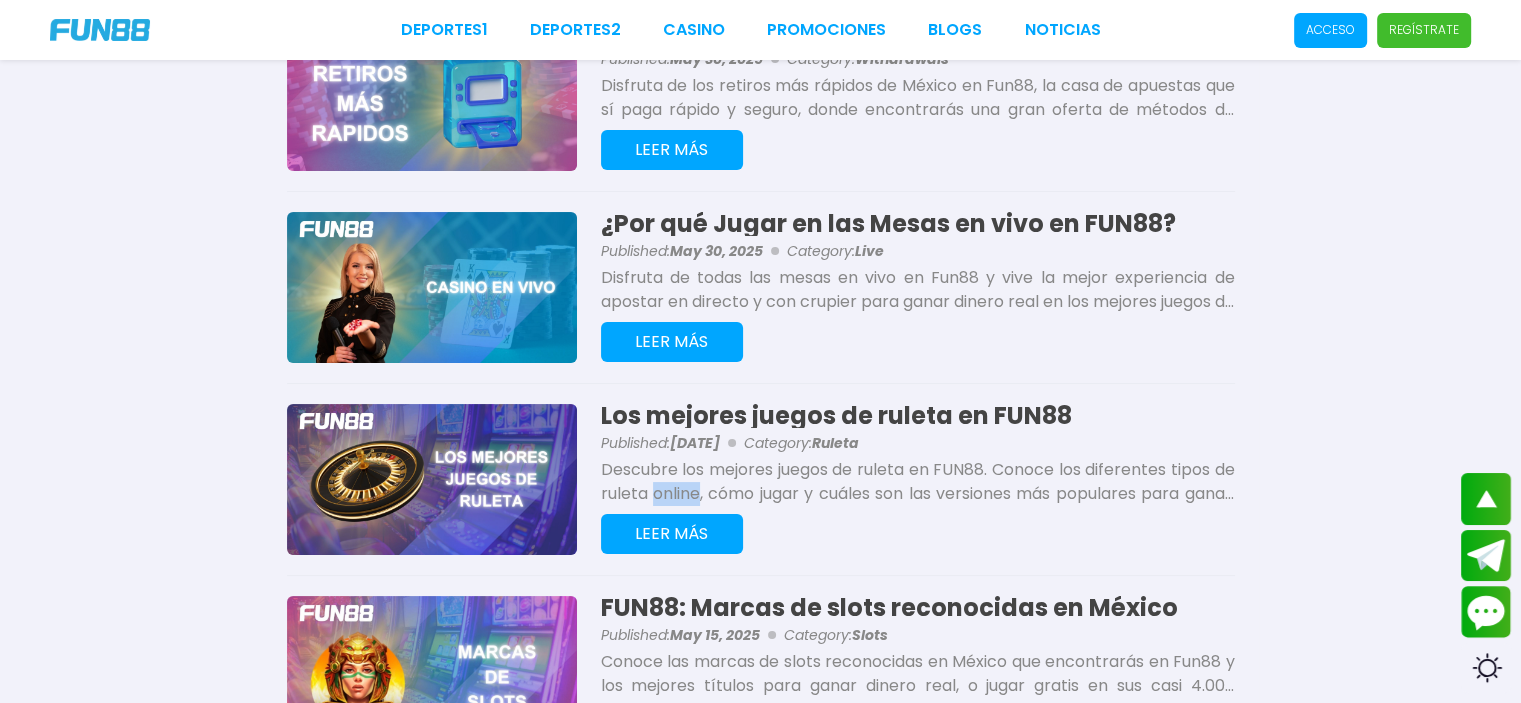 click on "Descubre los mejores juegos de ruleta en FUN88. Conoce los diferentes tipos de ruleta online, cómo jugar y cuáles son las versiones más populares para ganar. ¡Regístrate y juega en vivo ahora!" at bounding box center [918, 482] 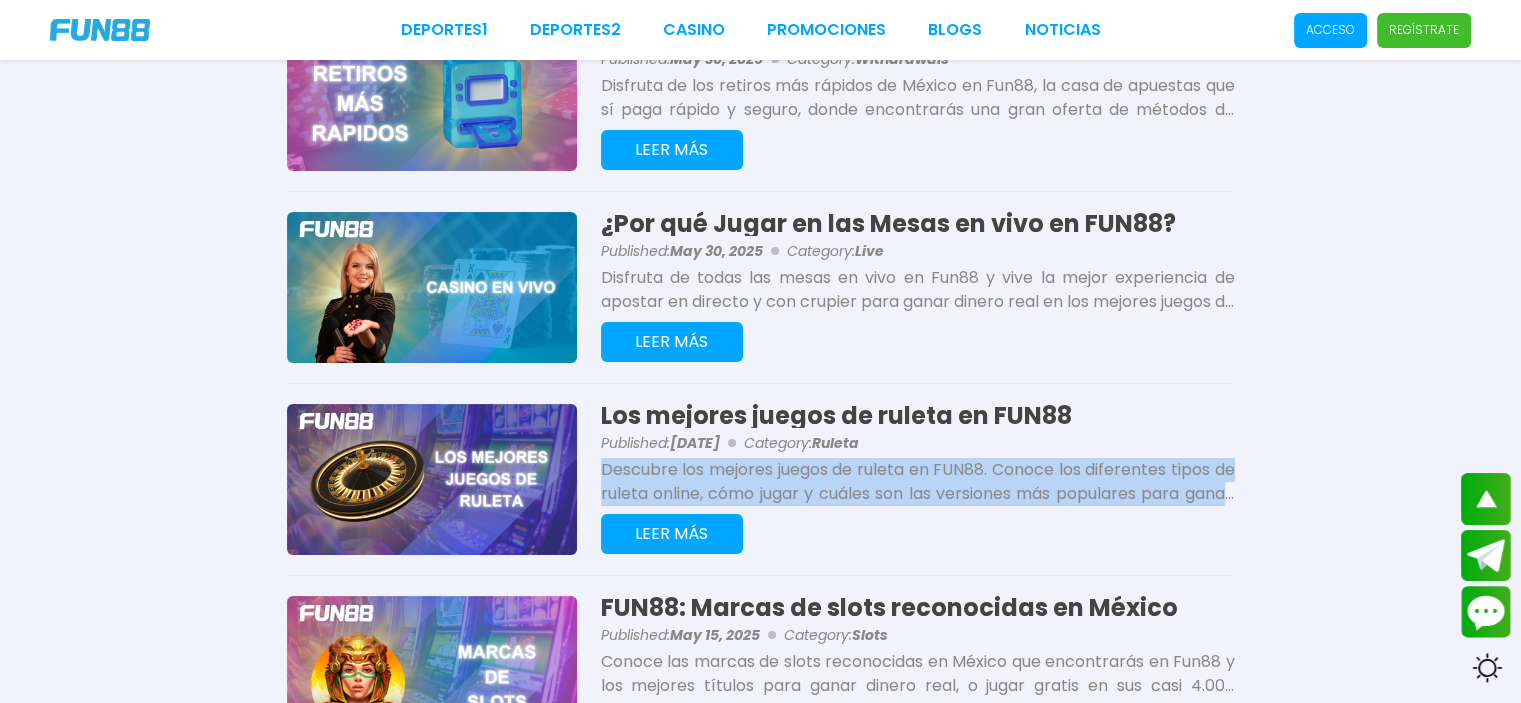 click on "Descubre los mejores juegos de ruleta en FUN88. Conoce los diferentes tipos de ruleta online, cómo jugar y cuáles son las versiones más populares para ganar. ¡Regístrate y juega en vivo ahora!" at bounding box center (918, 482) 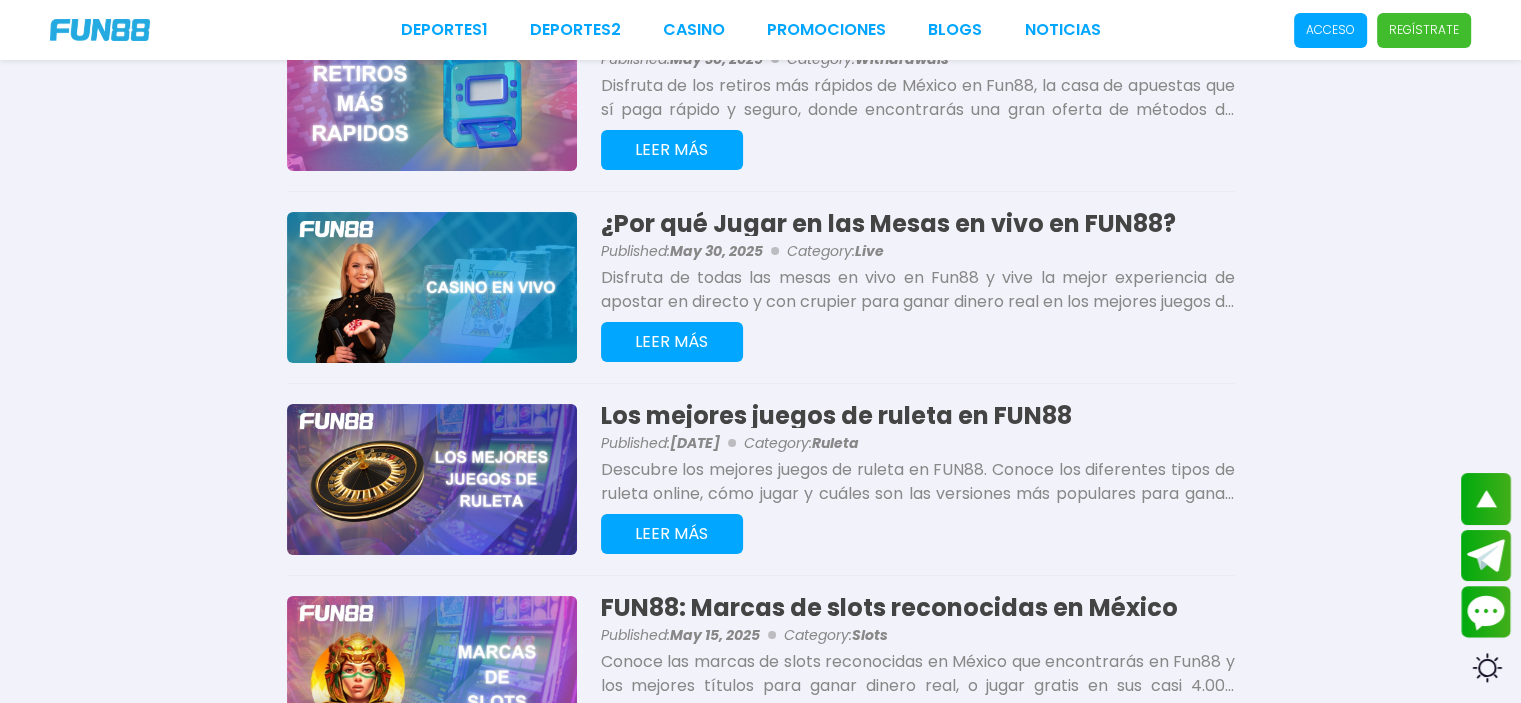 click on "Disfruta de todas las mesas en vivo en Fun88 y vive la mejor experiencia de apostar en directo y con crupier para ganar dinero real en los mejores juegos de casino" at bounding box center [918, 290] 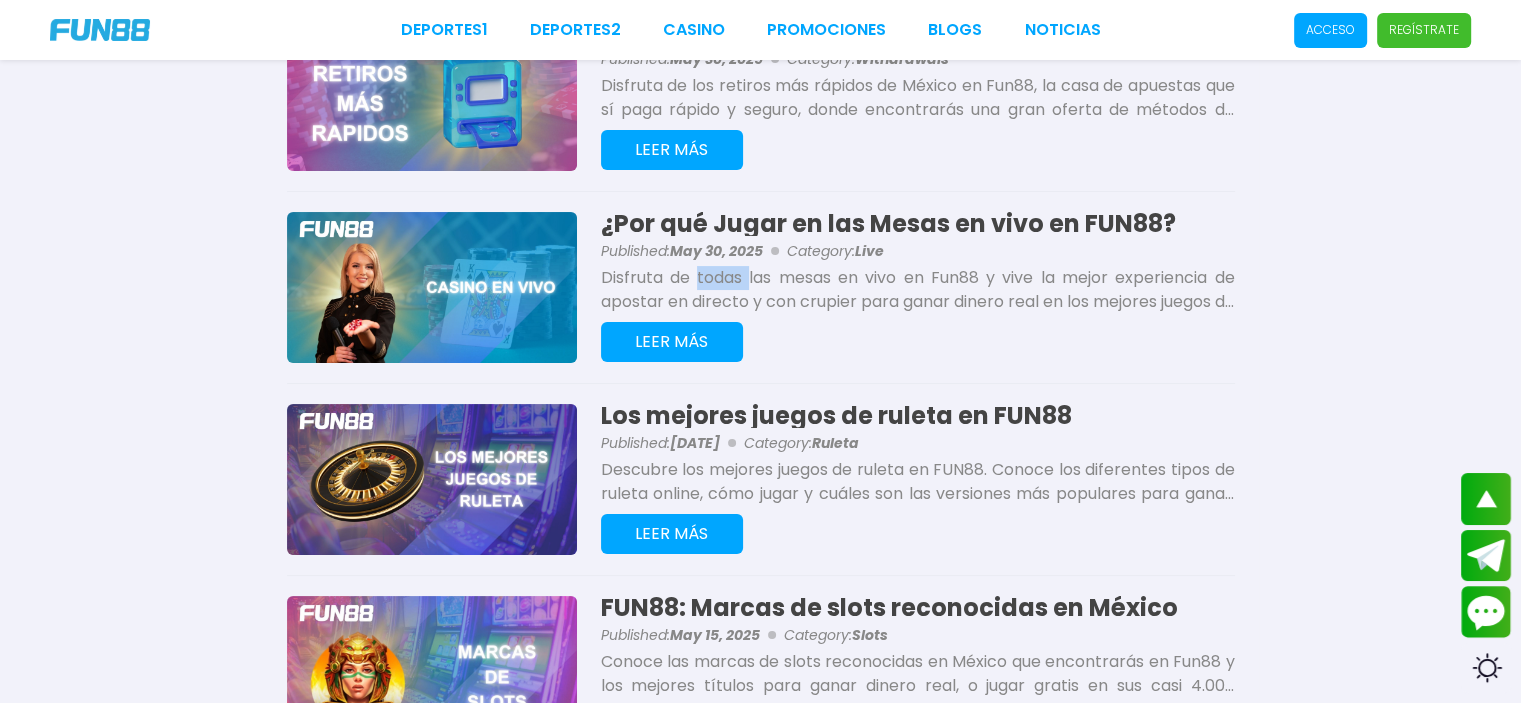 click on "Disfruta de todas las mesas en vivo en Fun88 y vive la mejor experiencia de apostar en directo y con crupier para ganar dinero real en los mejores juegos de casino" at bounding box center [918, 290] 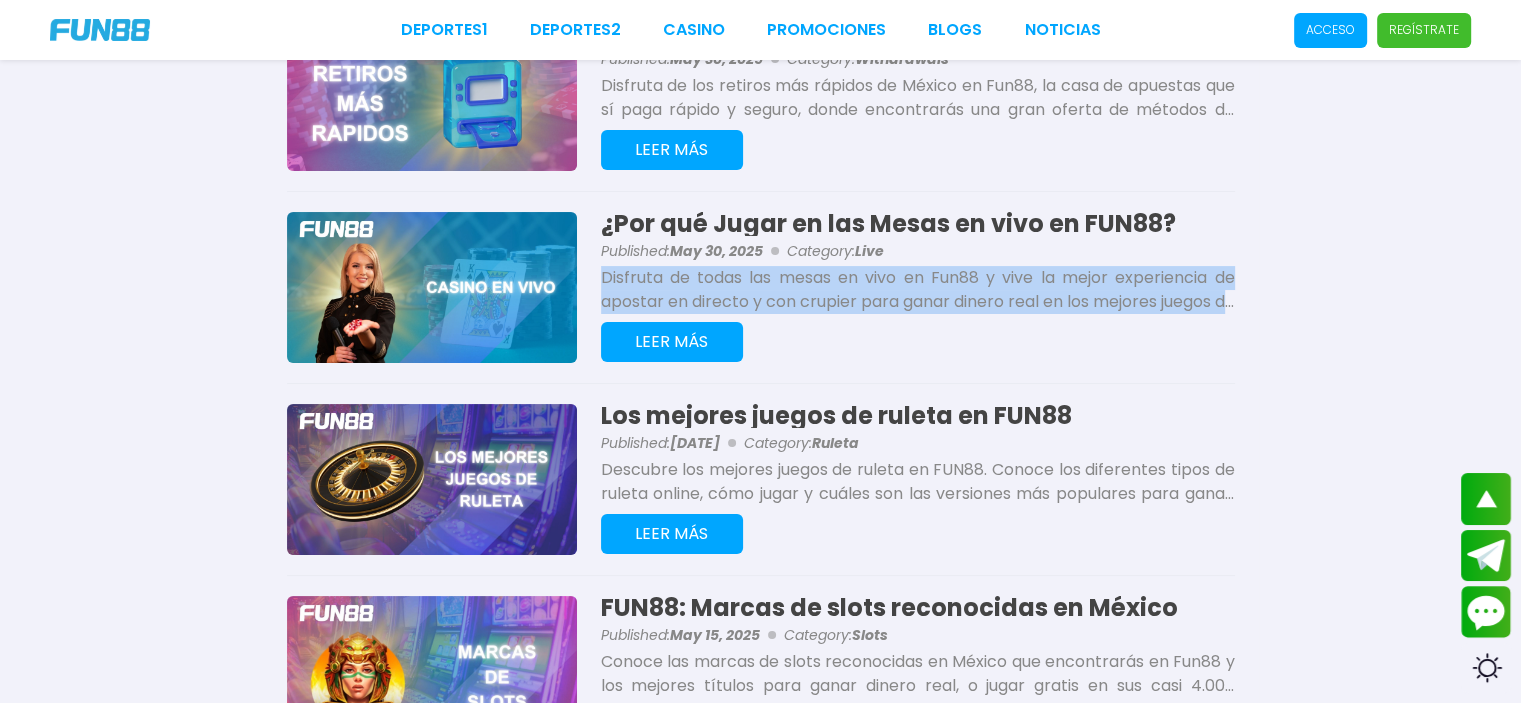 click on "Disfruta de todas las mesas en vivo en Fun88 y vive la mejor experiencia de apostar en directo y con crupier para ganar dinero real en los mejores juegos de casino" at bounding box center [918, 290] 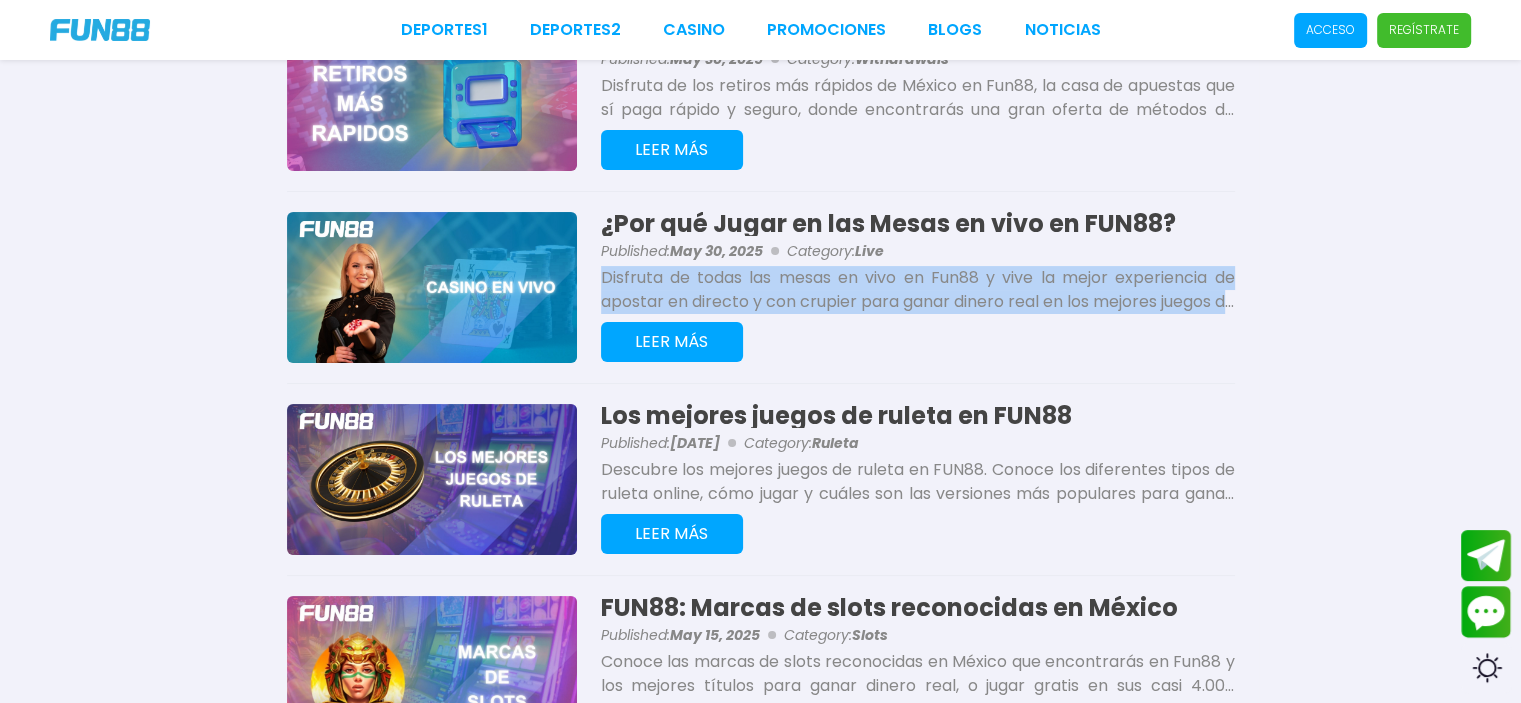 scroll, scrollTop: 0, scrollLeft: 0, axis: both 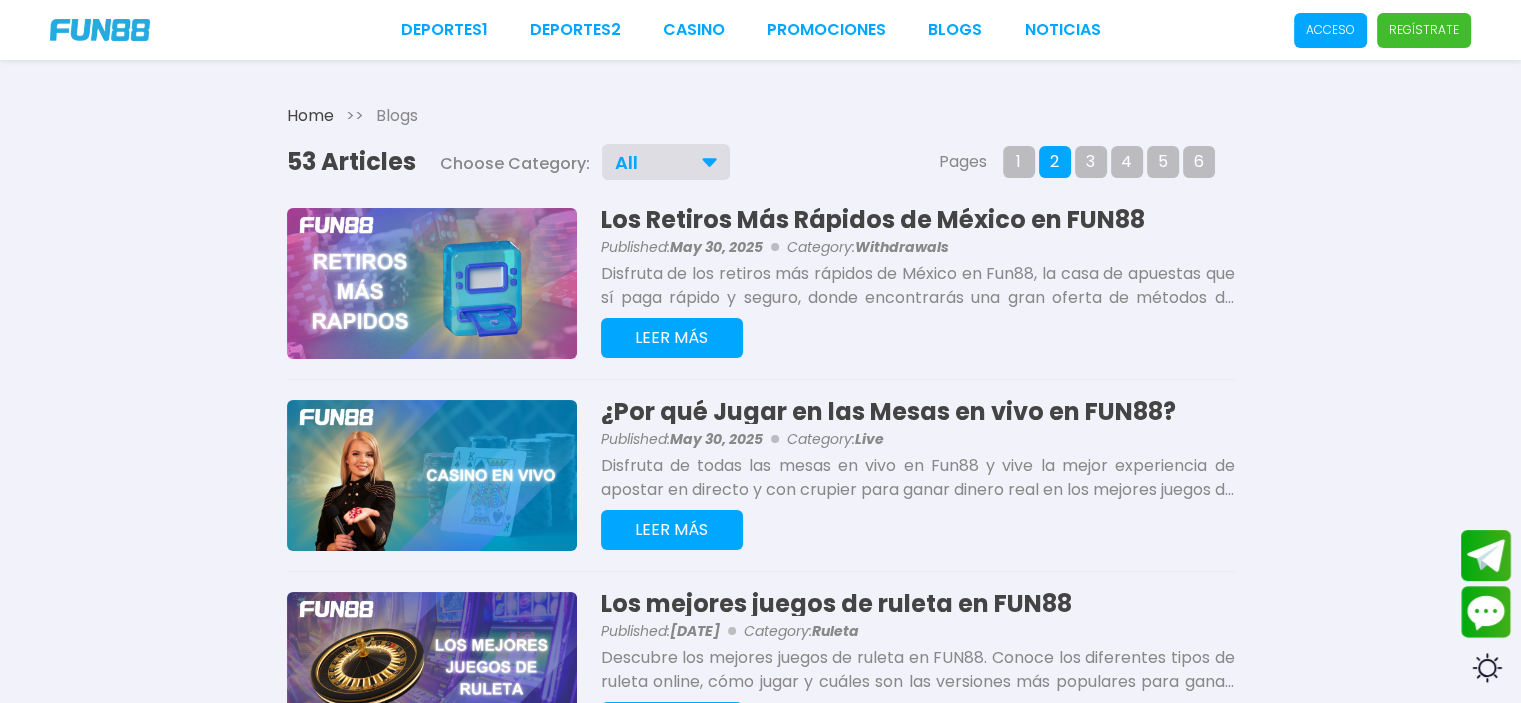 click on "Los Retiros Más Rápidos de [COUNTRY] en FUN88 Published:  May 30, 2025 Category:  Withdrawals Disfruta de los retiros más rápidos de [COUNTRY] en Fun88, la casa de apuestas que sí paga rápido y seguro, donde encontrarás una gran oferta de métodos de pago.
LEER MÁS" at bounding box center (918, 283) 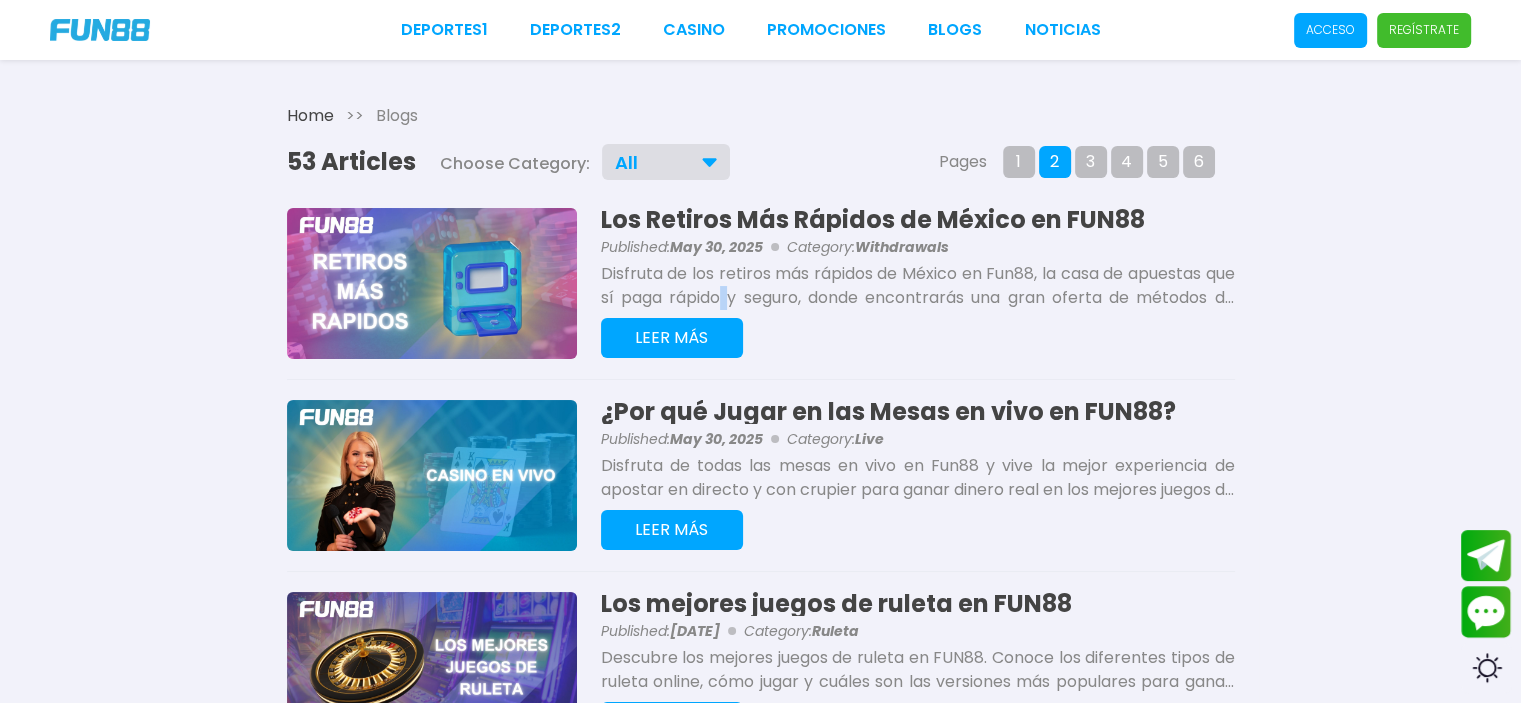 click on "Disfruta de los retiros más rápidos de México en Fun88, la casa de apuestas que sí paga rápido y seguro, donde encontrarás una gran oferta de métodos de pago." at bounding box center [918, 286] 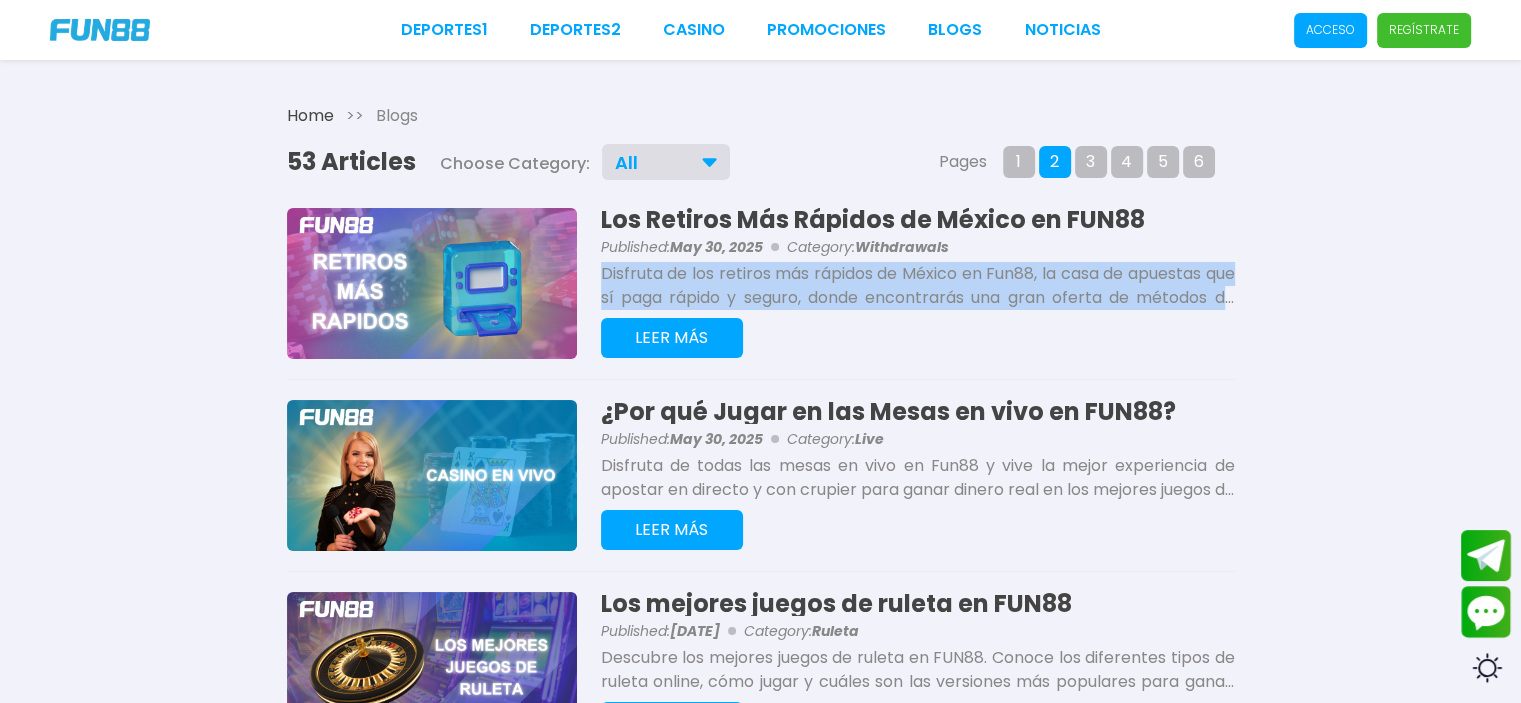 drag, startPoint x: 752, startPoint y: 302, endPoint x: 766, endPoint y: 311, distance: 16.643316 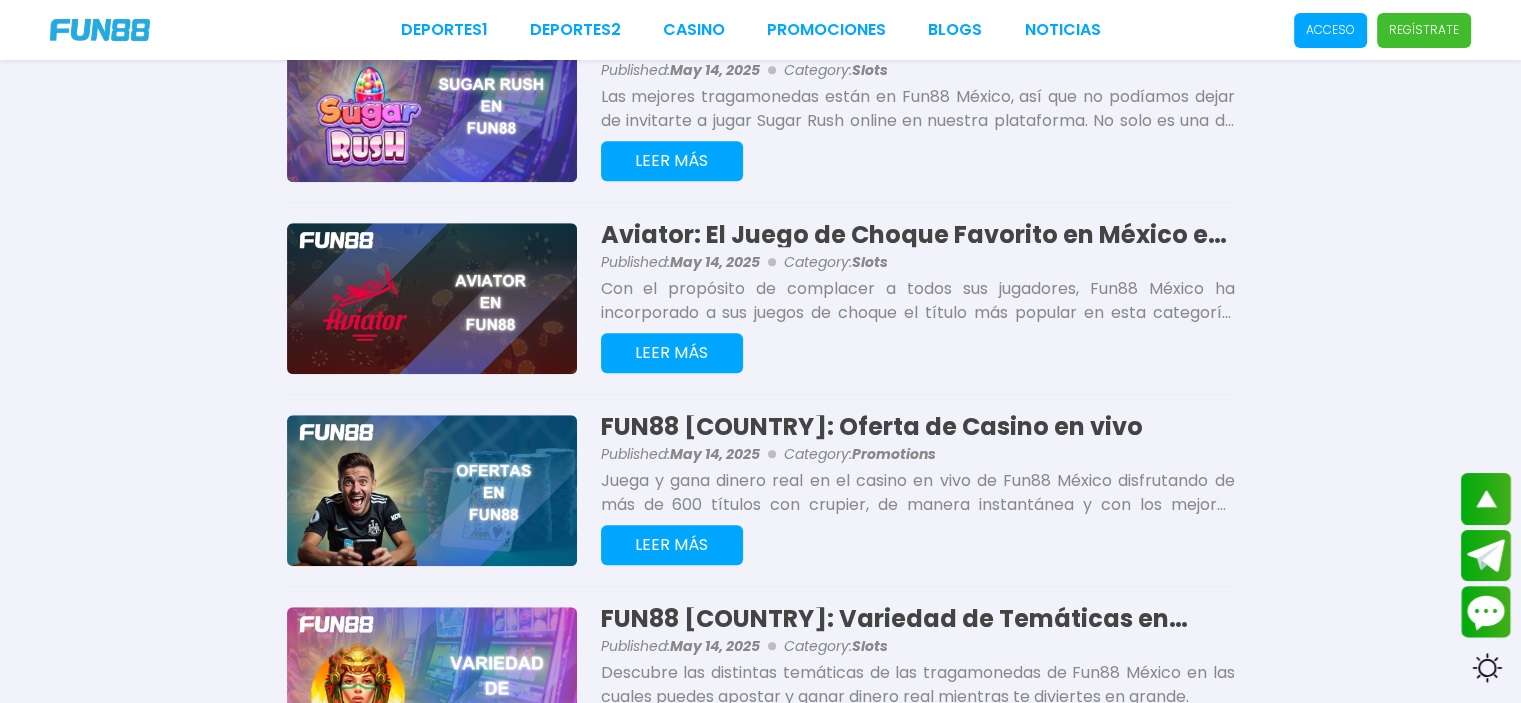 scroll, scrollTop: 962, scrollLeft: 0, axis: vertical 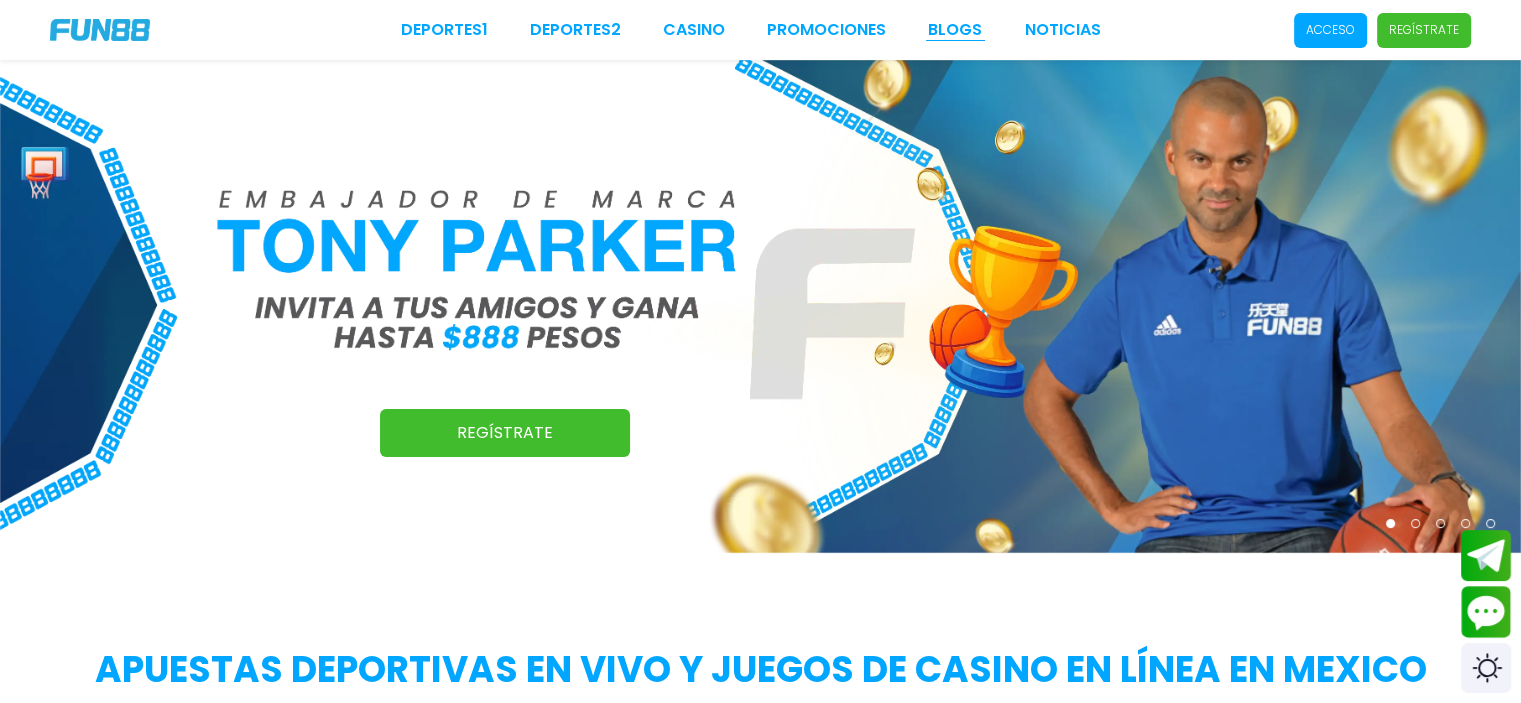 click on "BLOGS" at bounding box center [955, 30] 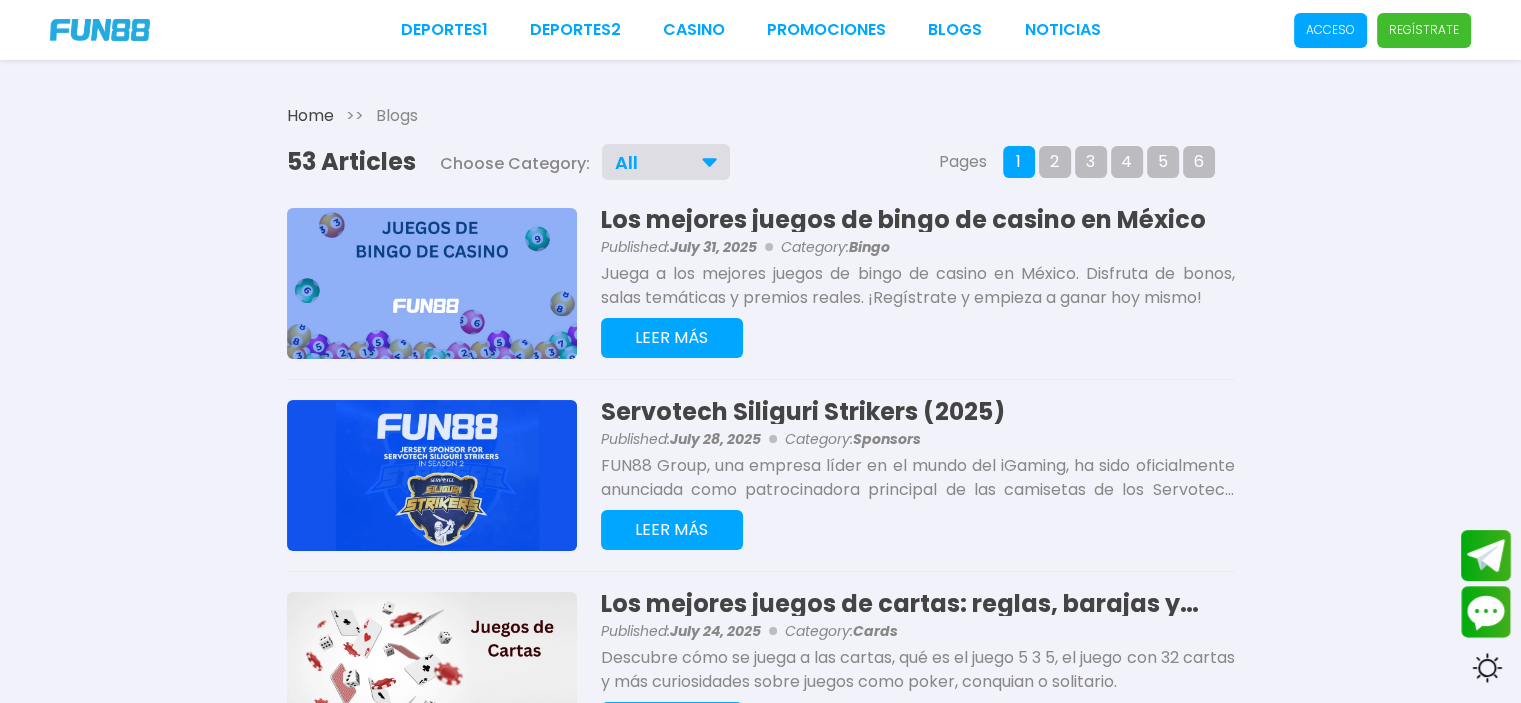 click at bounding box center (100, 30) 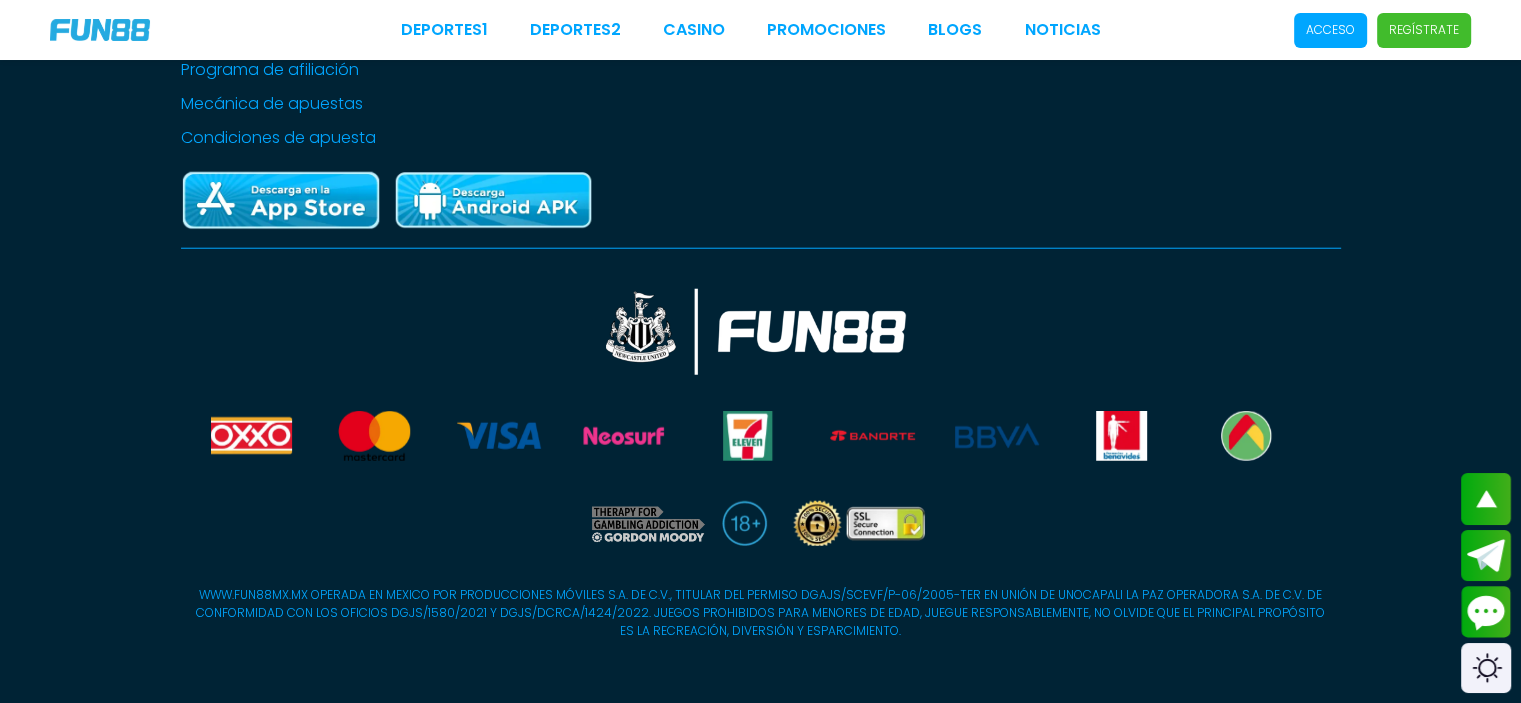 scroll, scrollTop: 4678, scrollLeft: 0, axis: vertical 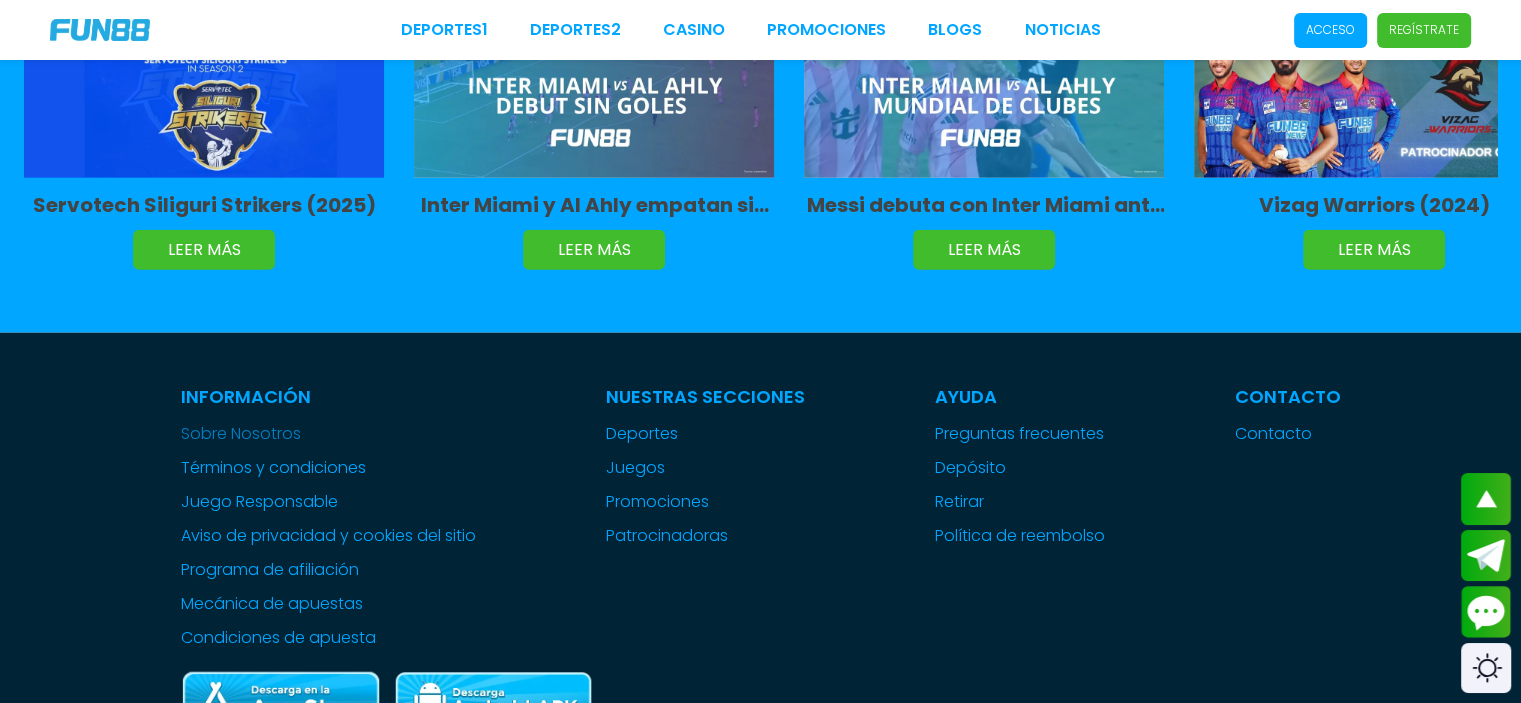 click on "Sobre Nosotros" at bounding box center [328, 434] 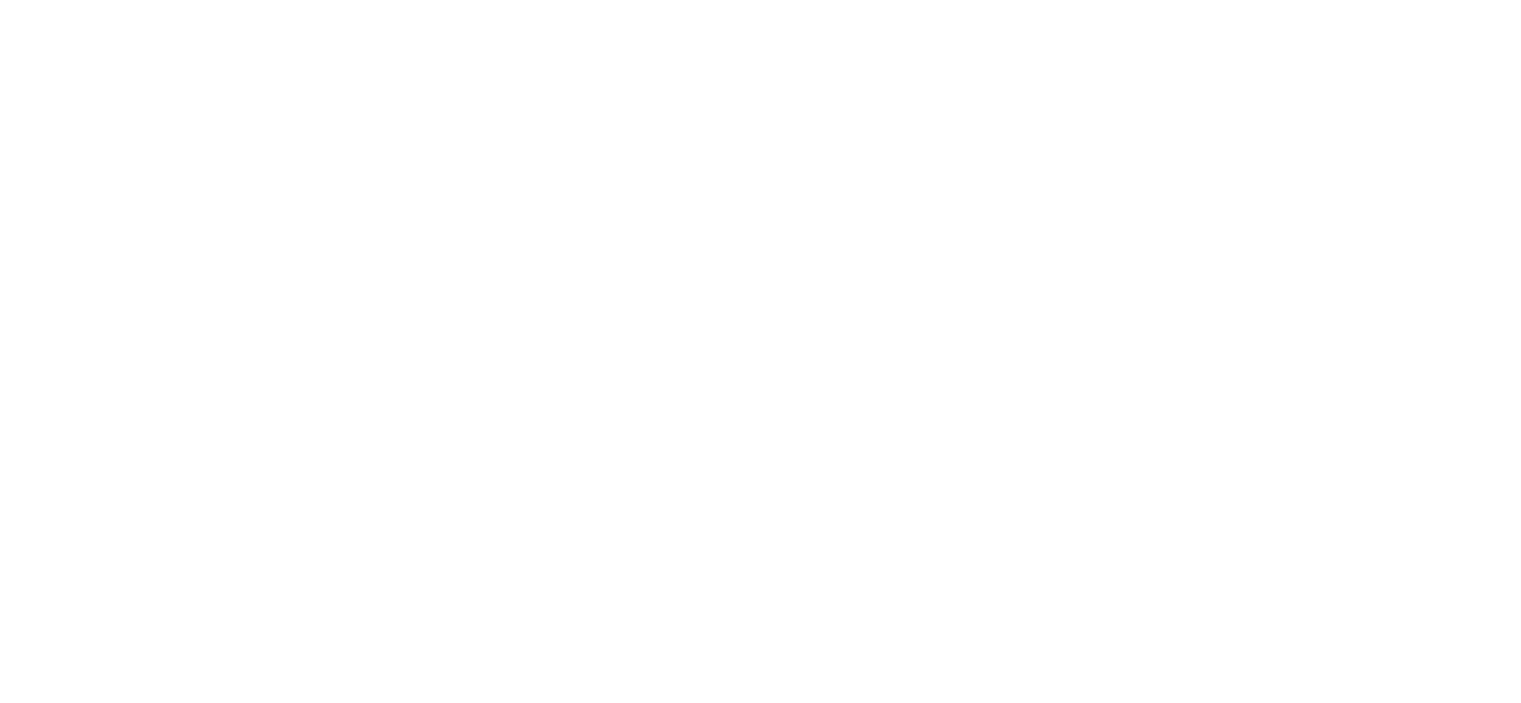 scroll, scrollTop: 0, scrollLeft: 0, axis: both 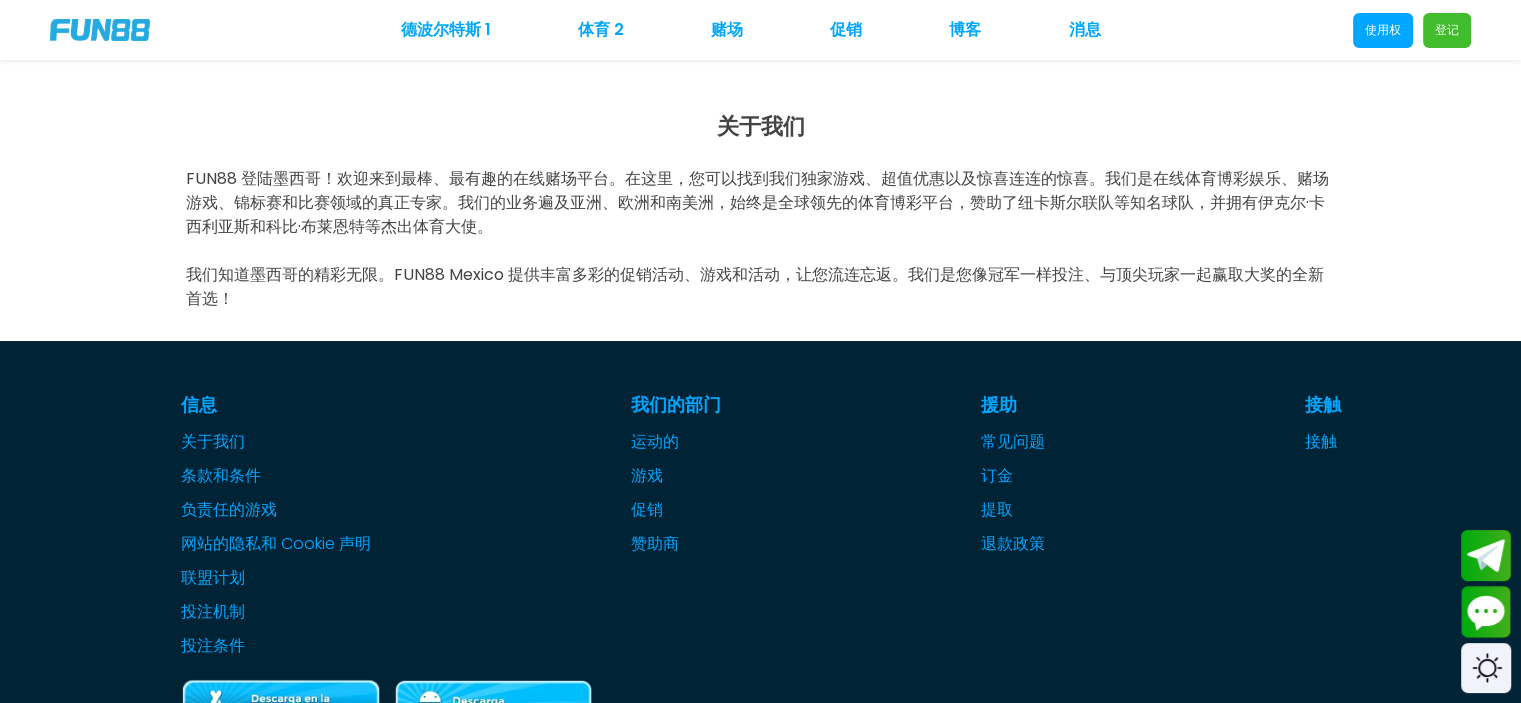 click on "FUN88 登陆墨西哥！欢迎来到最棒、最有趣的在线赌场平台。在这里，您可以找到我们独家游戏、超值优惠以及惊喜连连的惊喜。我们是在线体育博彩娱乐、赌场游戏、锦标赛和比赛领域的真正专家。我们的业务遍及亚洲、欧洲和南美洲，始终是全球领先的体育博彩平台，赞助了纽卡斯尔联队等知名球队，并拥有伊克尔·卡西利亚斯和科比·布莱恩特等杰出体育大使。" at bounding box center [757, 202] 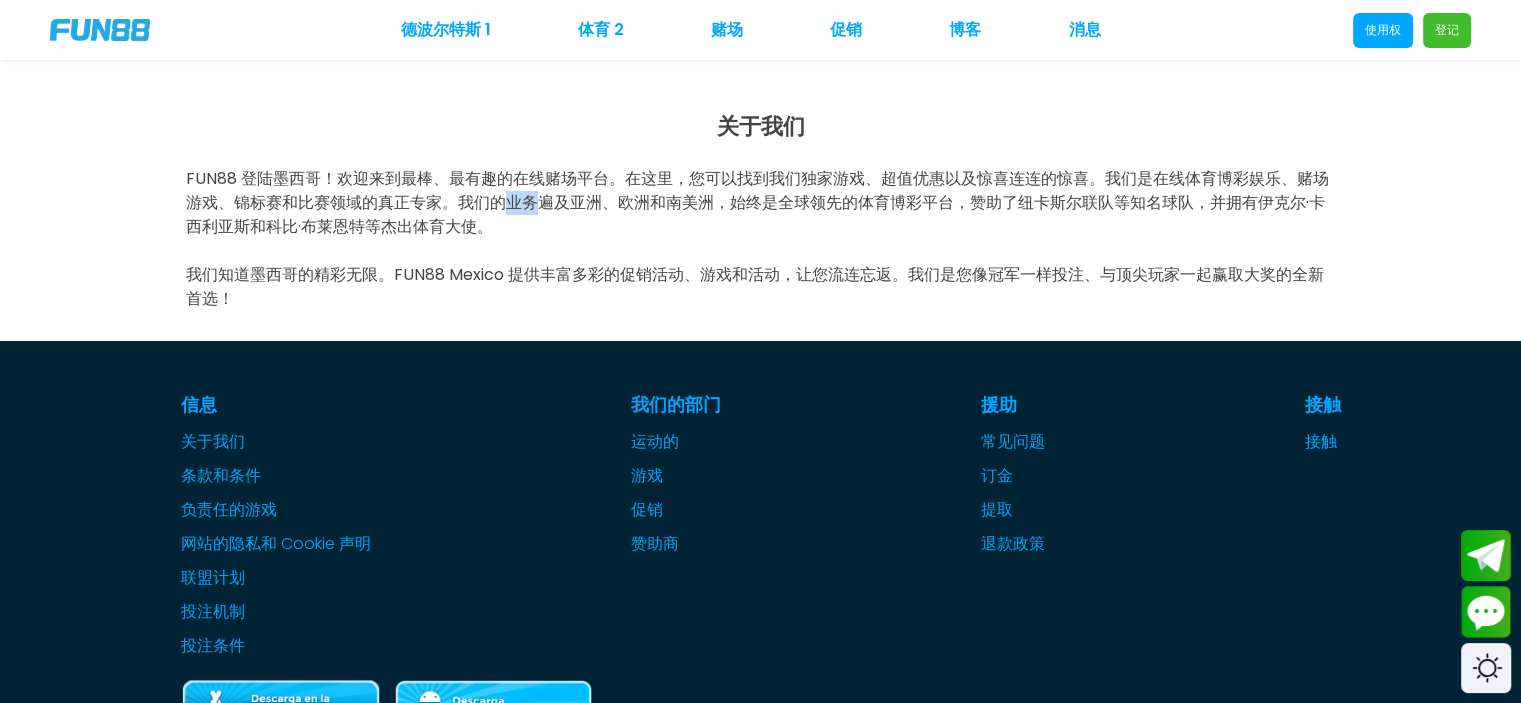 click on "FUN88 登陆墨西哥！欢迎来到最棒、最有趣的在线赌场平台。在这里，您可以找到我们独家游戏、超值优惠以及惊喜连连的惊喜。我们是在线体育博彩娱乐、赌场游戏、锦标赛和比赛领域的真正专家。我们的业务遍及亚洲、欧洲和南美洲，始终是全球领先的体育博彩平台，赞助了纽卡斯尔联队等知名球队，并拥有伊克尔·卡西利亚斯和科比·布莱恩特等杰出体育大使。" at bounding box center [757, 202] 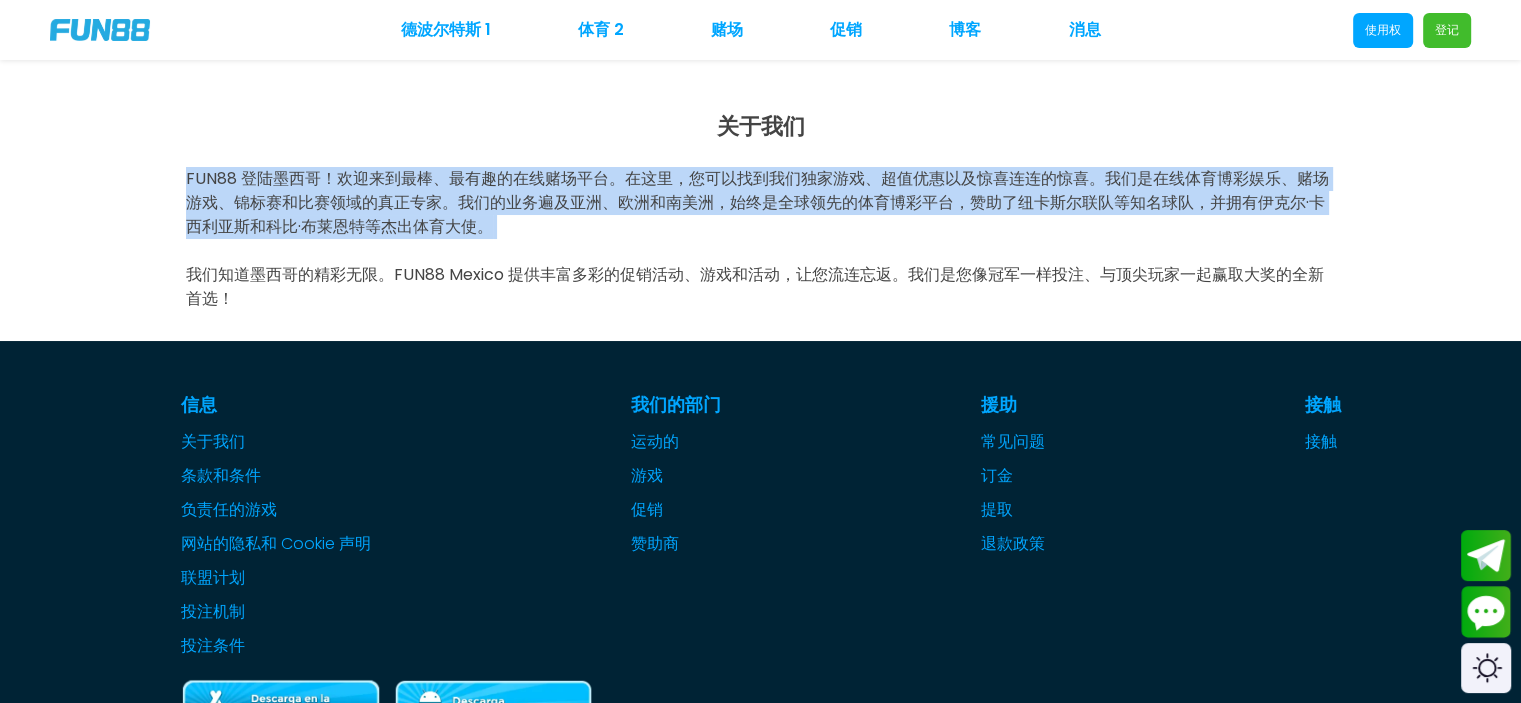 click on "FUN88 登陆墨西哥！欢迎来到最棒、最有趣的在线赌场平台。在这里，您可以找到我们独家游戏、超值优惠以及惊喜连连的惊喜。我们是在线体育博彩娱乐、赌场游戏、锦标赛和比赛领域的真正专家。我们的业务遍及亚洲、欧洲和南美洲，始终是全球领先的体育博彩平台，赞助了纽卡斯尔联队等知名球队，并拥有伊克尔·卡西利亚斯和科比·布莱恩特等杰出体育大使。" at bounding box center [757, 202] 